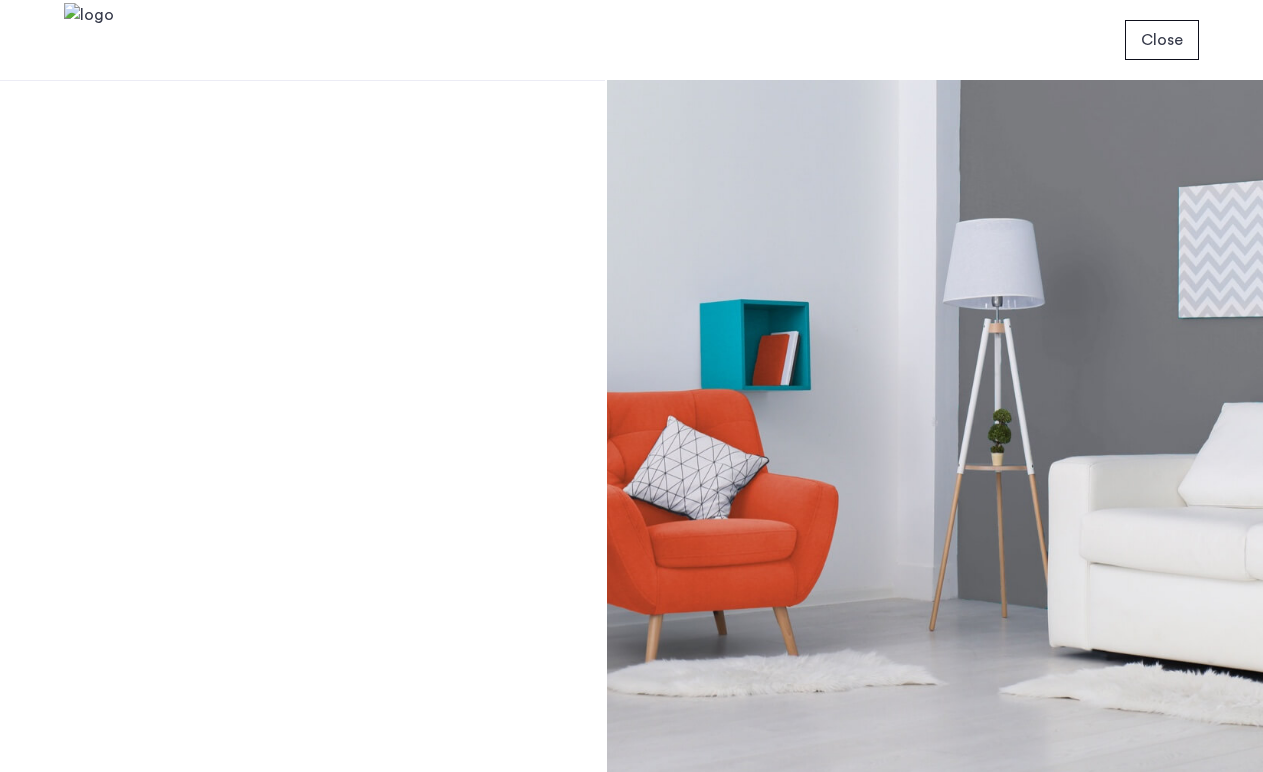 scroll, scrollTop: 0, scrollLeft: 0, axis: both 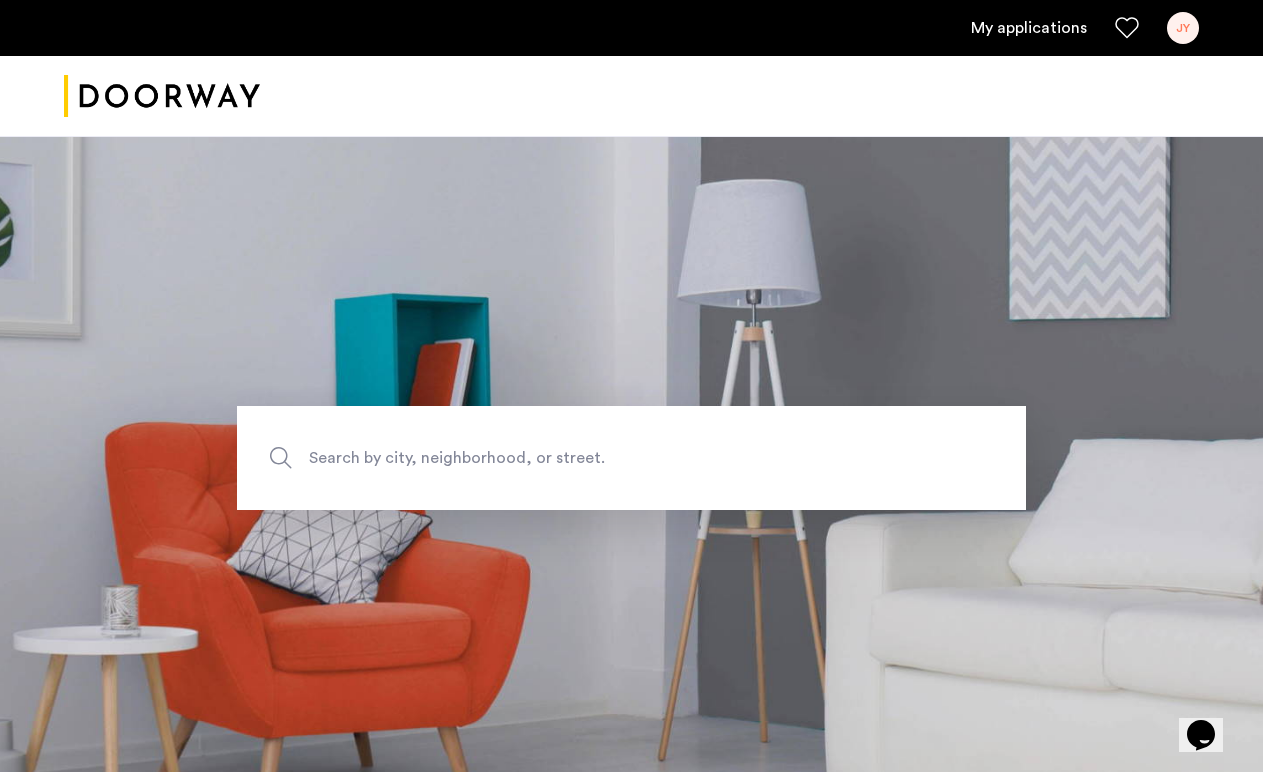 click on "Search by city, neighborhood, or street." 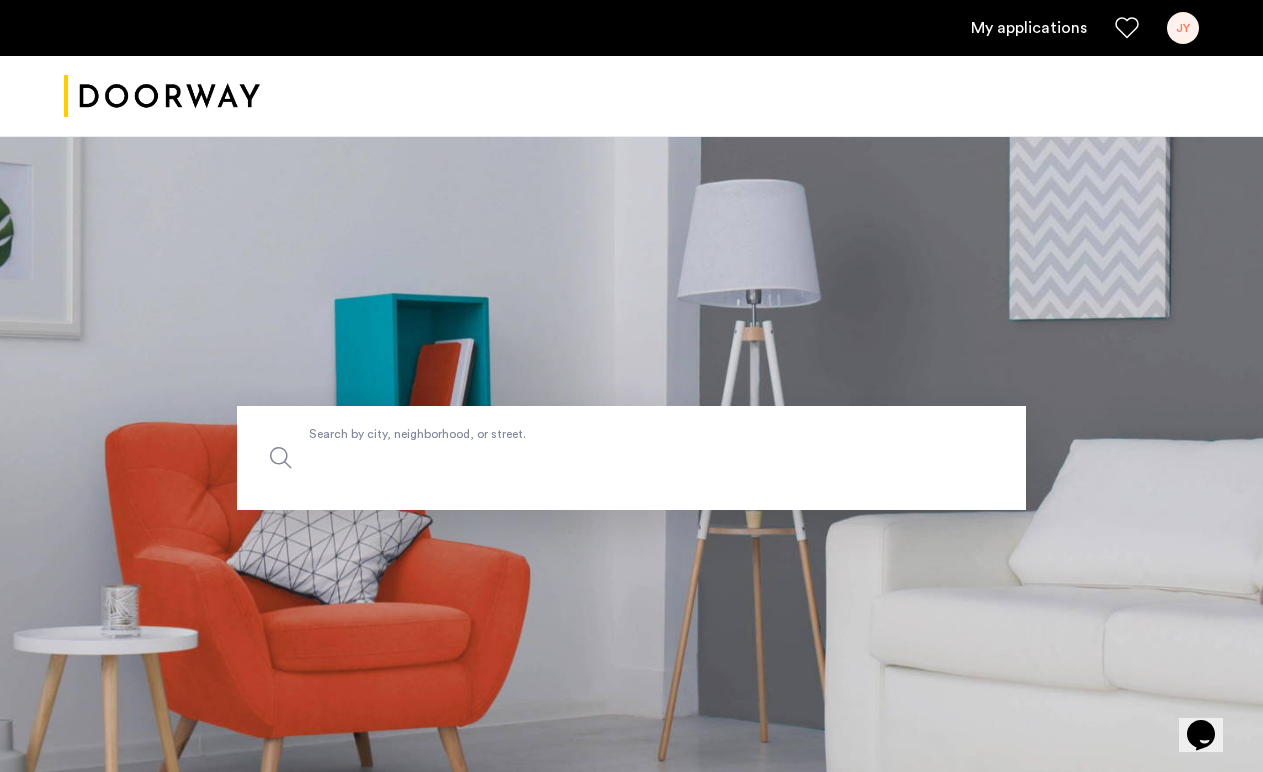 click on "Search by city, neighborhood, or street." at bounding box center (631, 458) 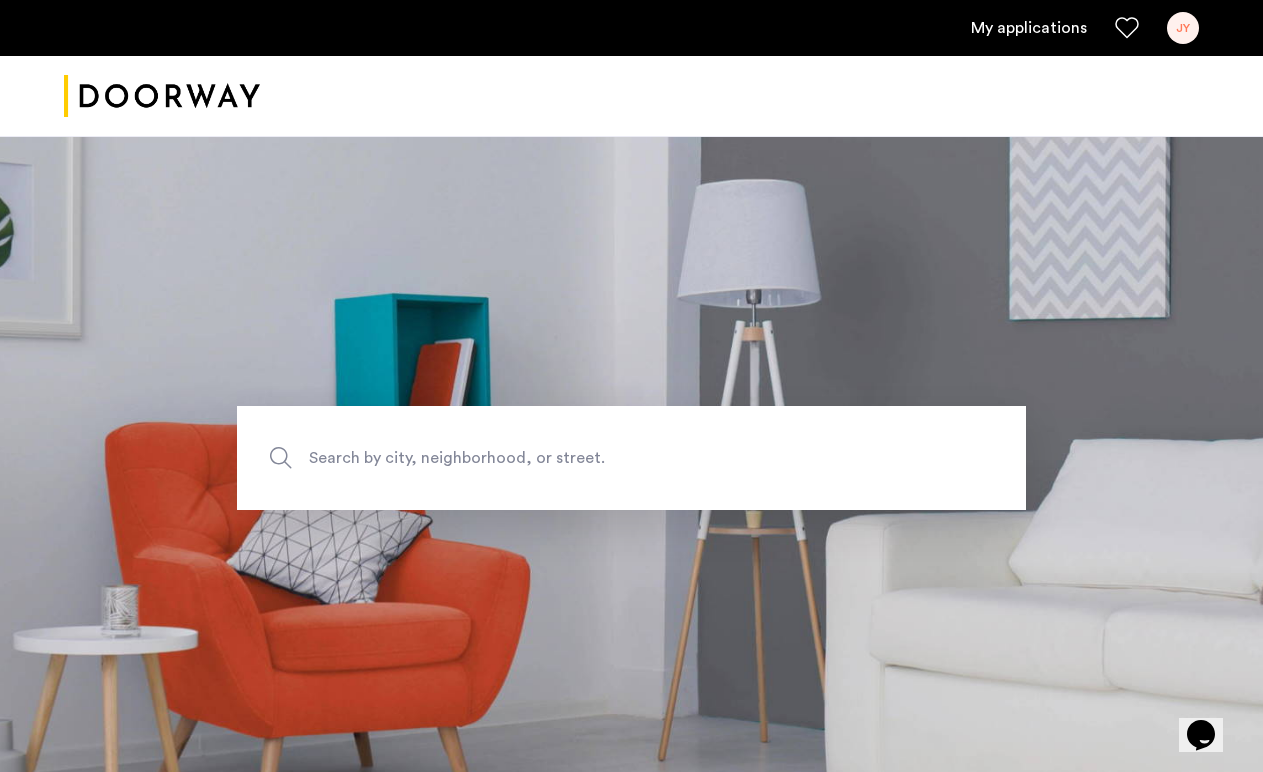 click on "JY" at bounding box center [1183, 28] 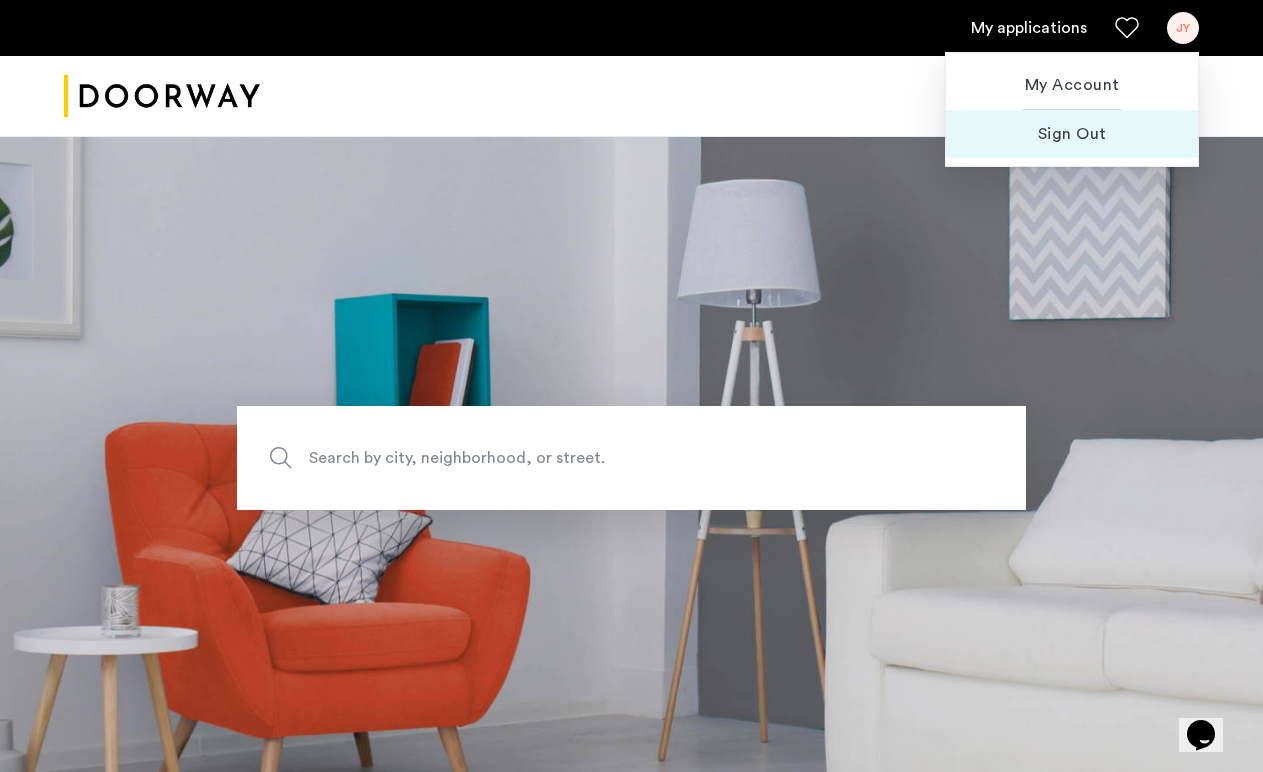 click on "Sign Out" at bounding box center (1072, 134) 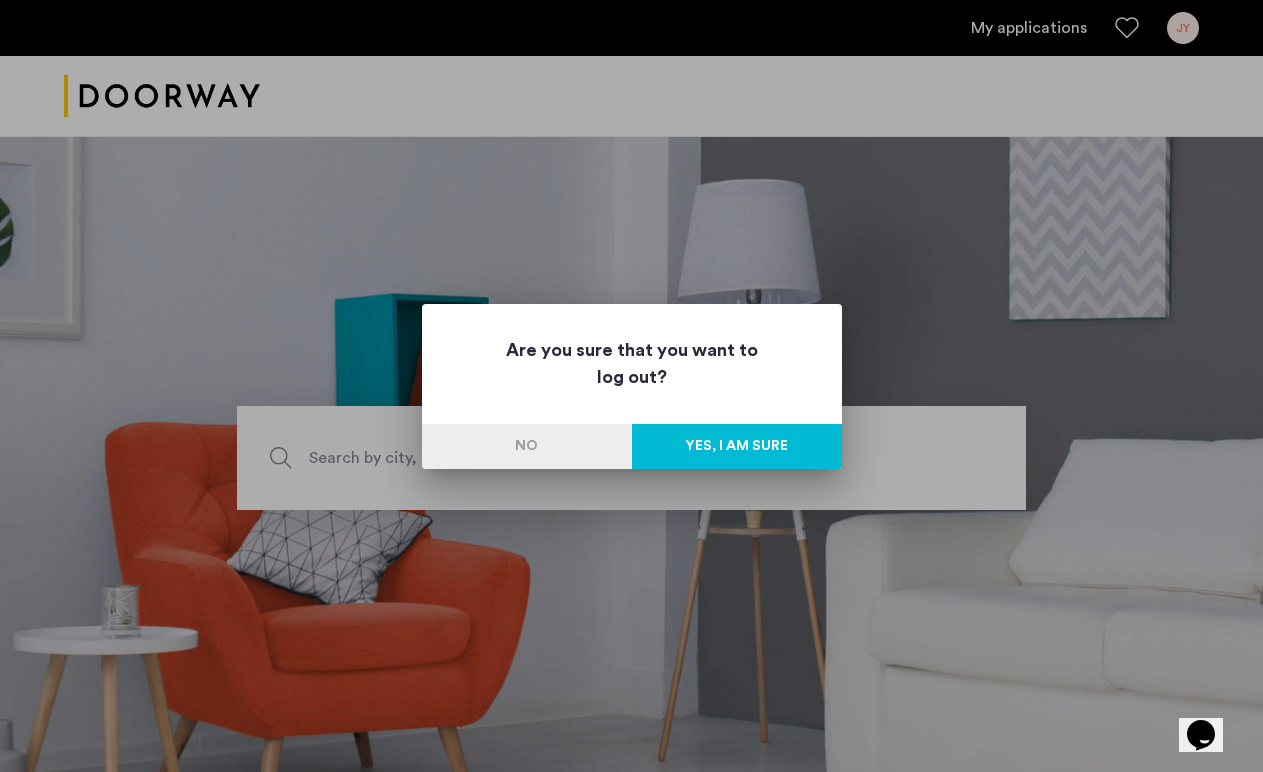 click on "Yes, I am sure" at bounding box center (737, 446) 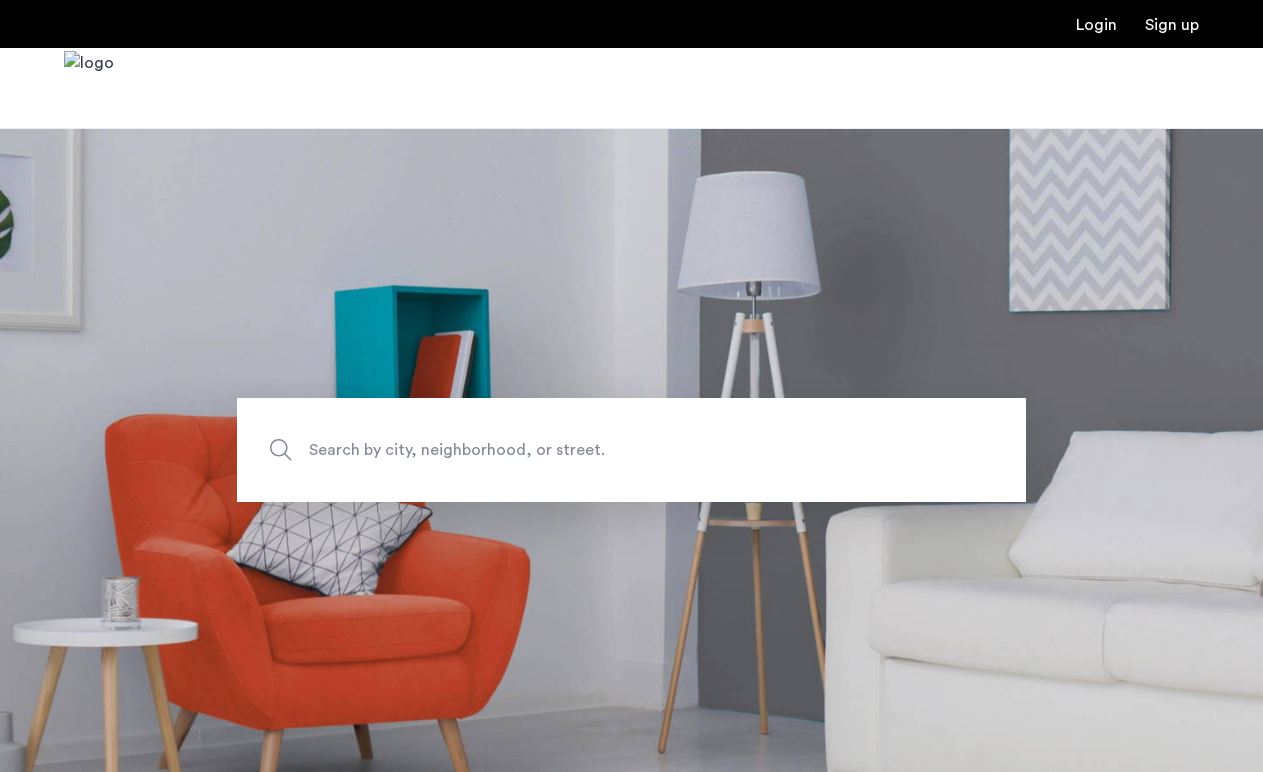 scroll, scrollTop: 0, scrollLeft: 0, axis: both 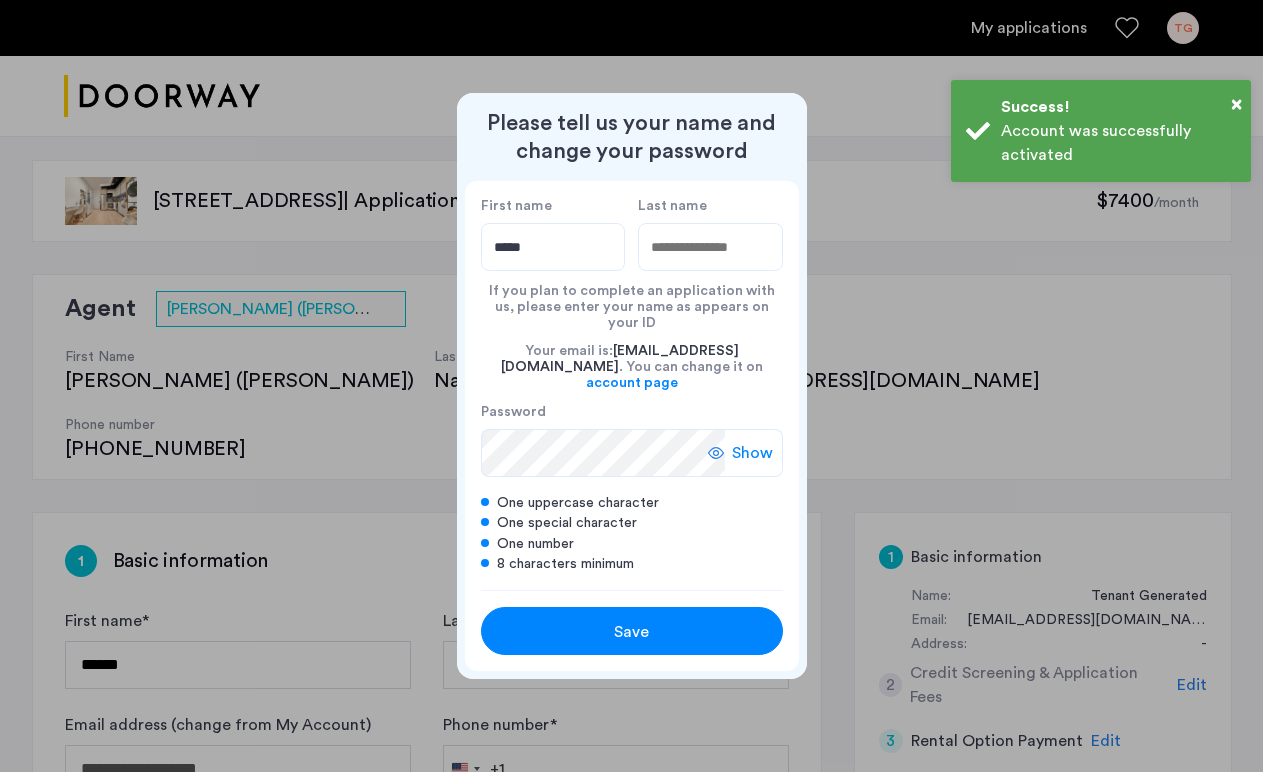 type on "*****" 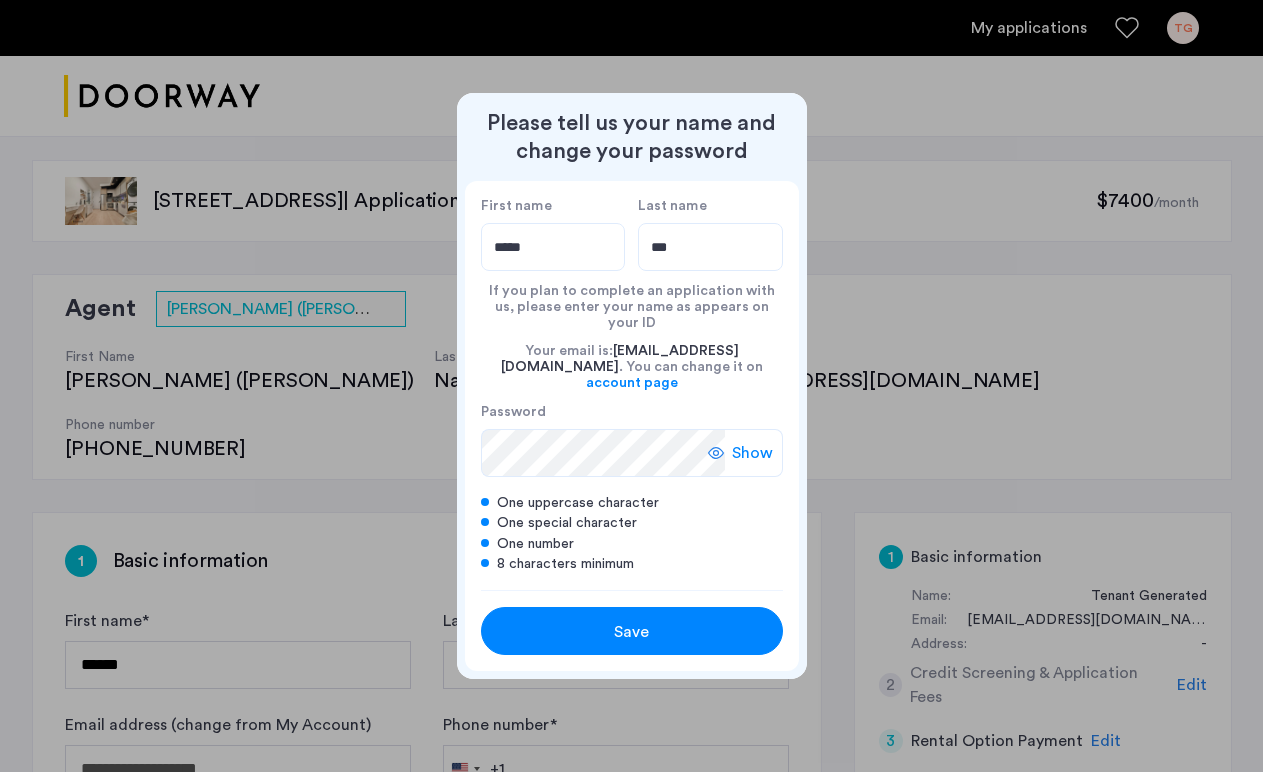 type on "***" 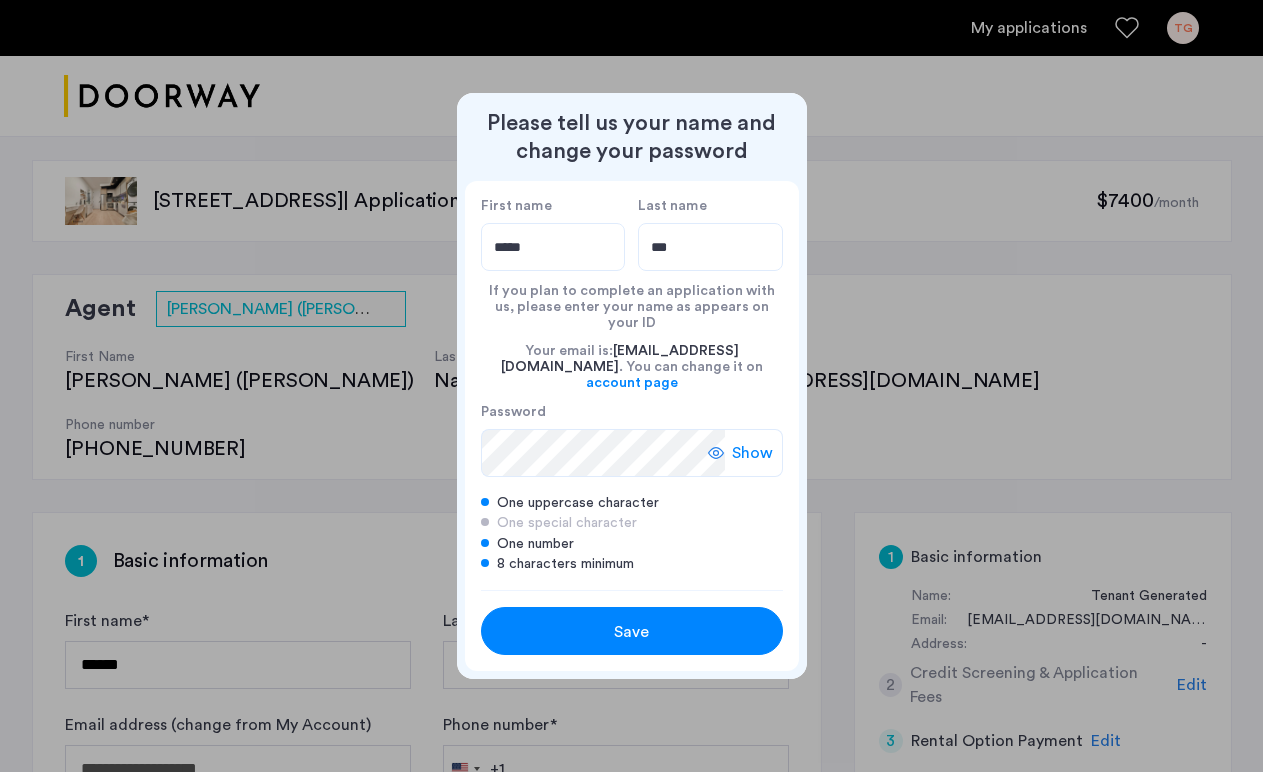 click on "Show" at bounding box center [752, 453] 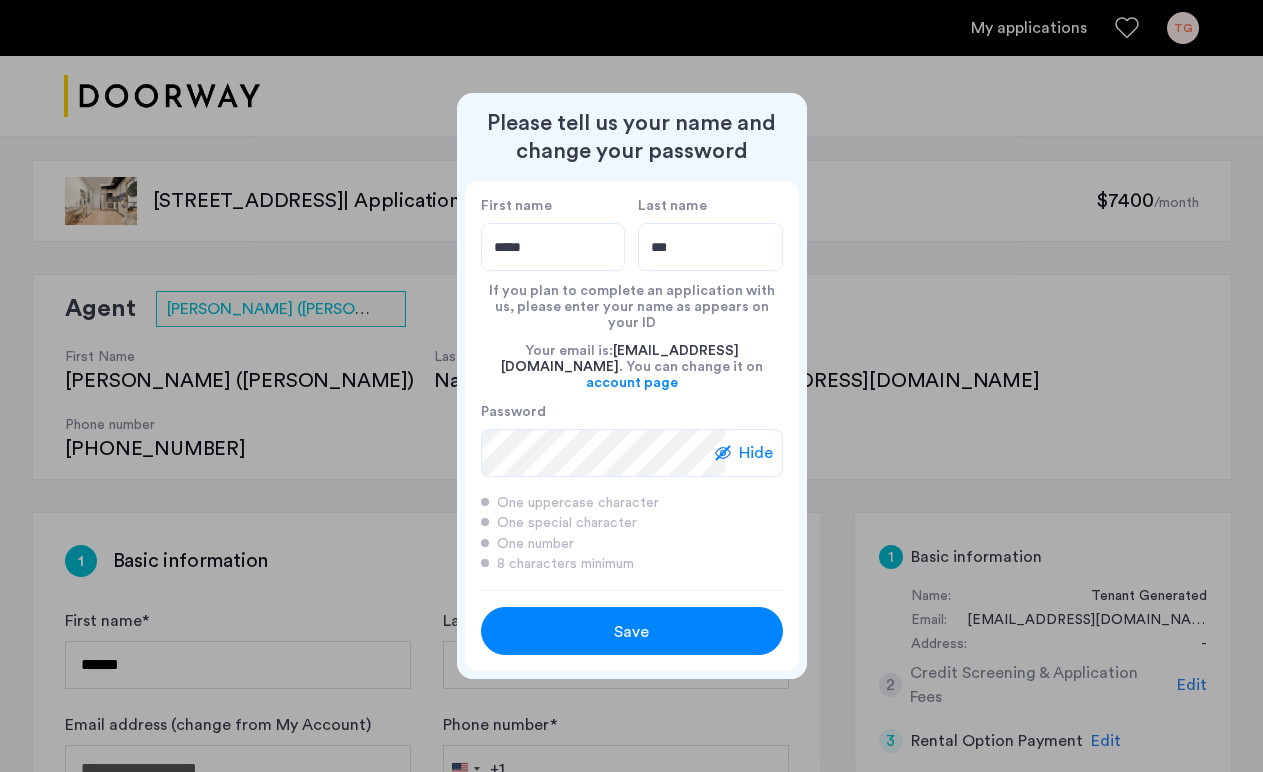 click on "Save" at bounding box center (631, 632) 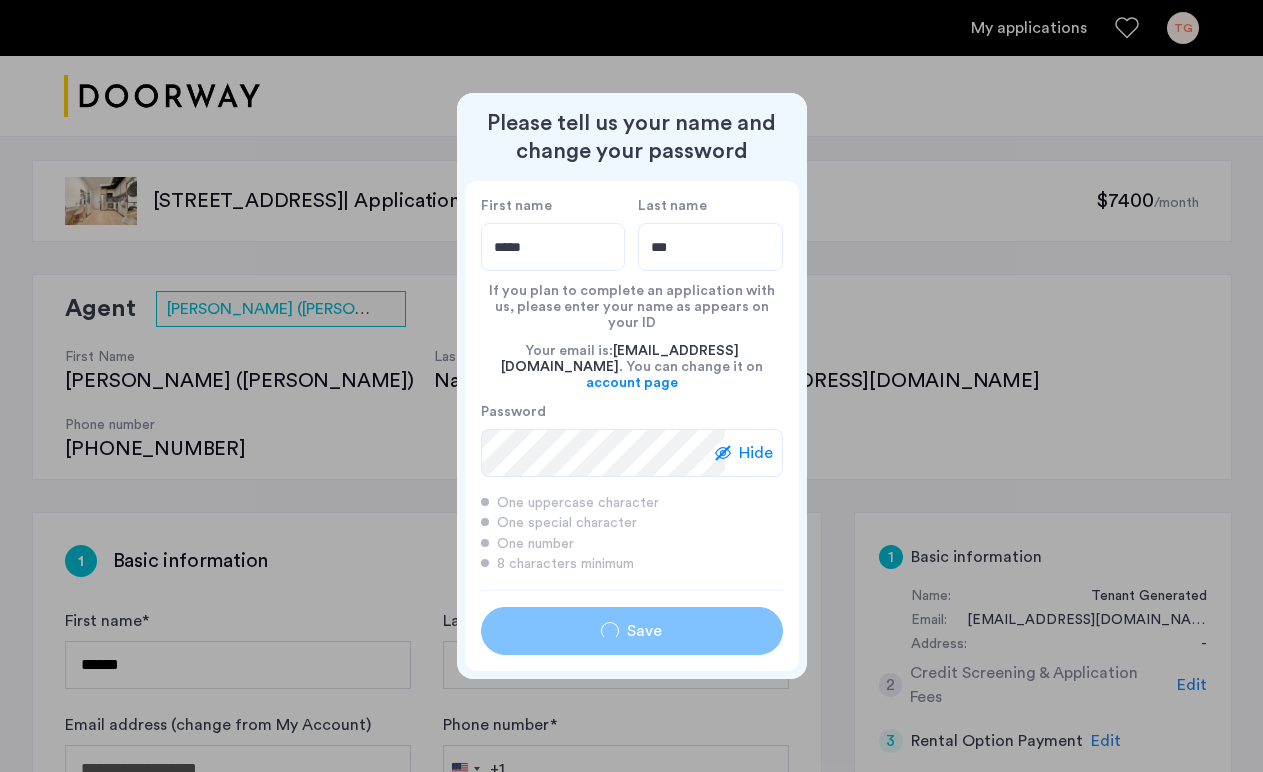 type on "*****" 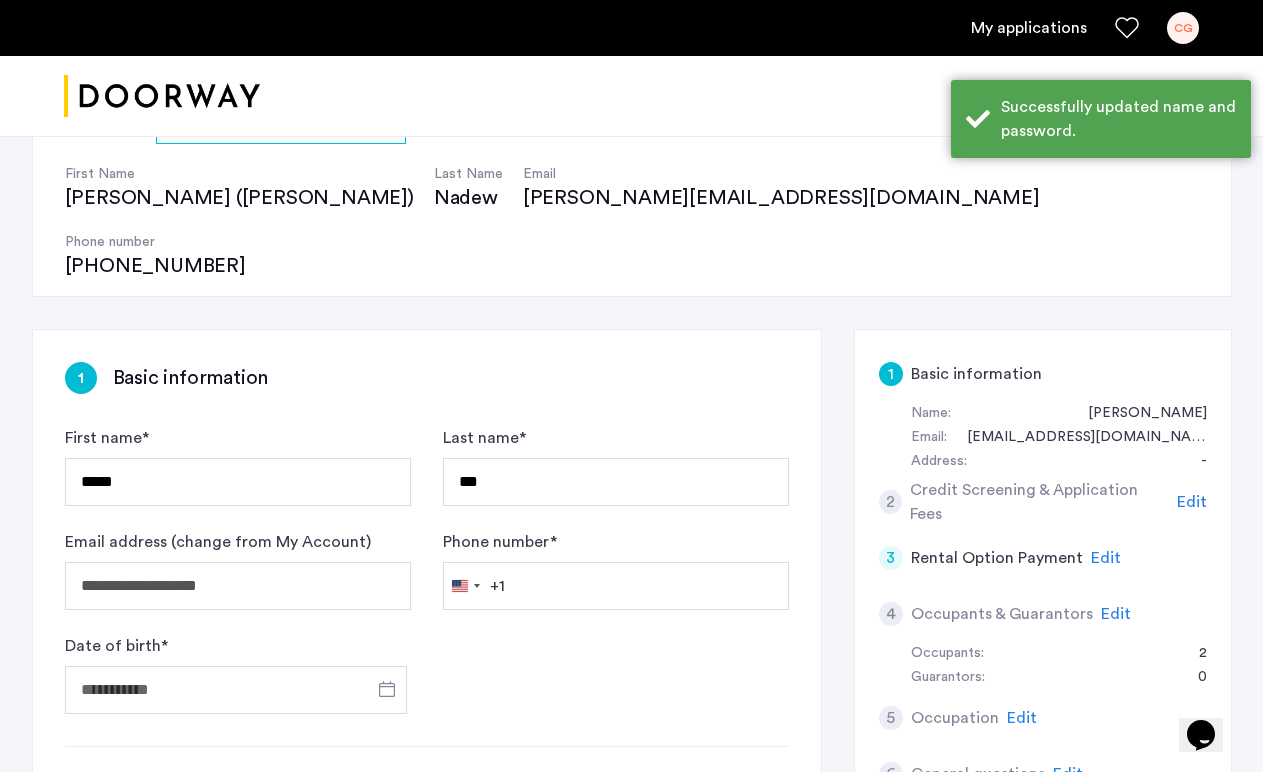 scroll, scrollTop: 202, scrollLeft: 0, axis: vertical 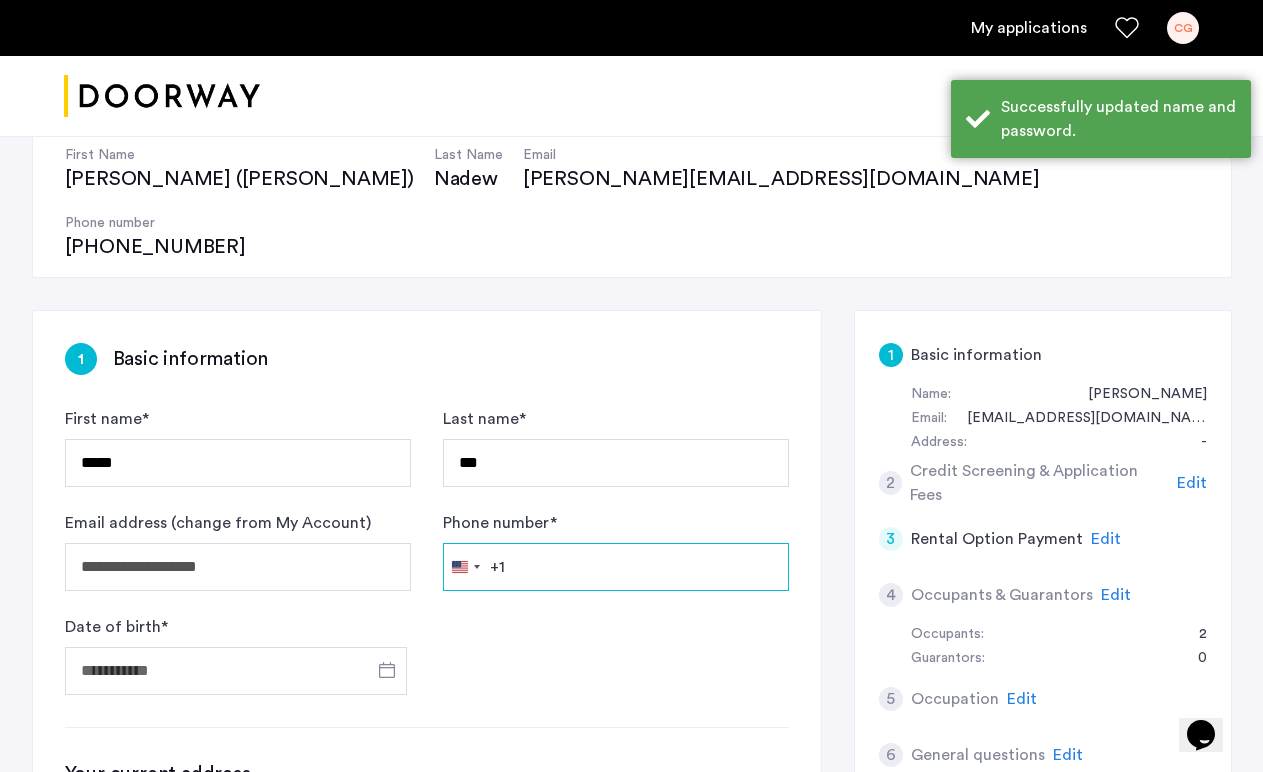 click on "Phone number  *" at bounding box center (616, 567) 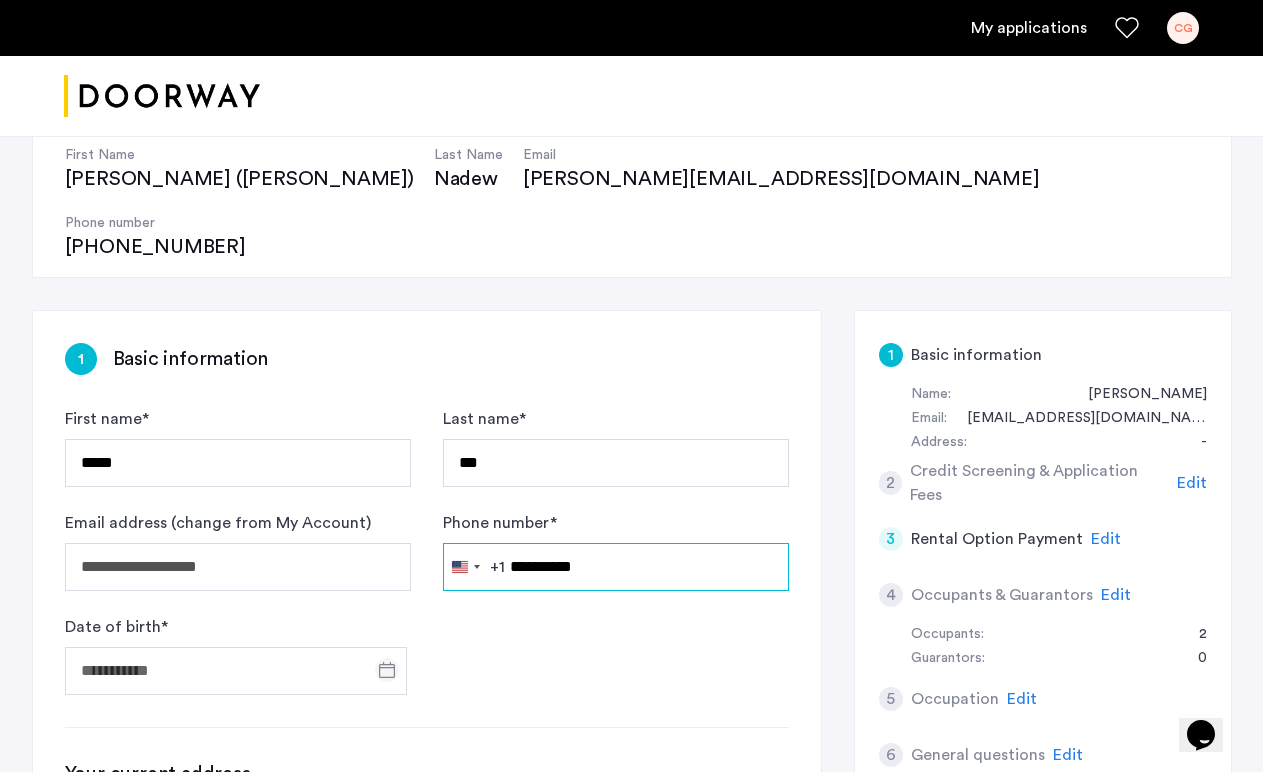 type on "**********" 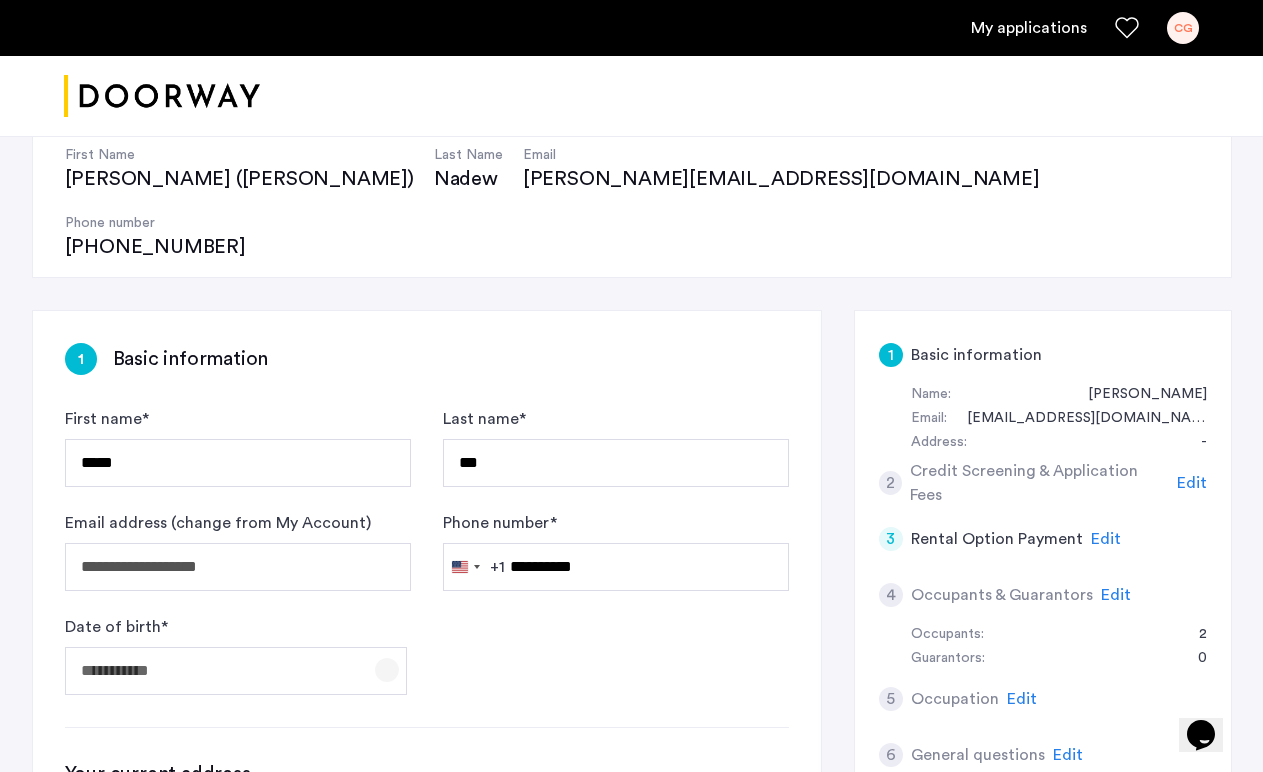 click 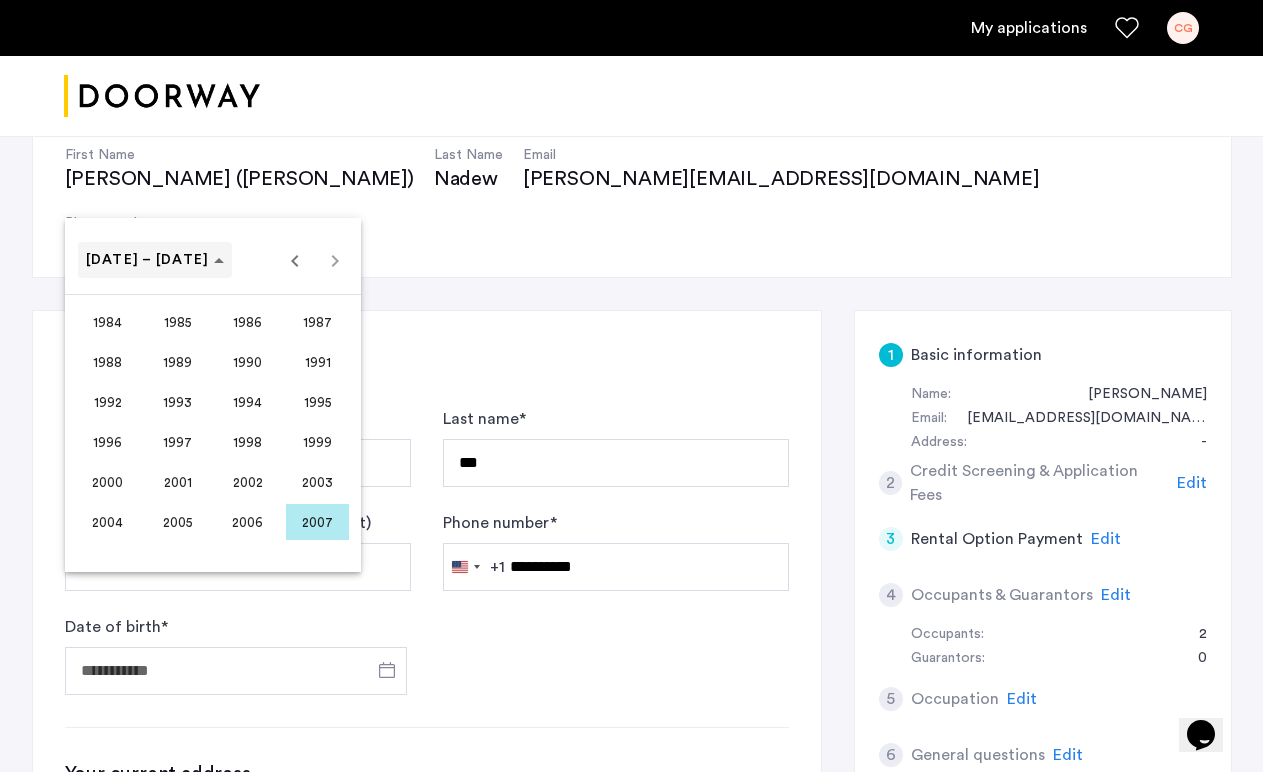 click at bounding box center (155, 260) 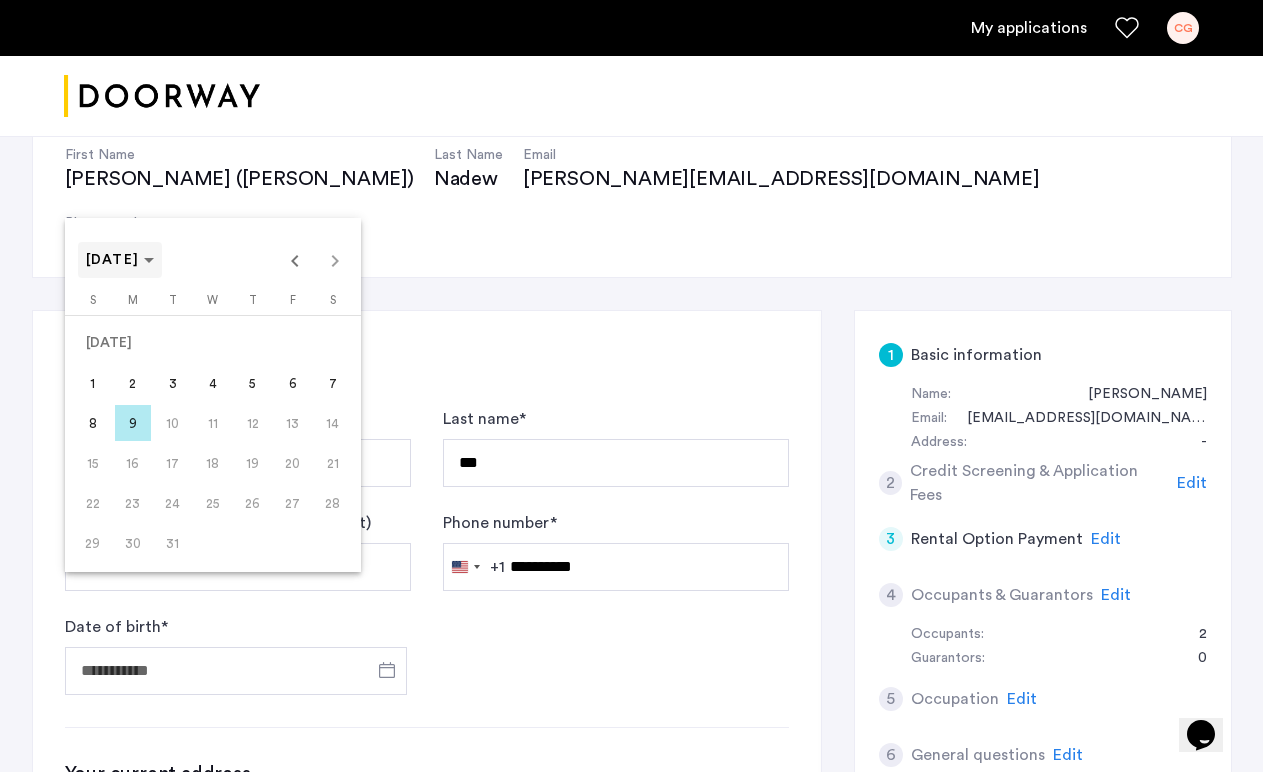 click on "[DATE]" at bounding box center [120, 260] 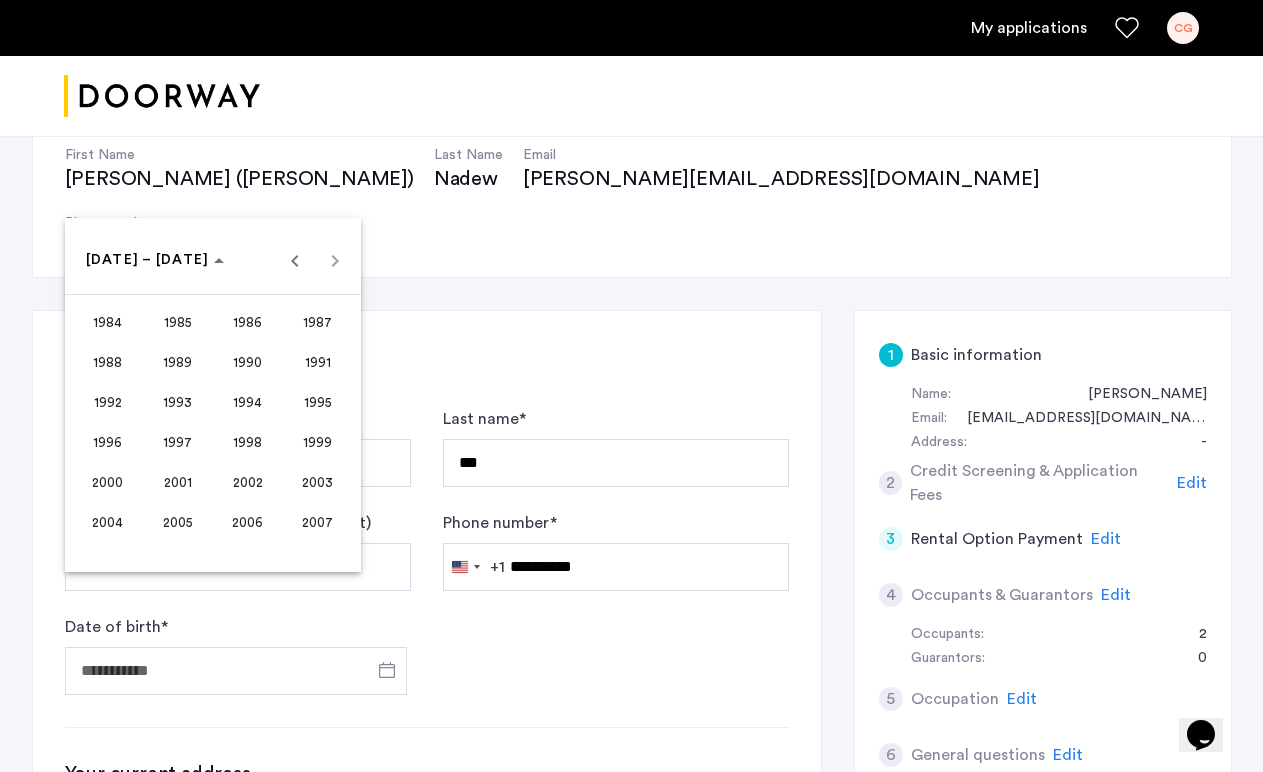 click on "2001" at bounding box center [177, 482] 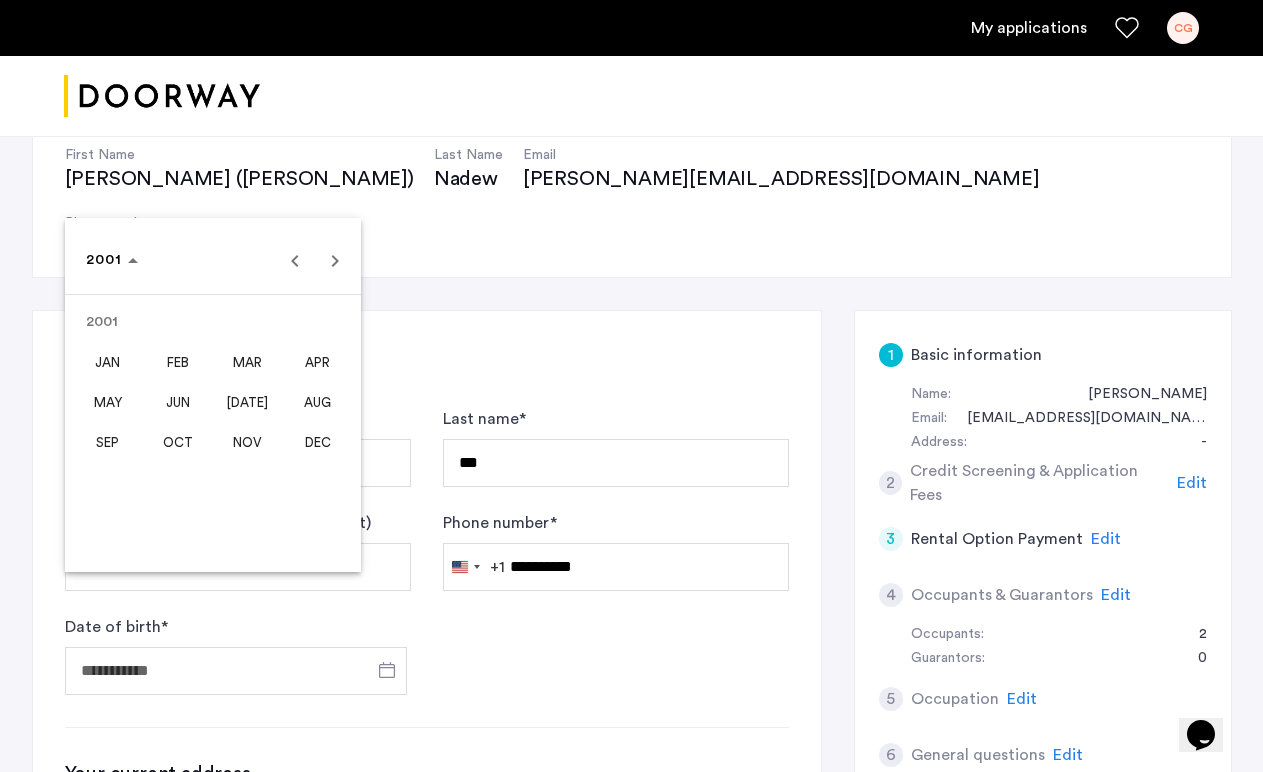 click on "JUN" at bounding box center (177, 402) 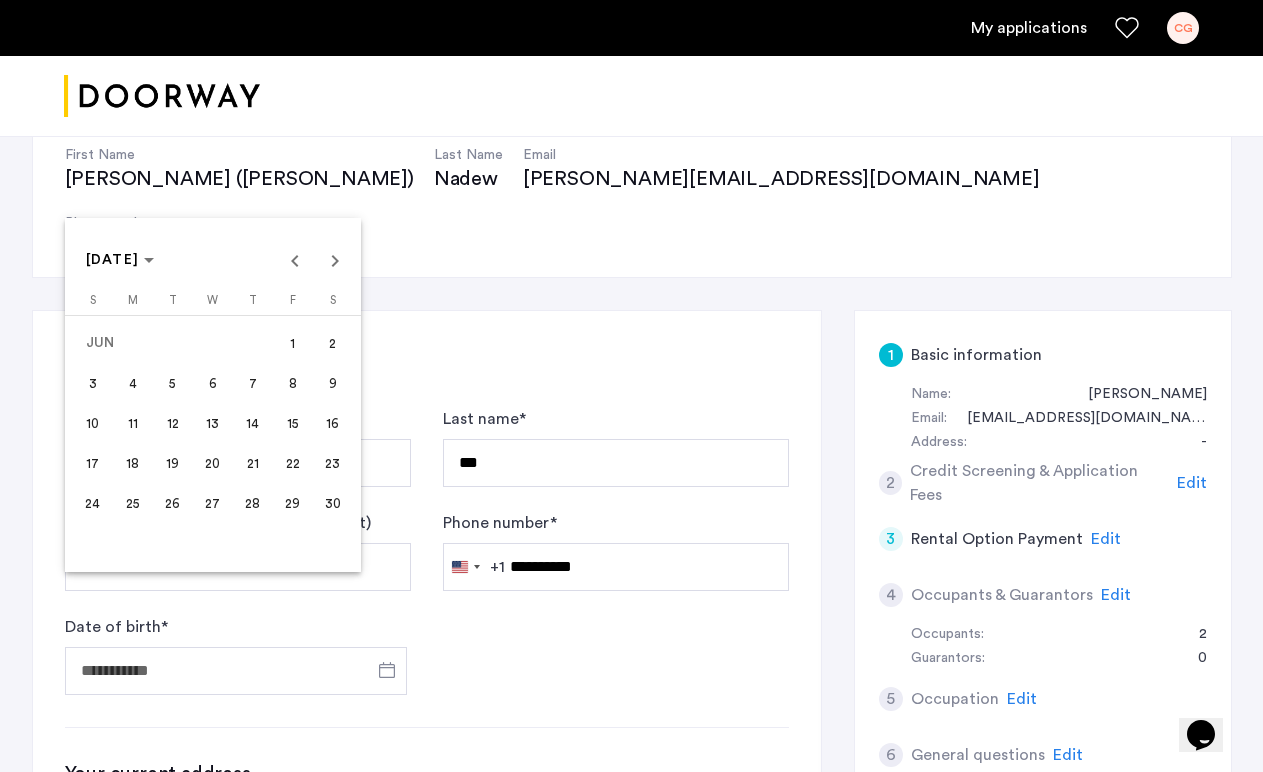click on "22" at bounding box center (293, 463) 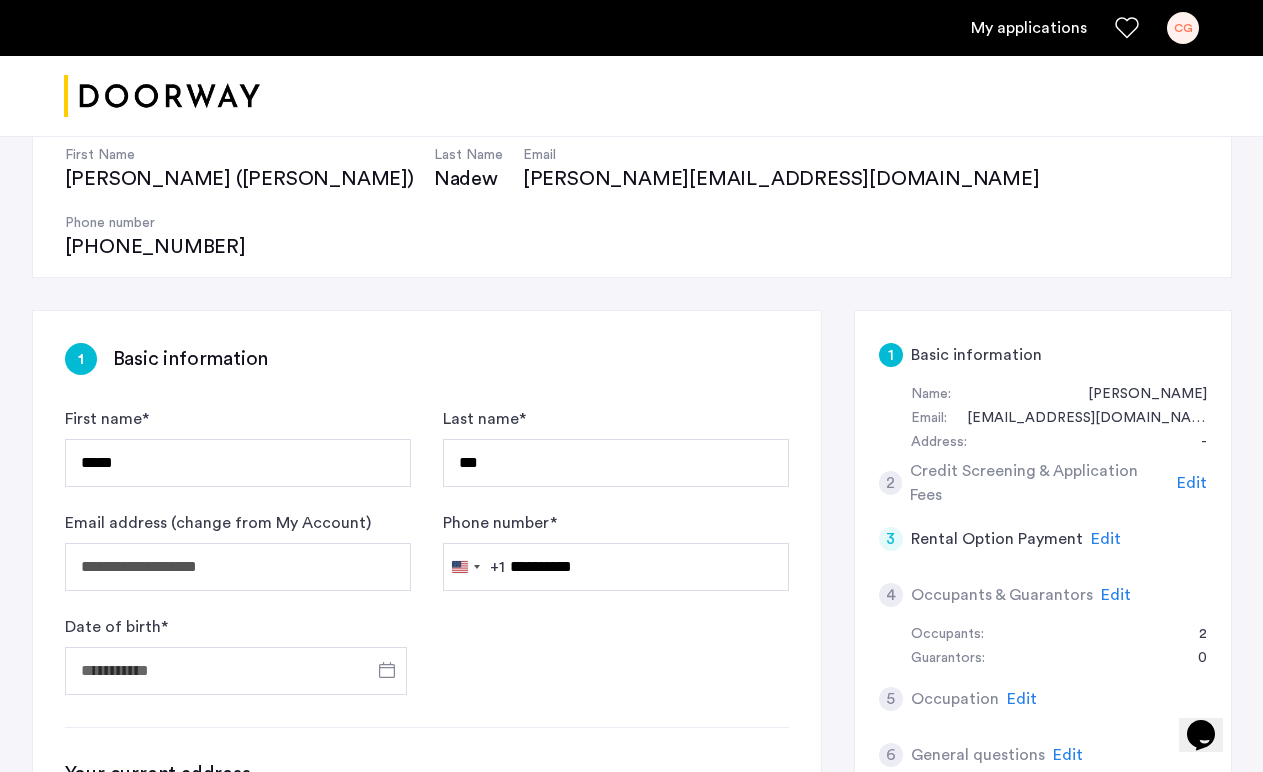 type on "**********" 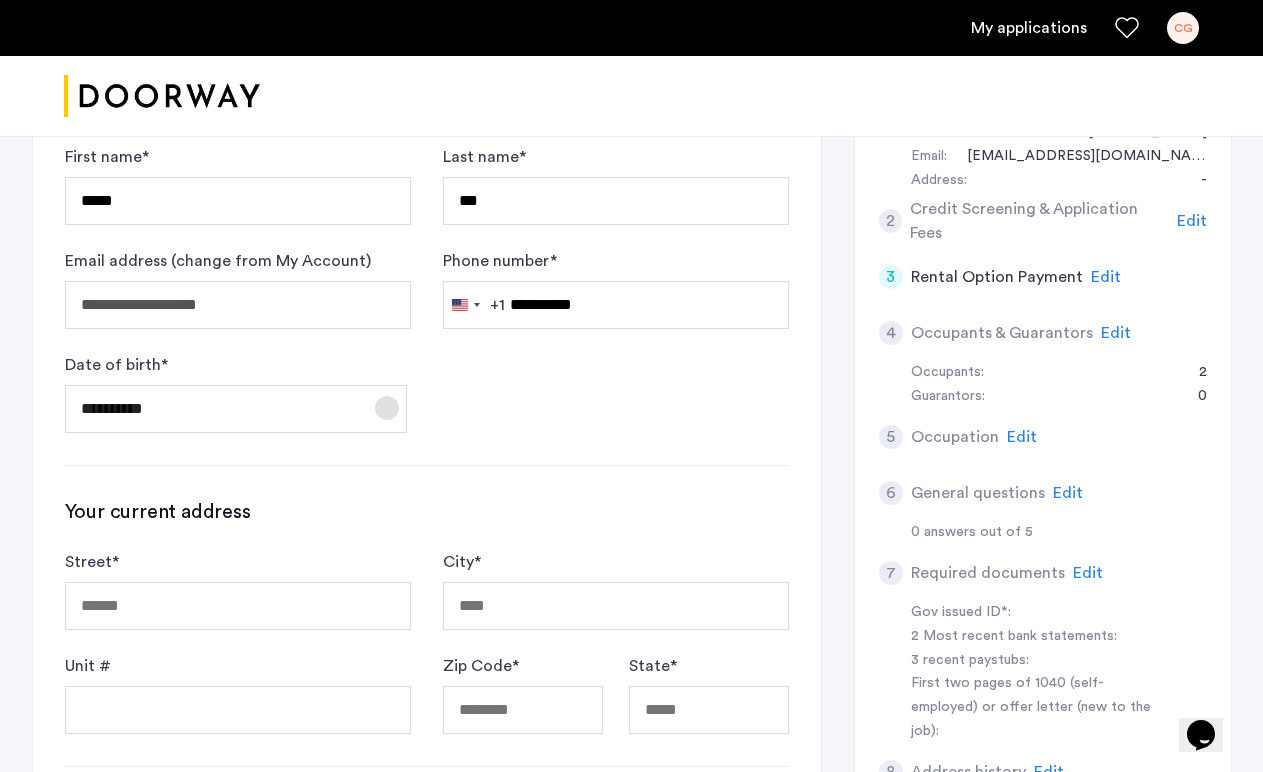 scroll, scrollTop: 469, scrollLeft: 0, axis: vertical 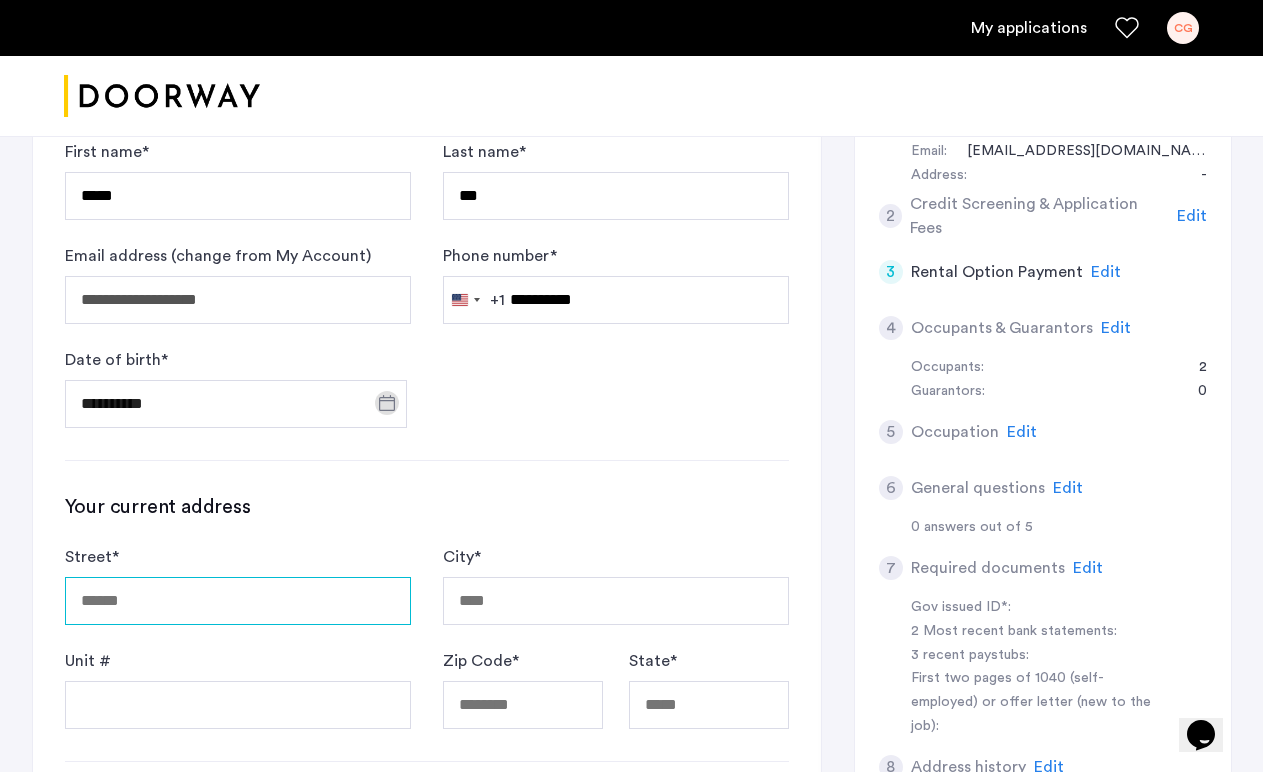 click on "Street  *" at bounding box center (238, 601) 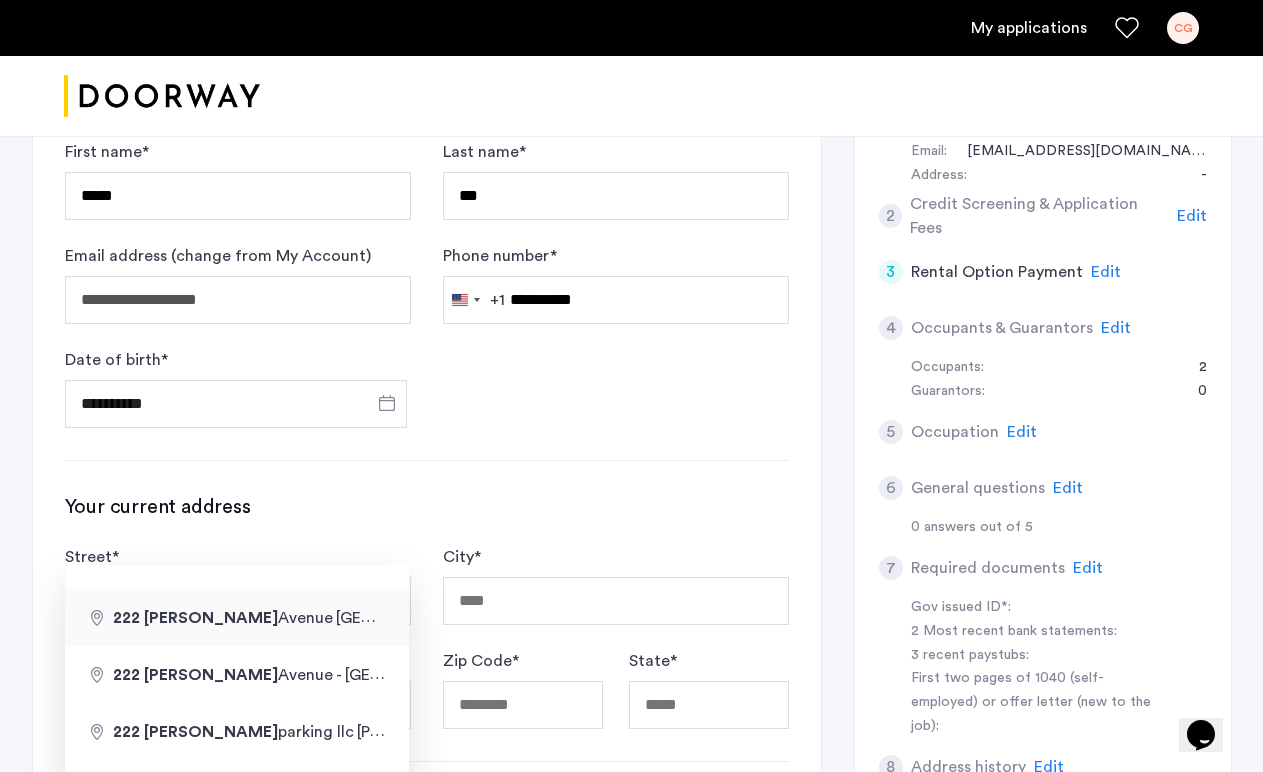 type on "**********" 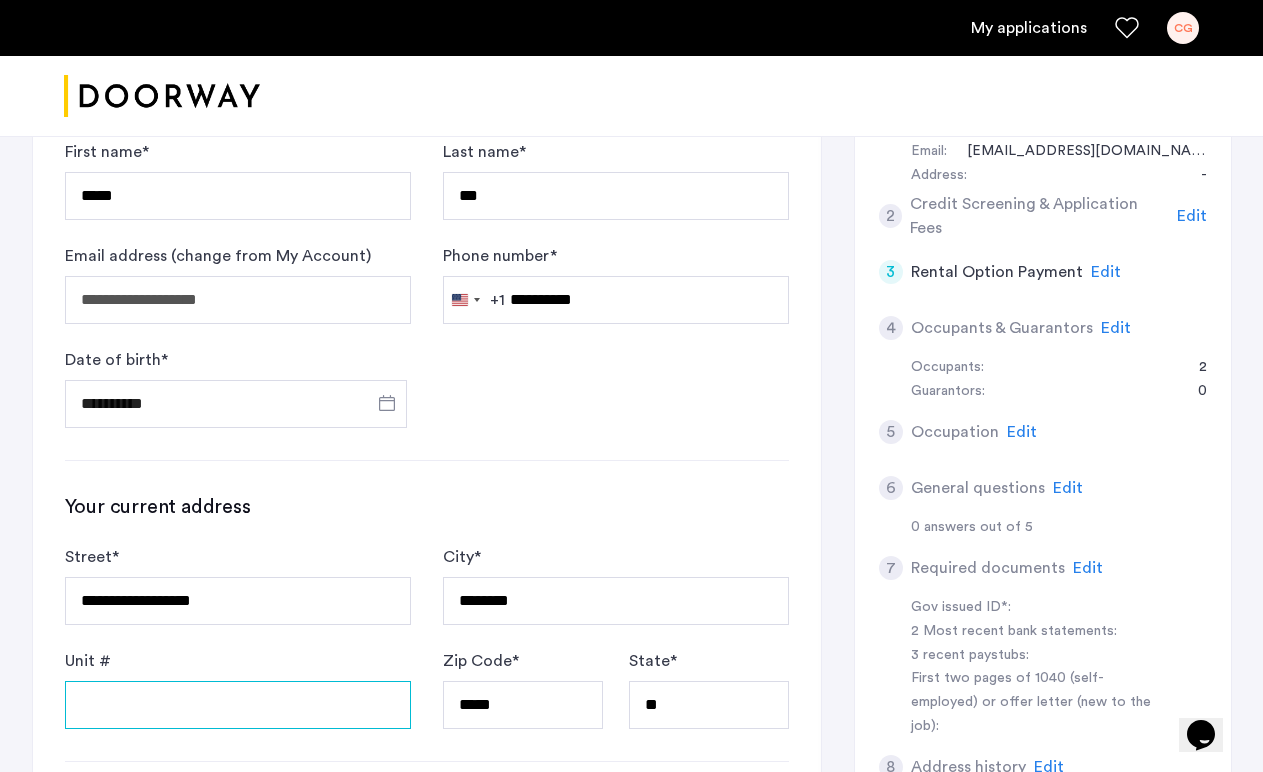 click on "Unit #" at bounding box center (238, 705) 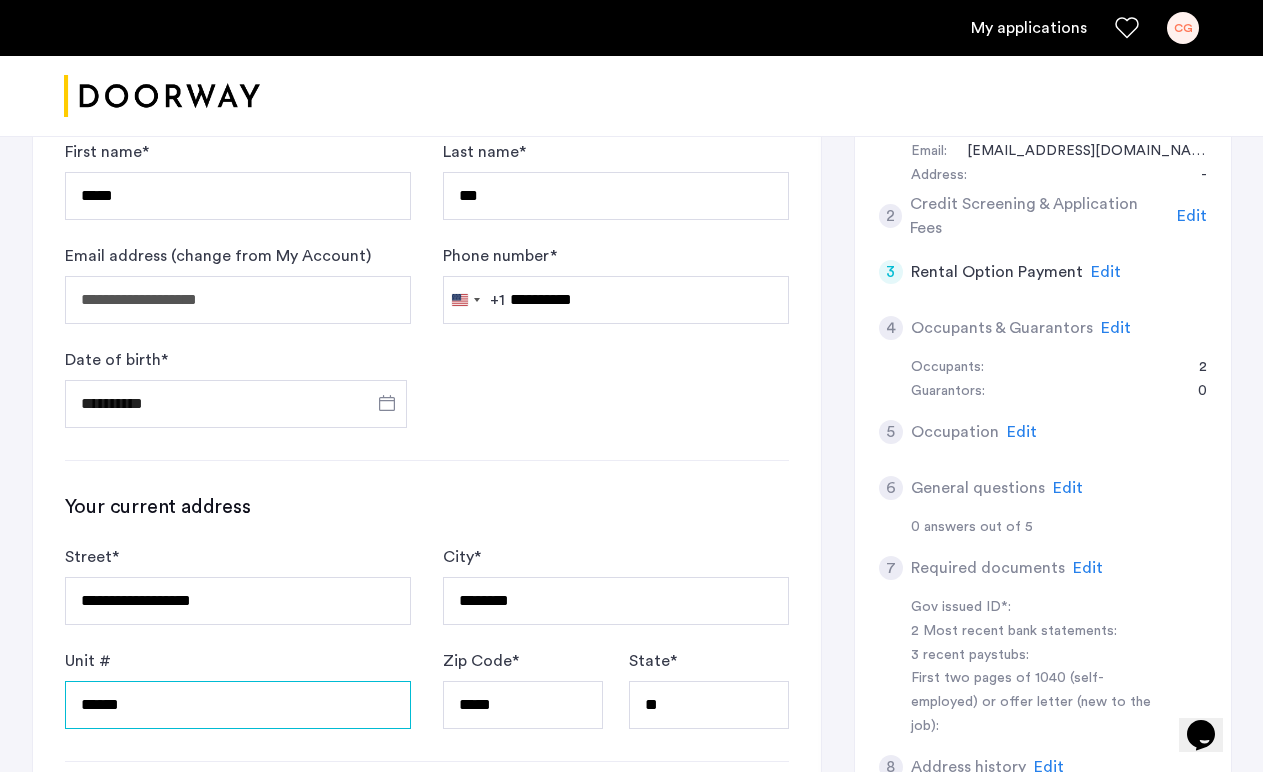 scroll, scrollTop: 674, scrollLeft: 0, axis: vertical 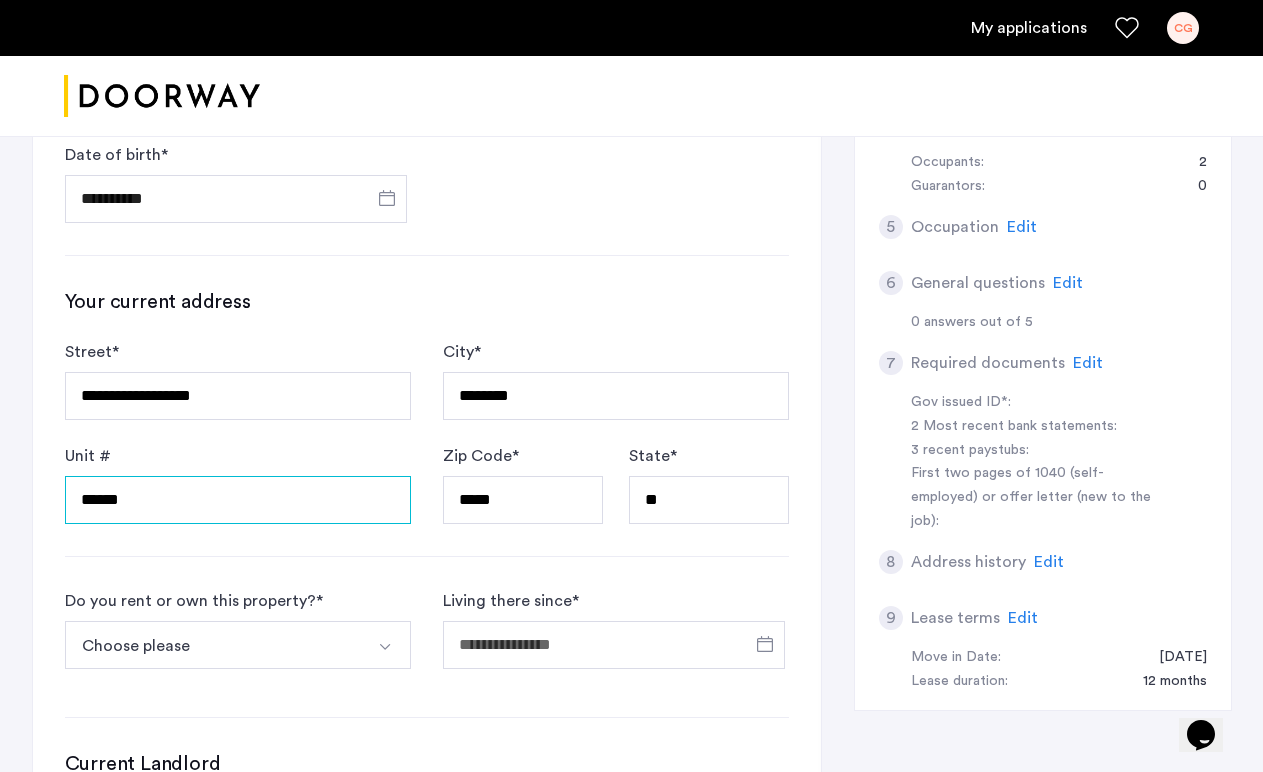 type on "******" 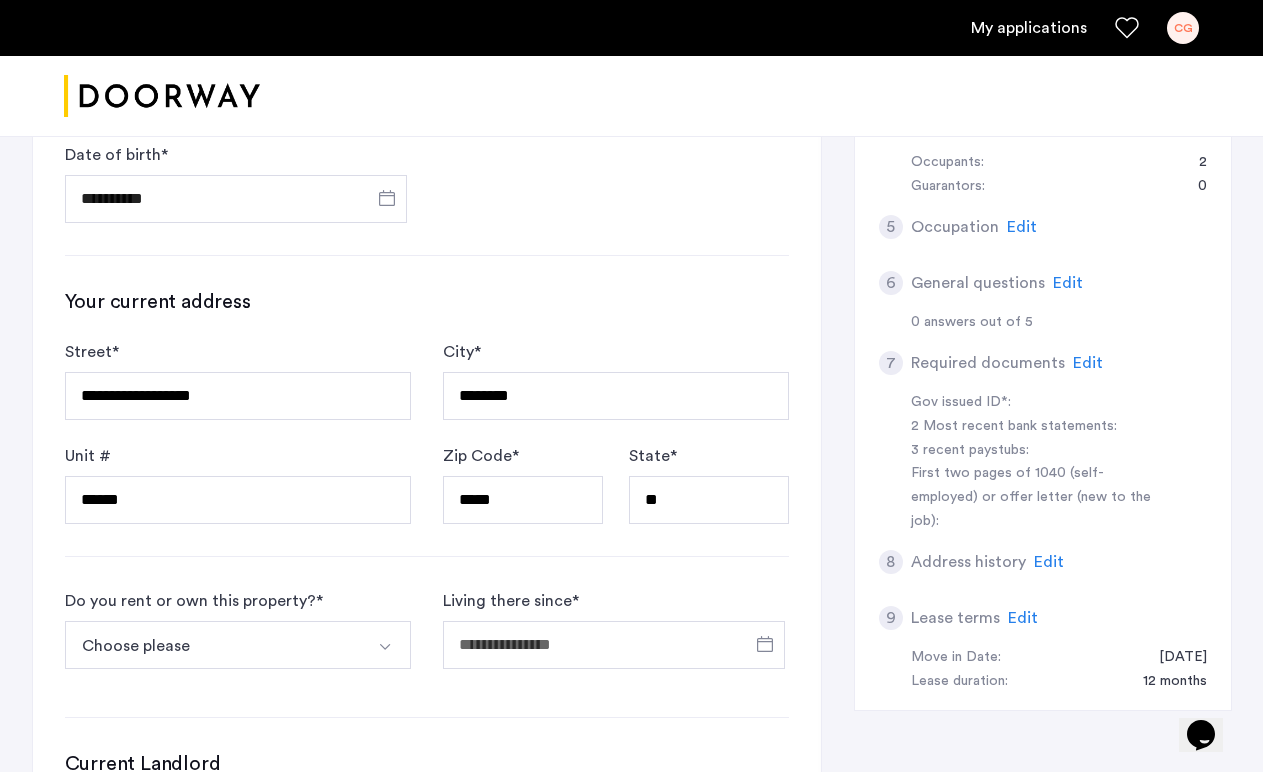 click on "Choose please" at bounding box center (214, 645) 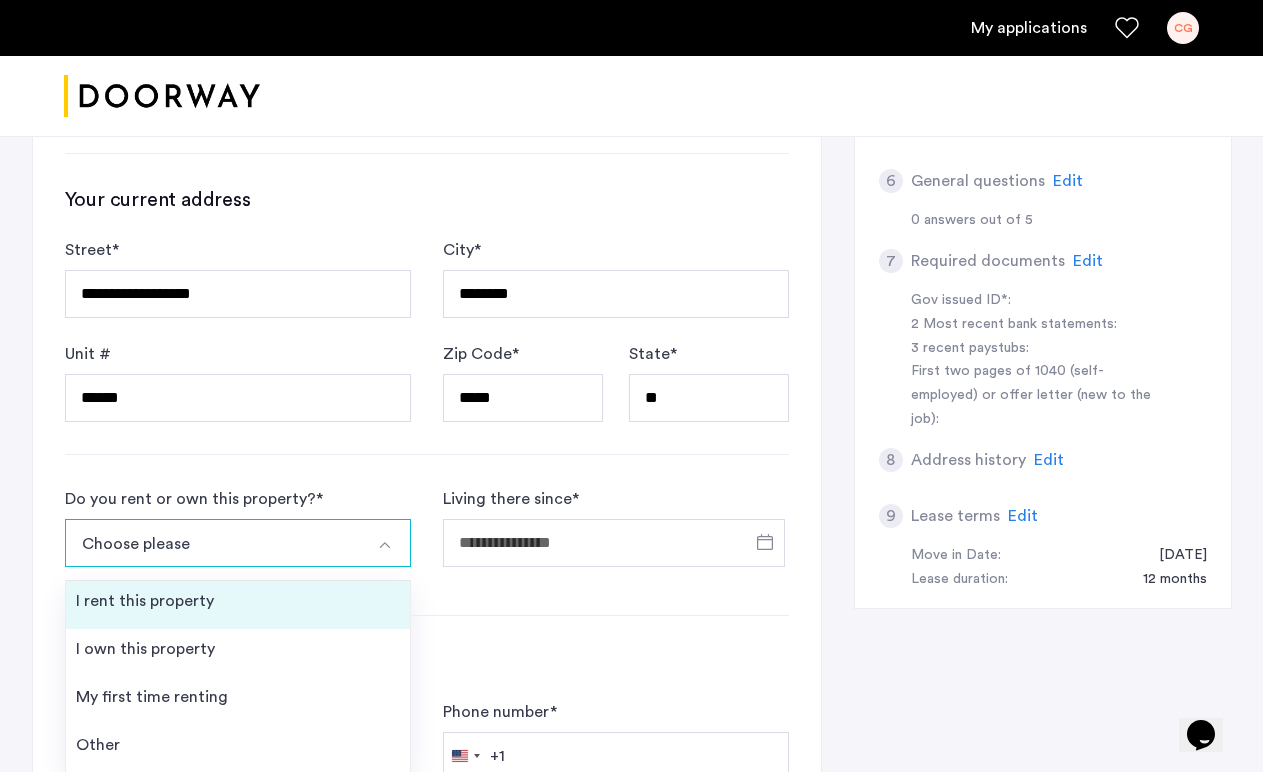 scroll, scrollTop: 787, scrollLeft: 0, axis: vertical 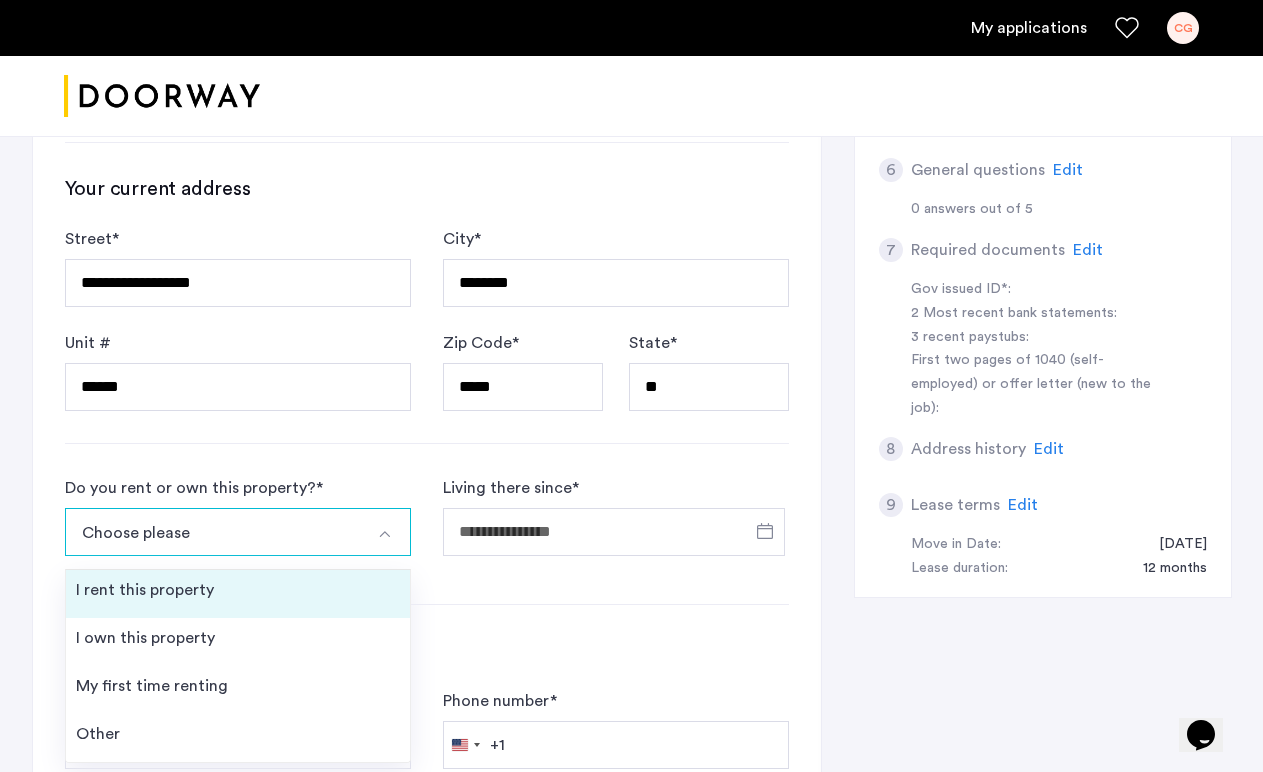 click on "I rent this property" at bounding box center [238, 594] 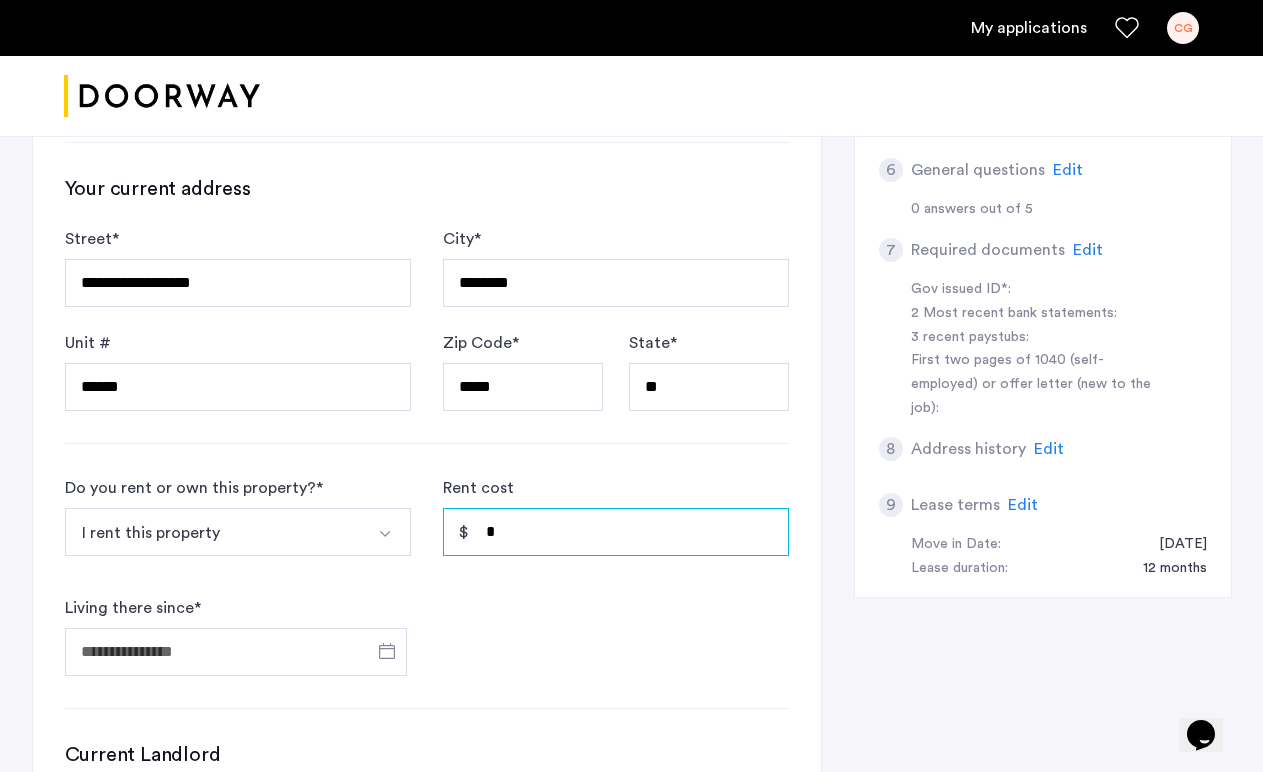 click on "*" at bounding box center (616, 532) 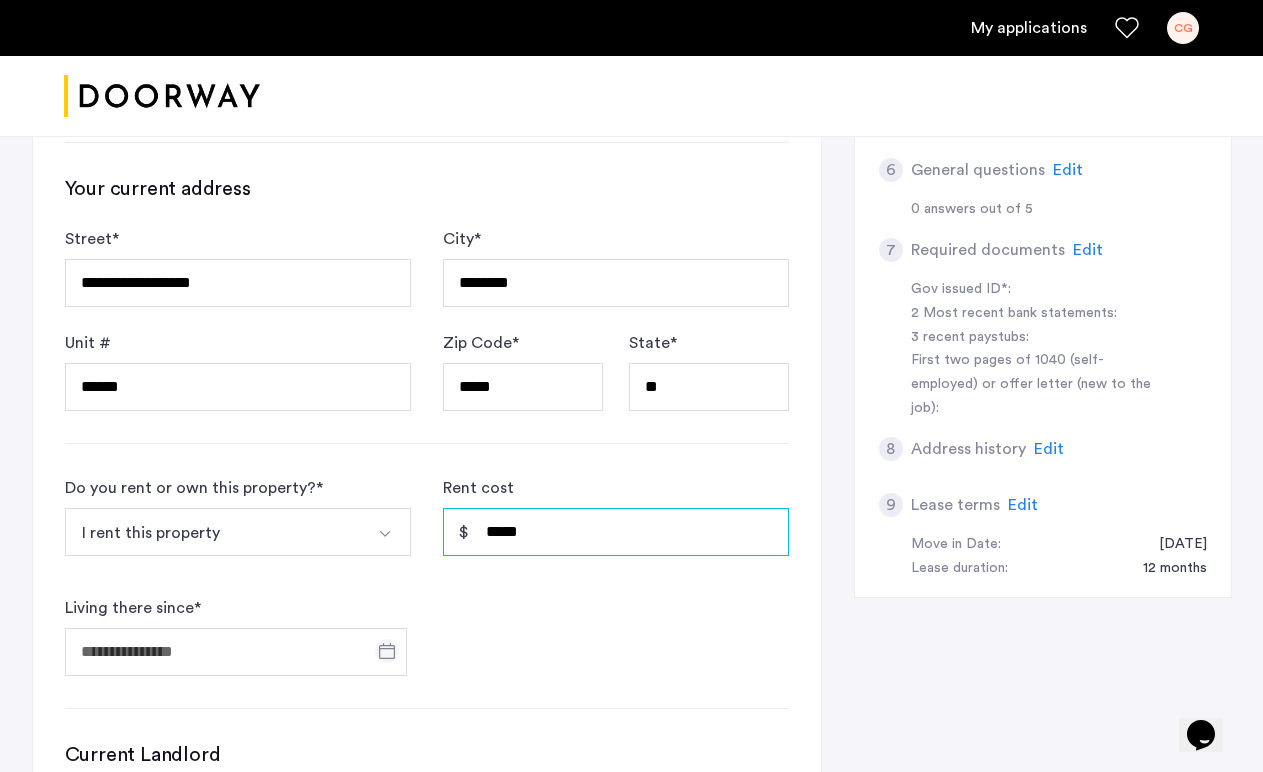 type on "*****" 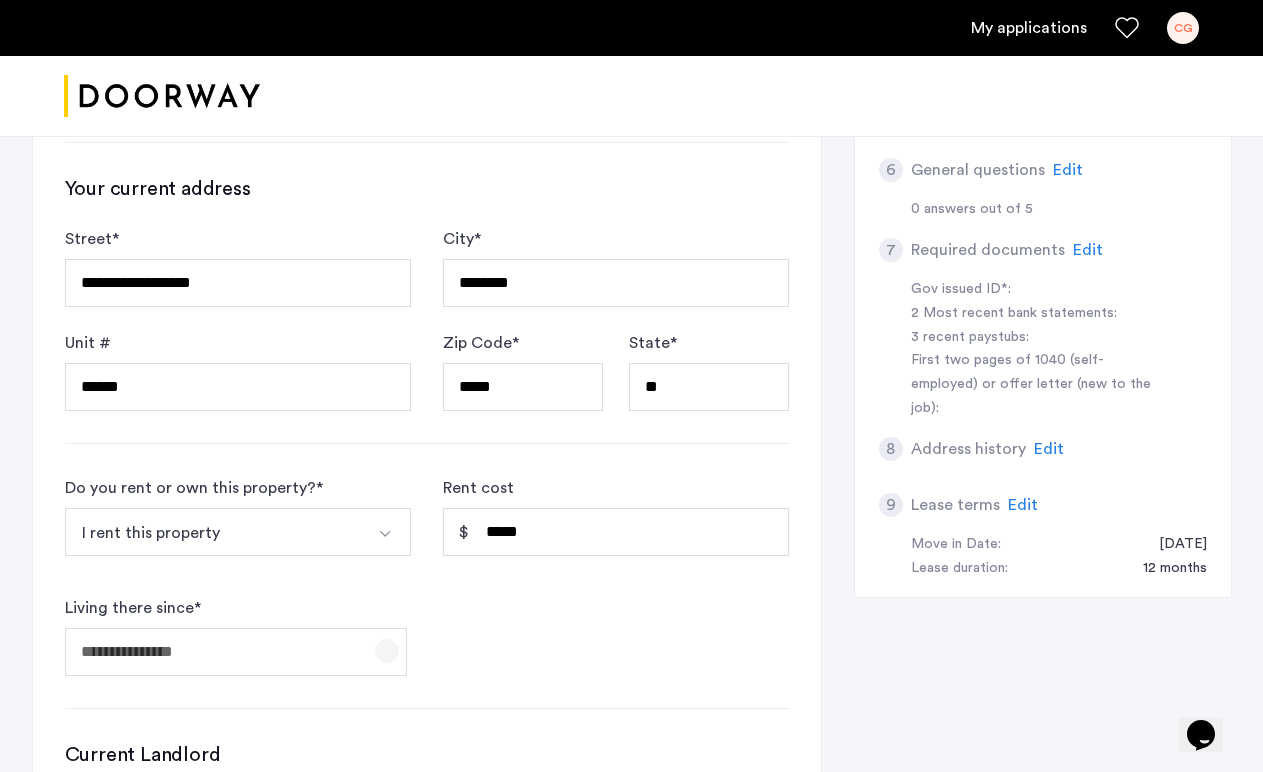 click 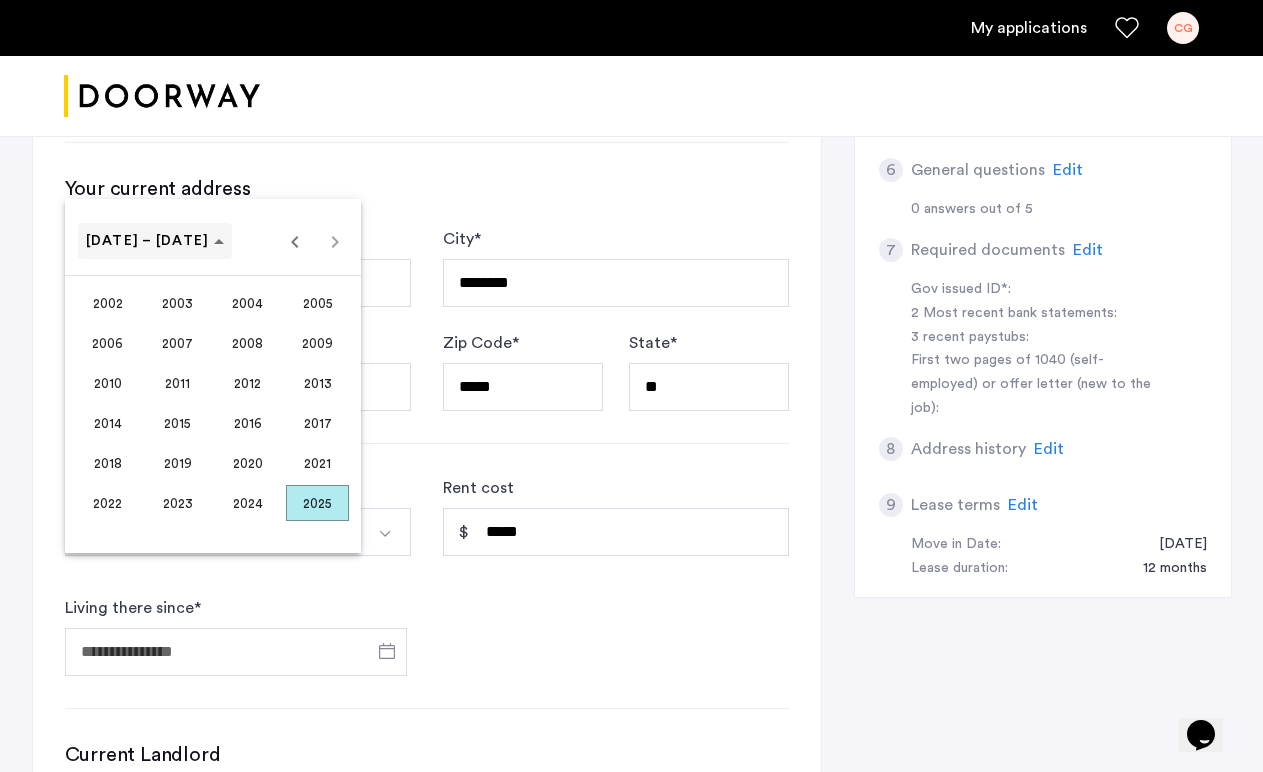 click at bounding box center (155, 241) 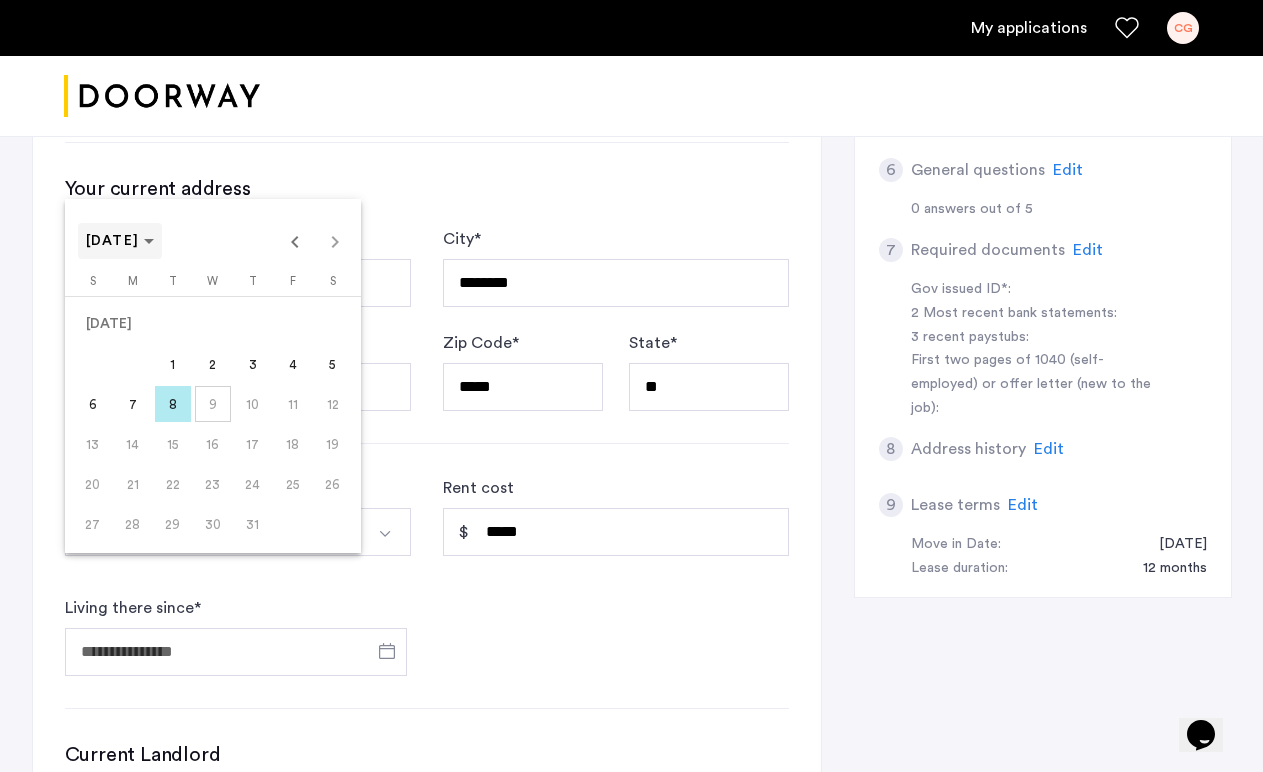 click at bounding box center (120, 241) 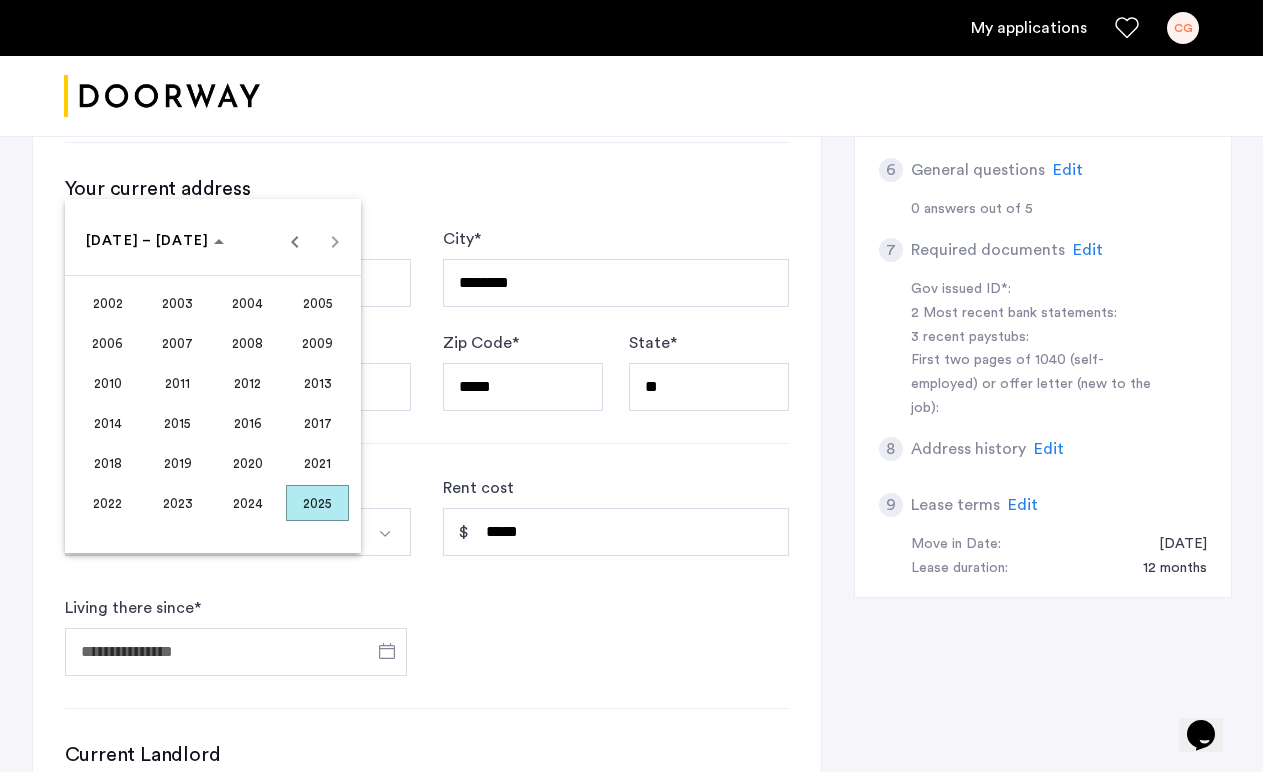 click on "2023" at bounding box center [177, 503] 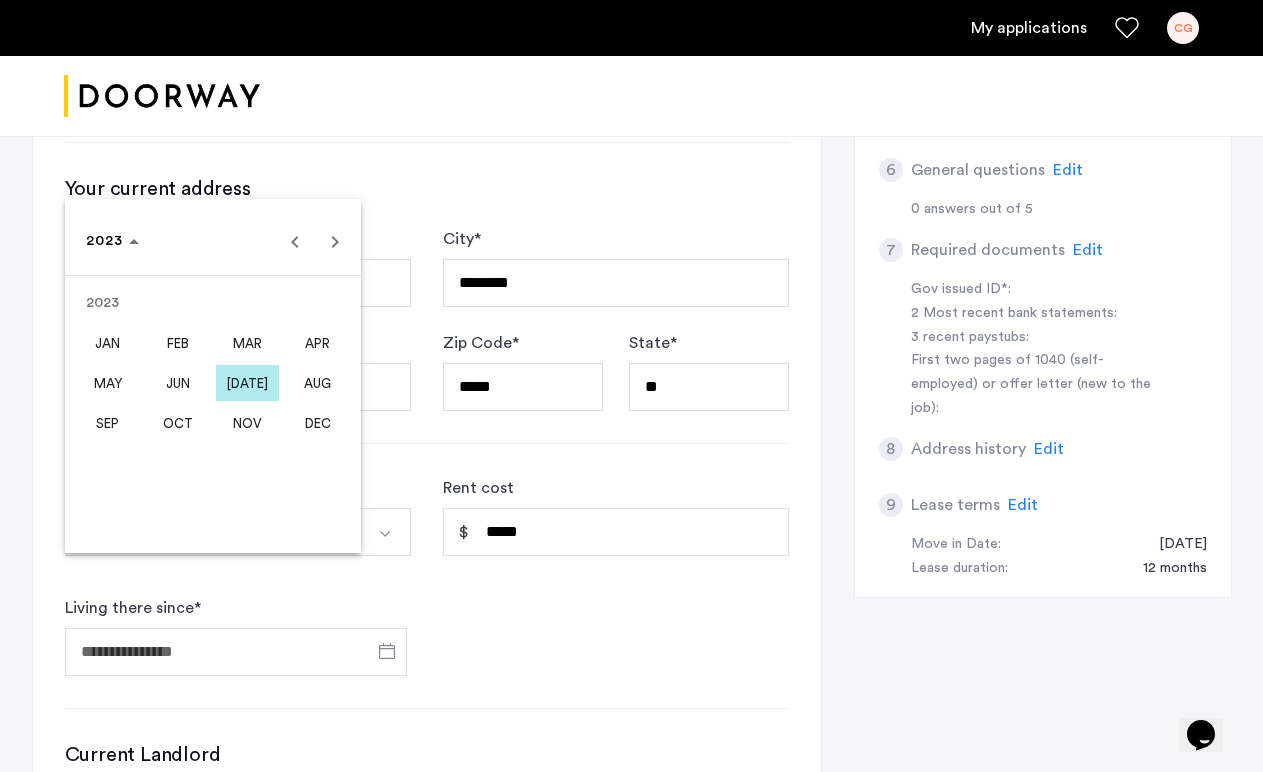 click on "AUG" at bounding box center [317, 383] 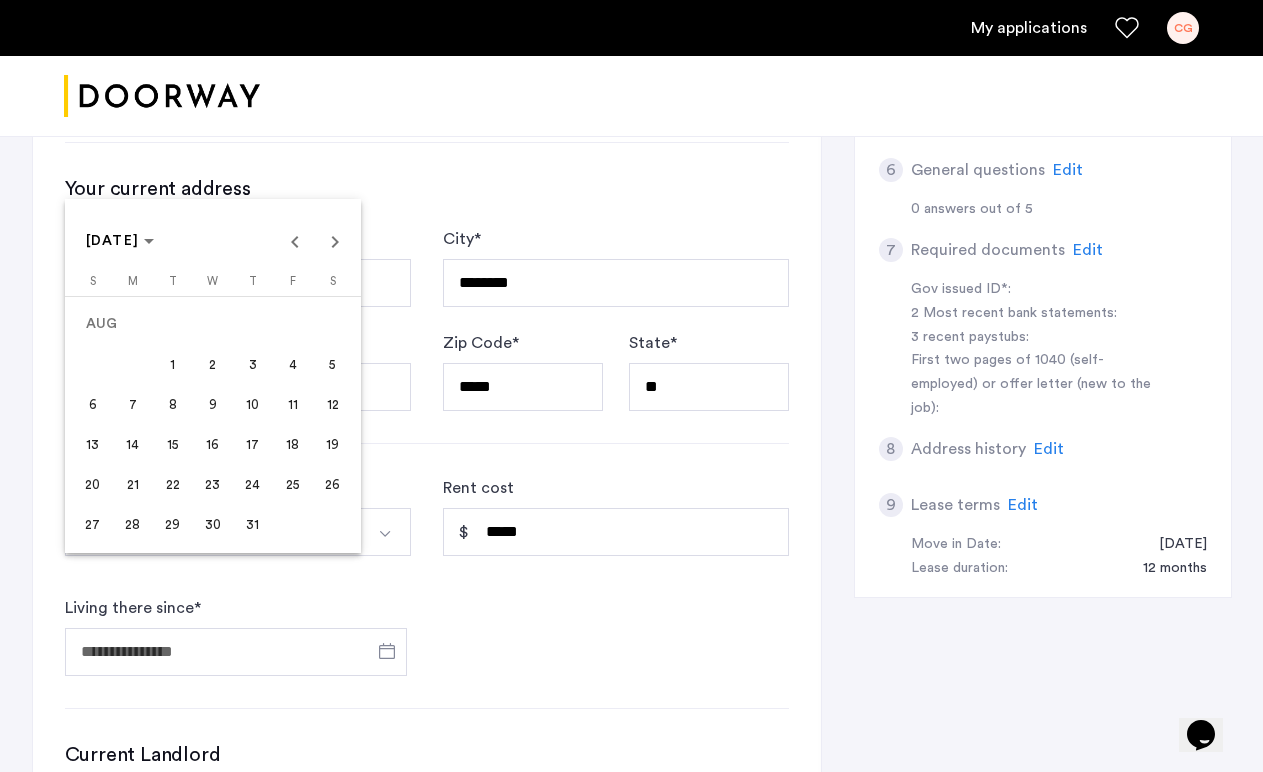 click on "1" at bounding box center [173, 364] 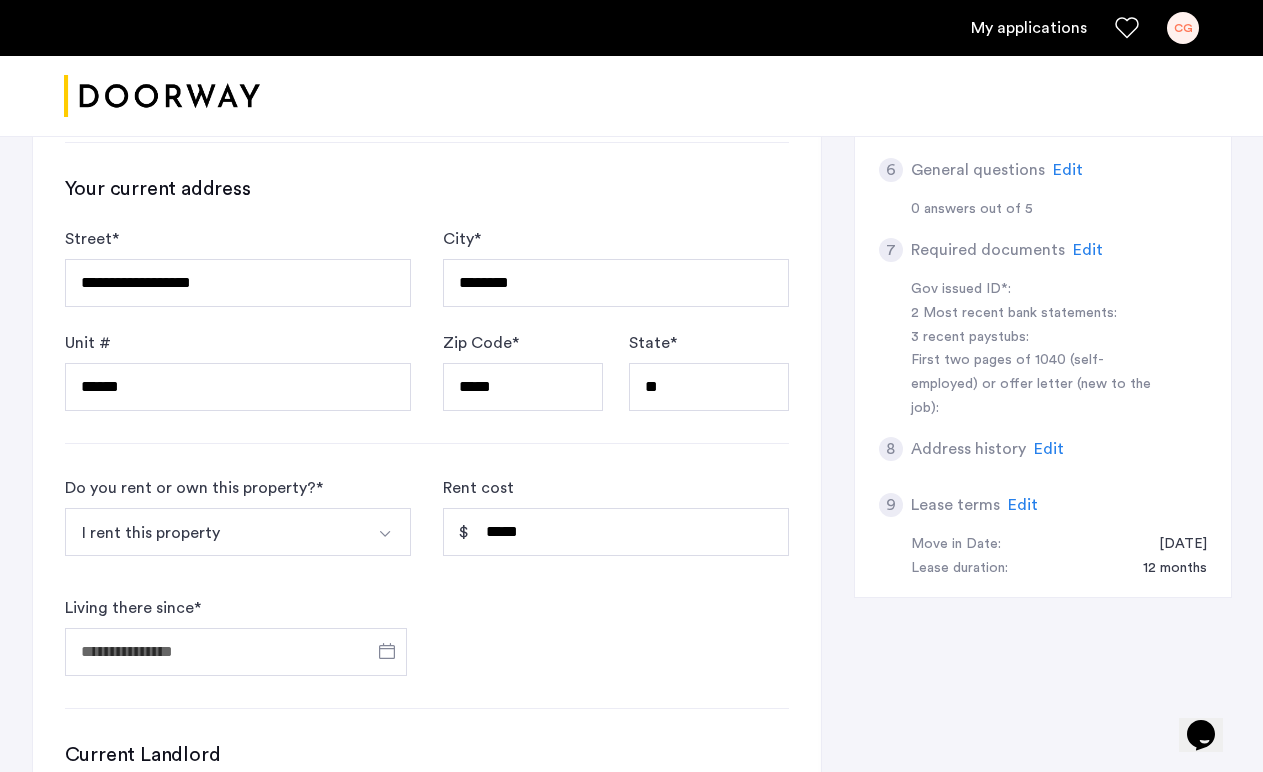 type on "**********" 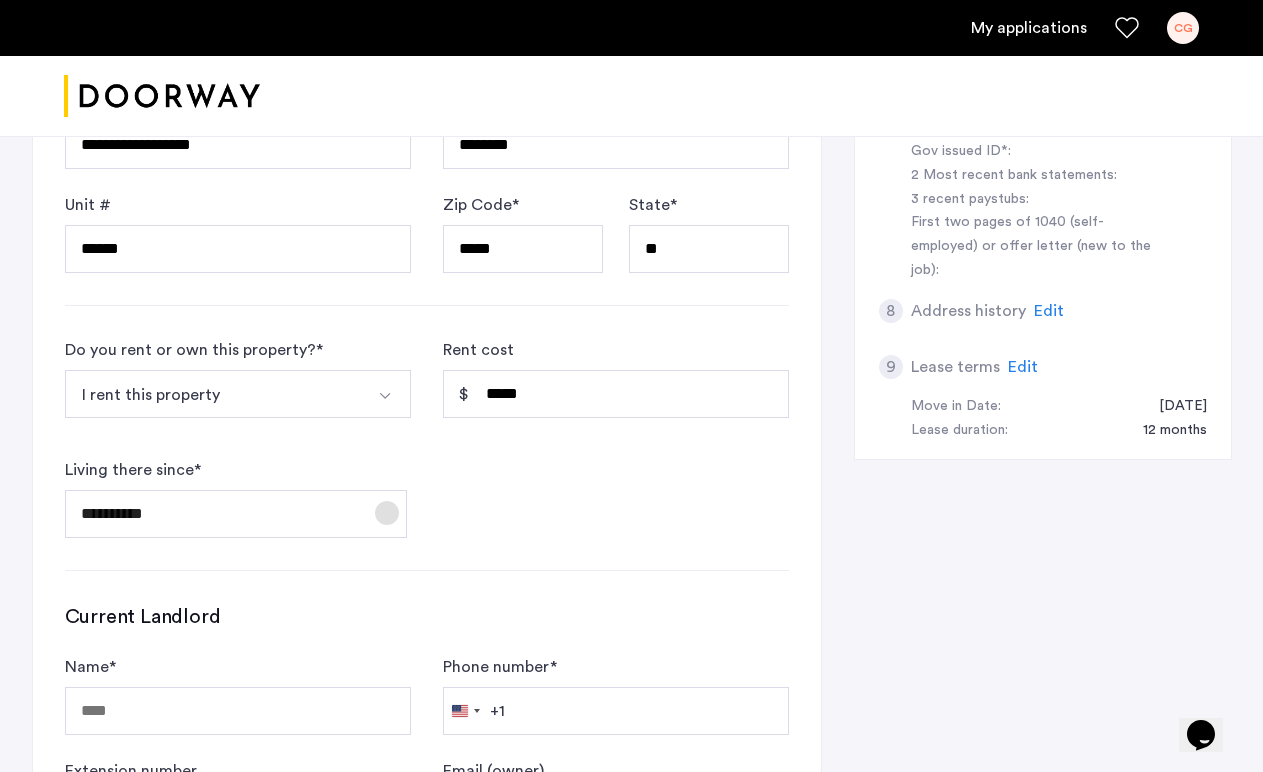 scroll, scrollTop: 990, scrollLeft: 0, axis: vertical 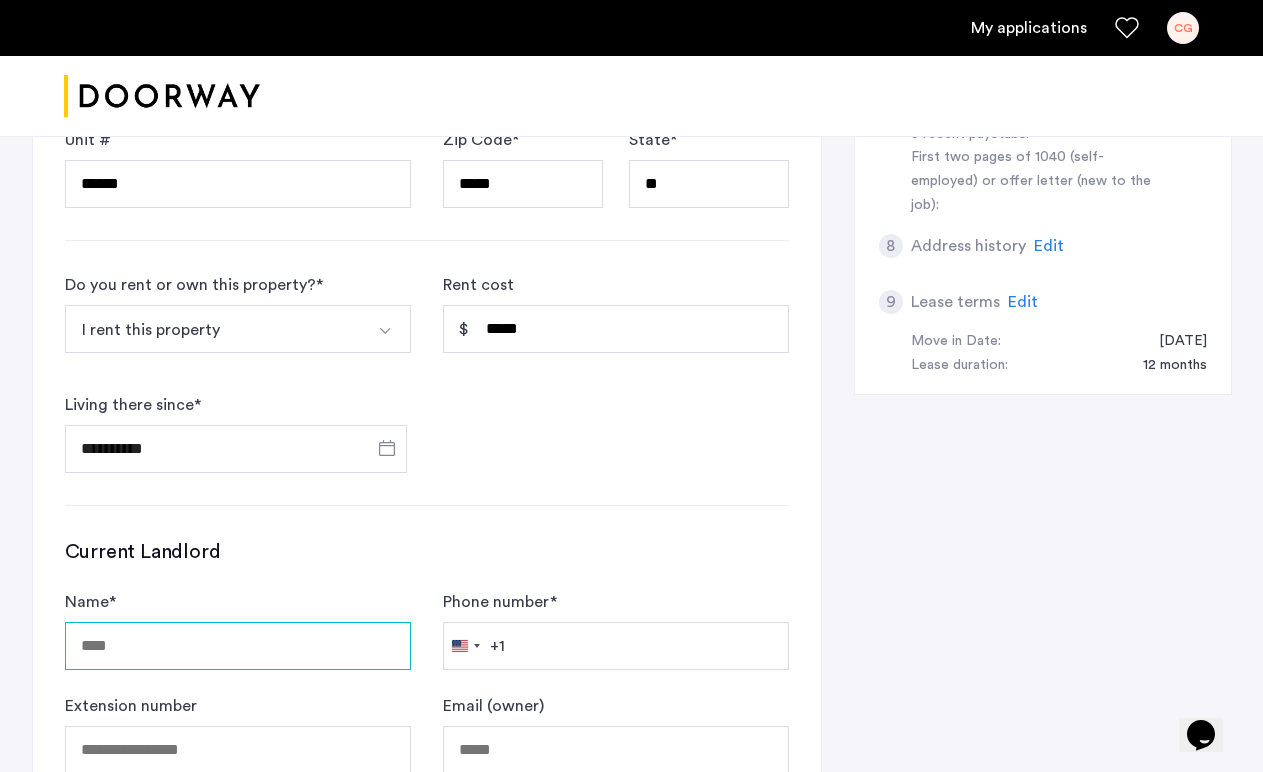 click on "Name  *" at bounding box center [238, 646] 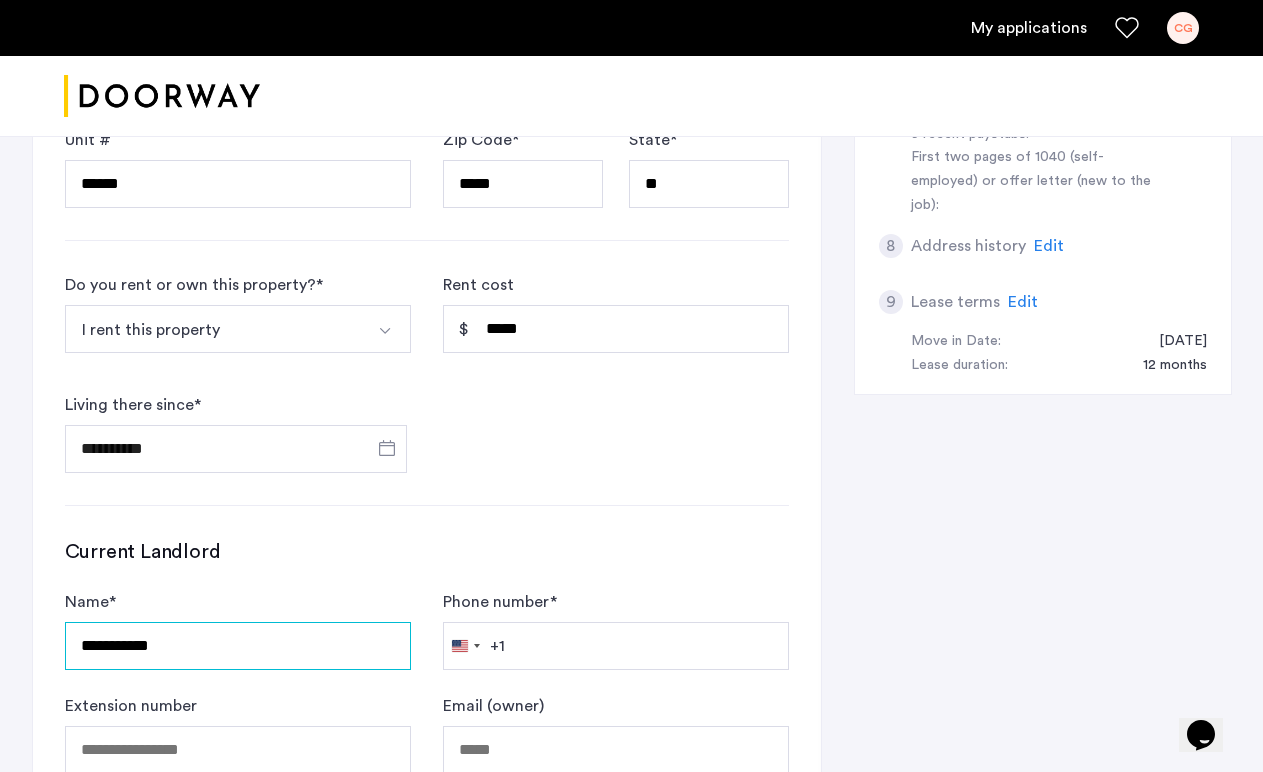 type on "**********" 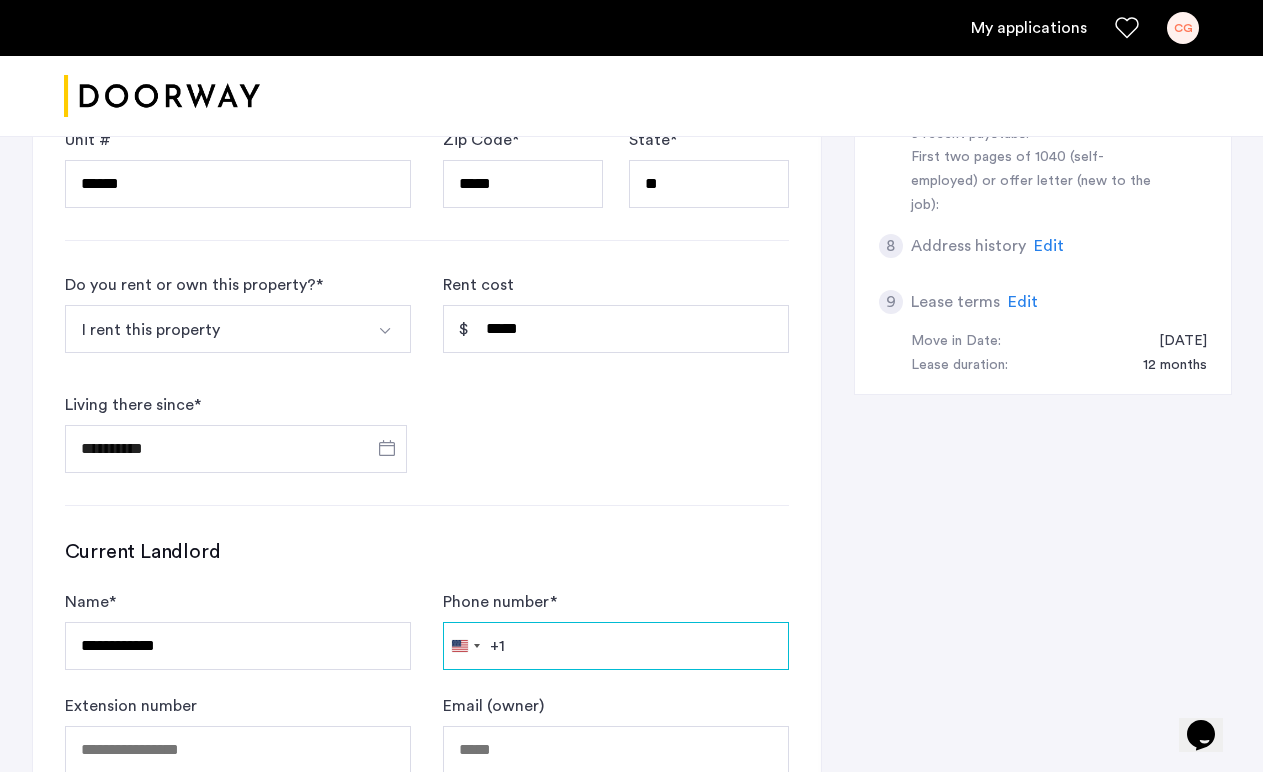 click on "Phone number  *" at bounding box center (616, 646) 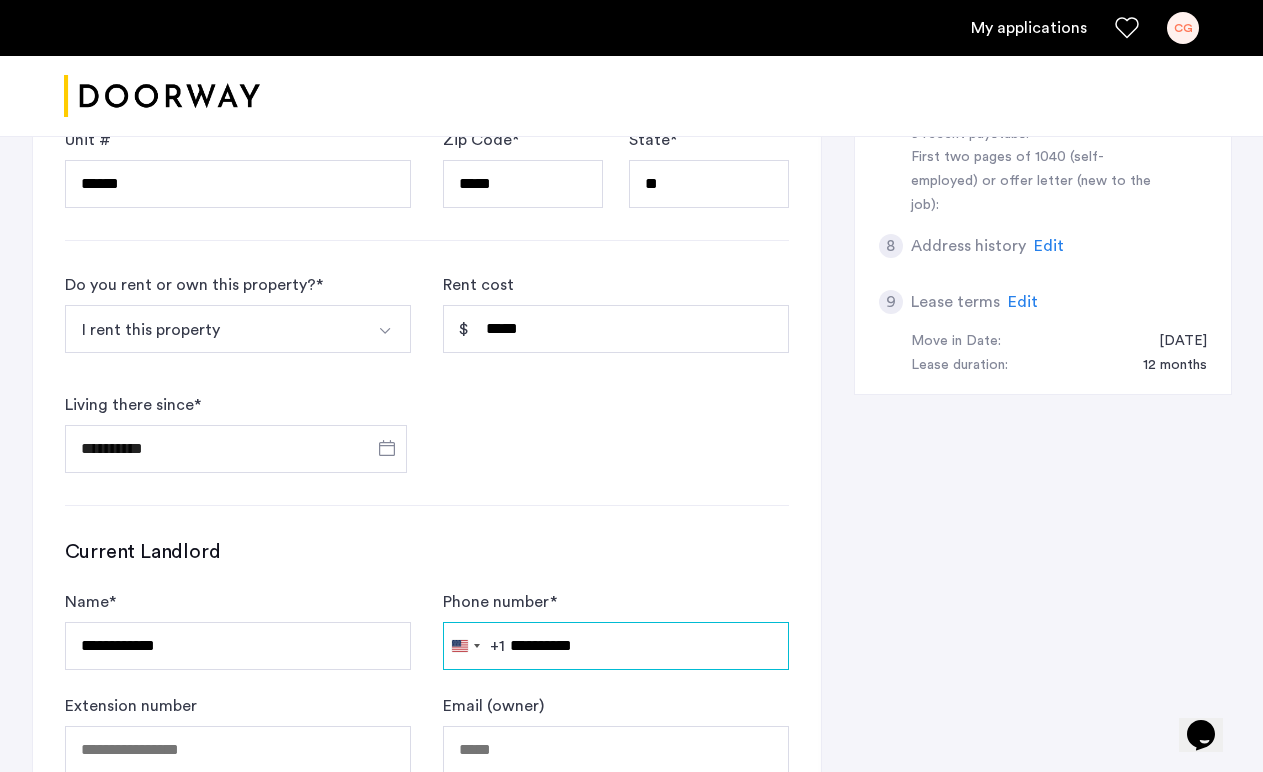 type on "**********" 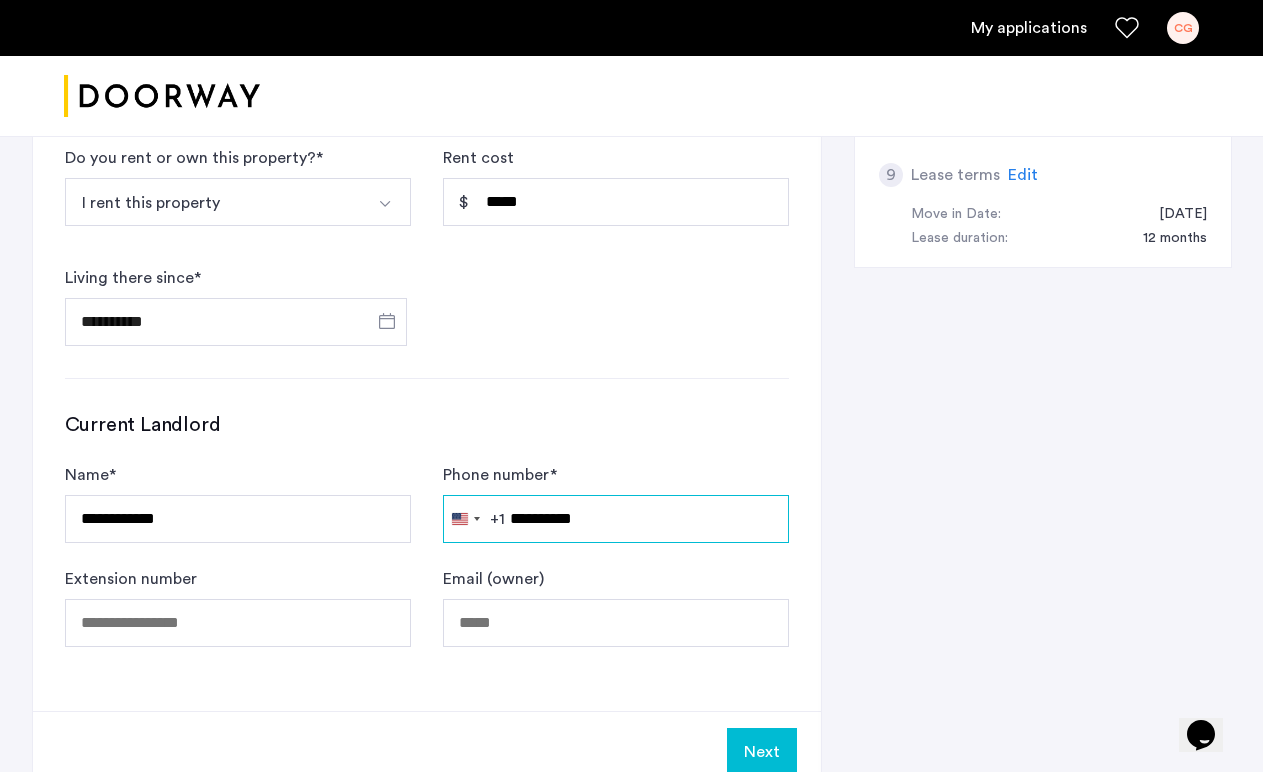 scroll, scrollTop: 1136, scrollLeft: 0, axis: vertical 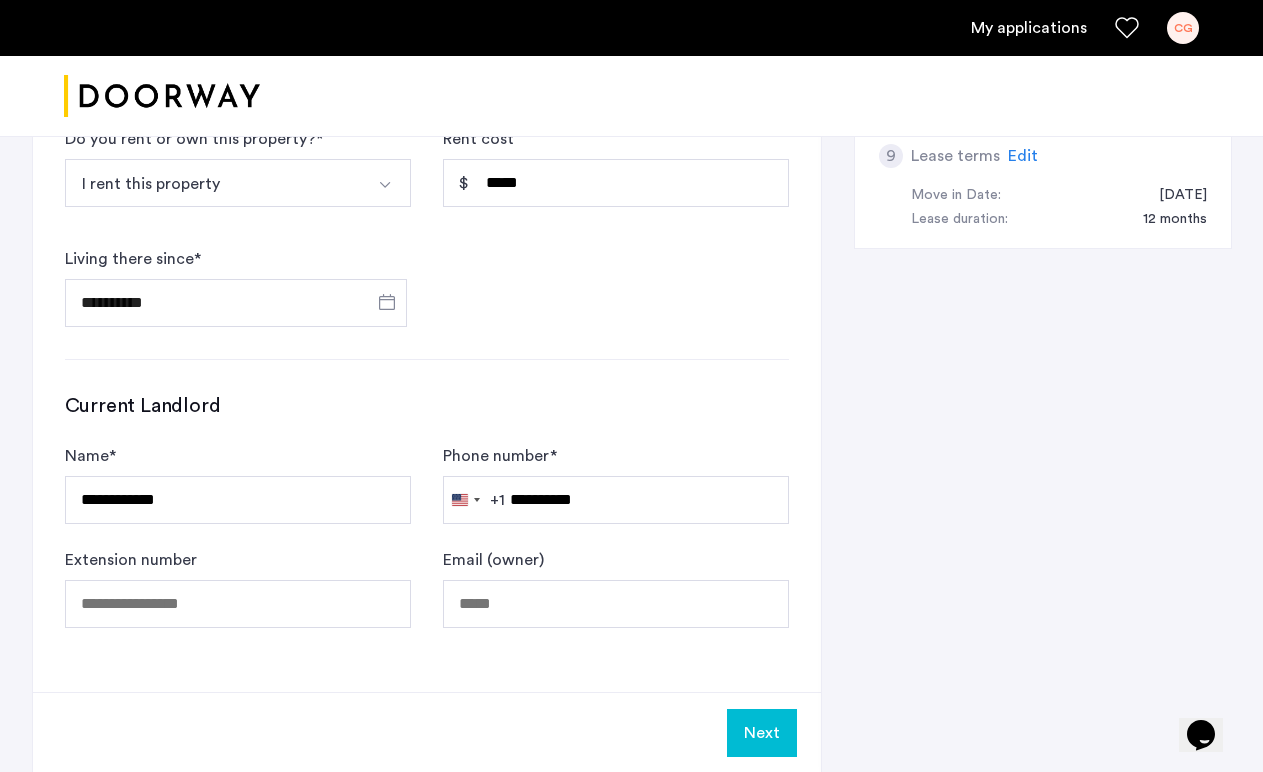 click on "Next" 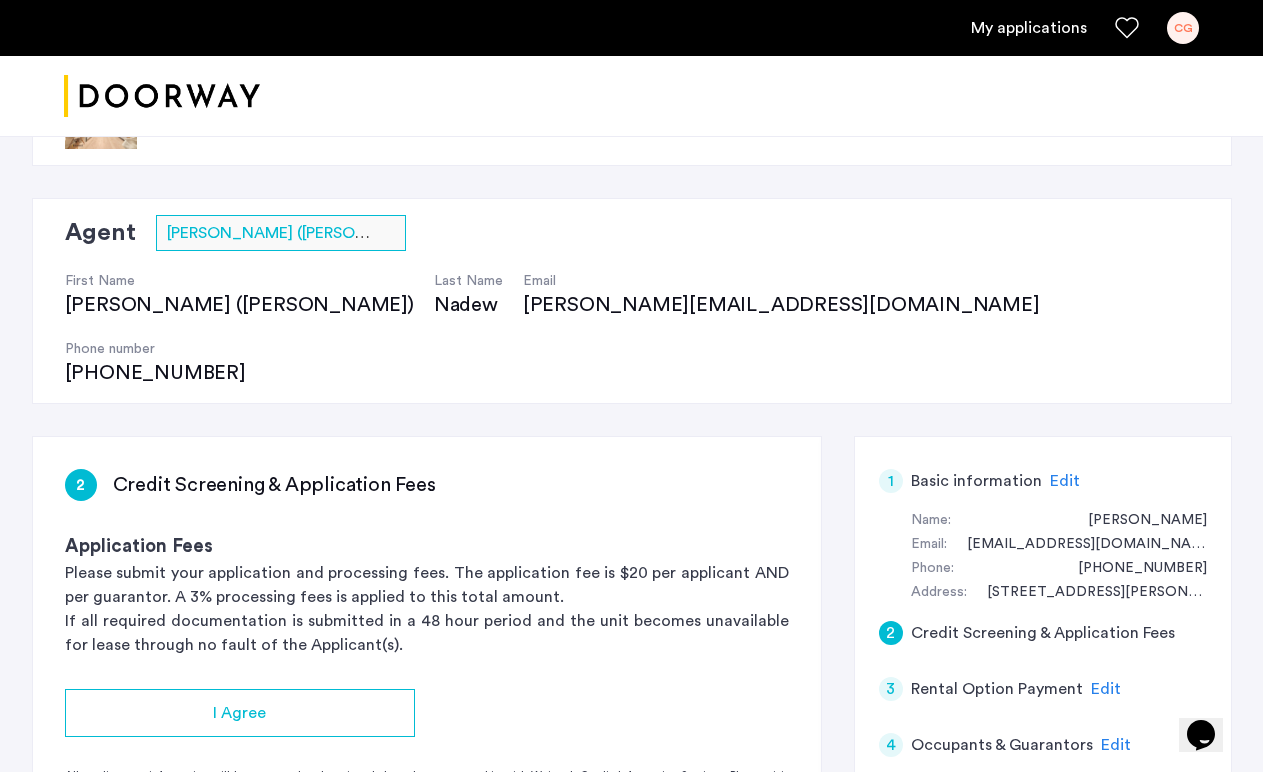 scroll, scrollTop: 292, scrollLeft: 0, axis: vertical 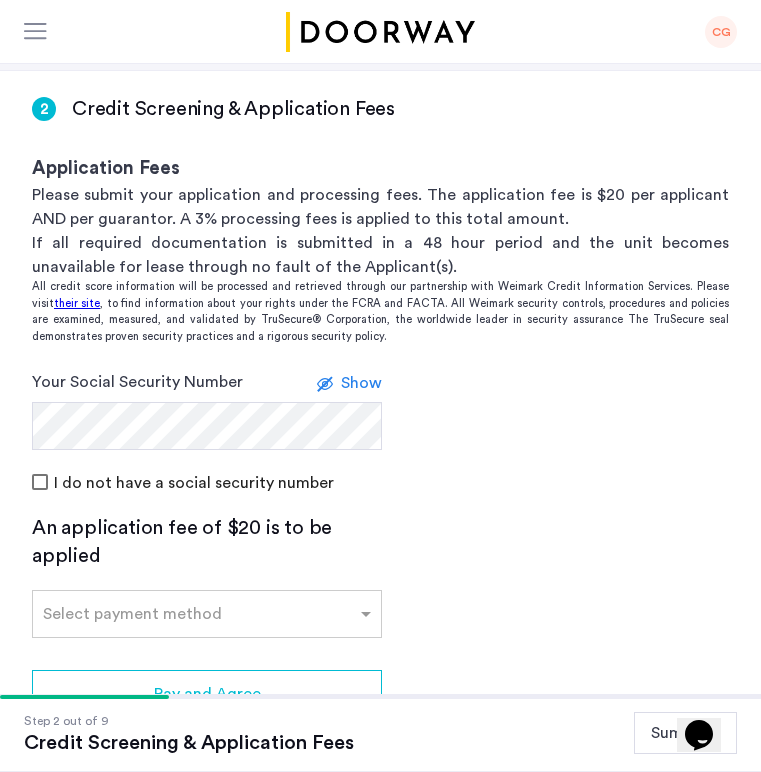 click on "Show" 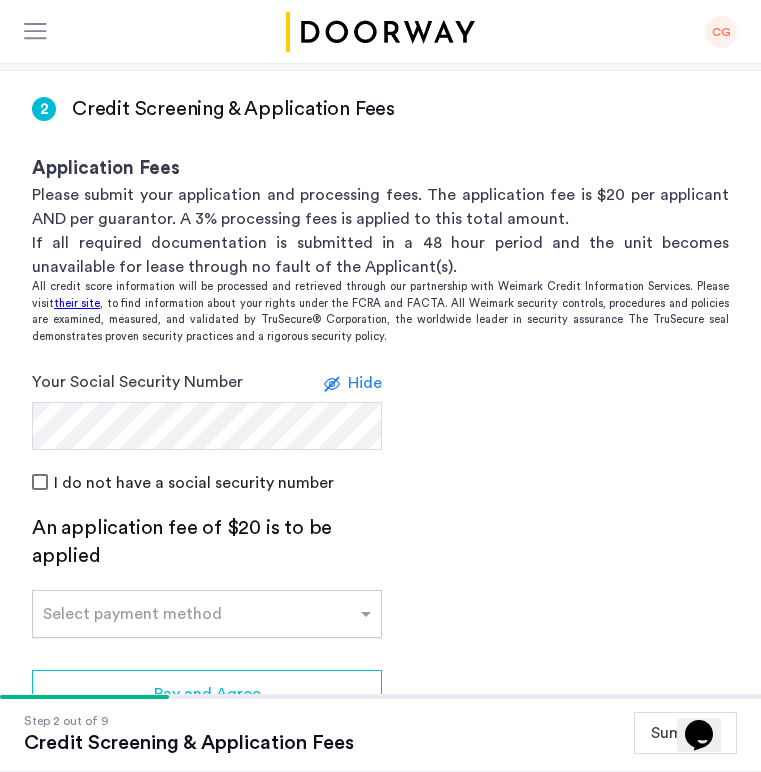 click 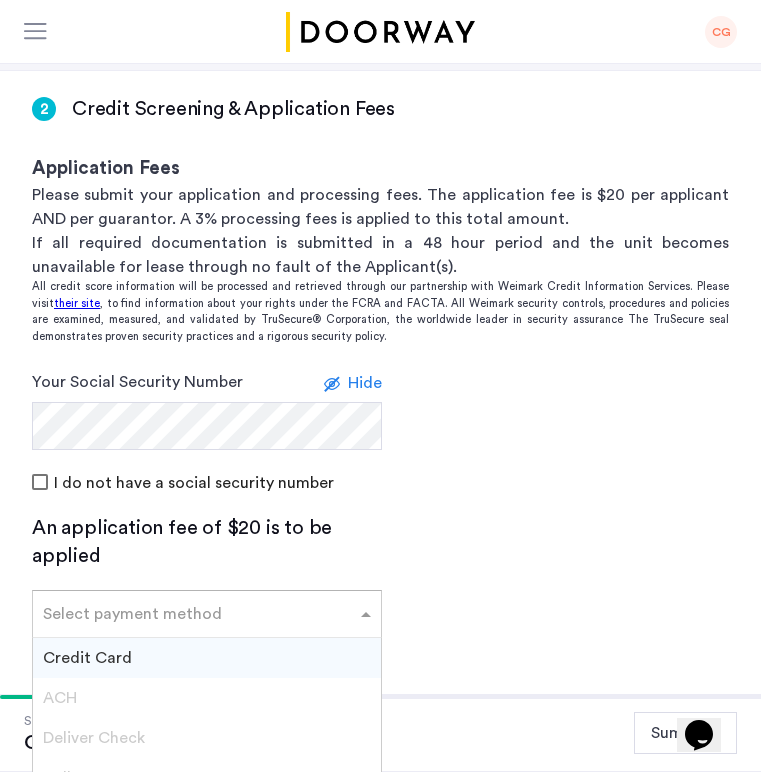 click on "Credit Card" at bounding box center (87, 658) 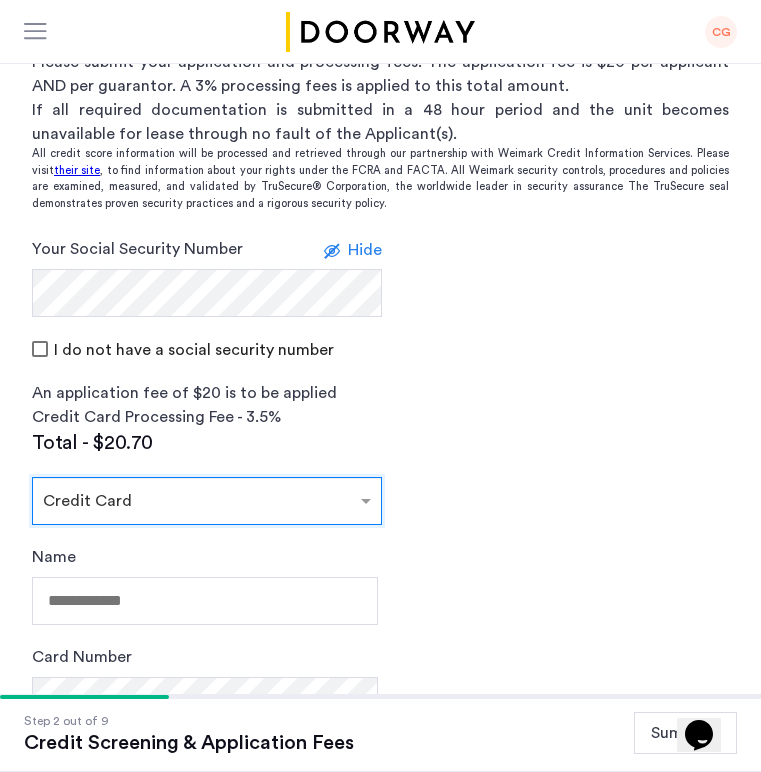 scroll, scrollTop: 602, scrollLeft: 0, axis: vertical 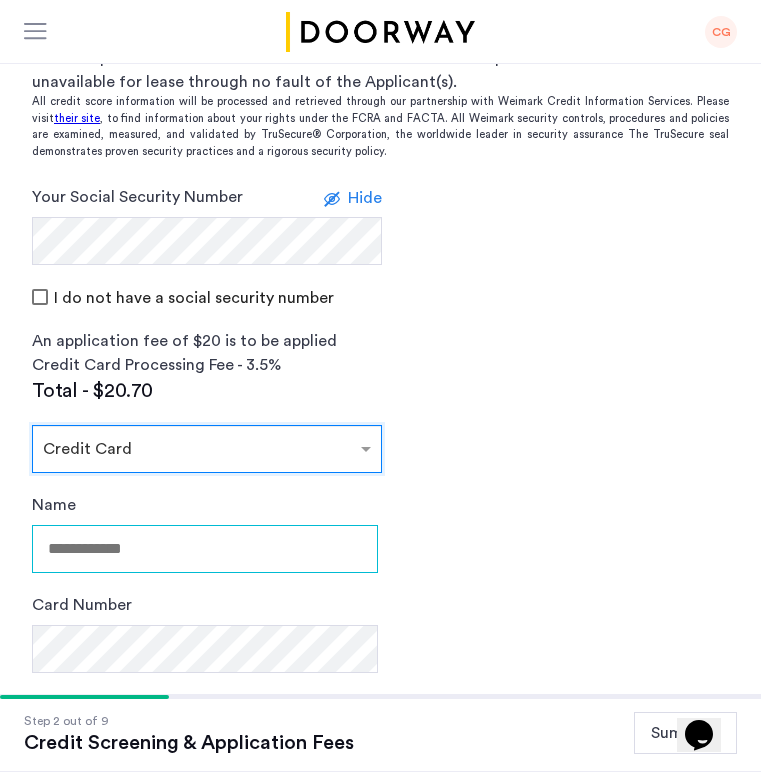 click on "Name" at bounding box center [205, 549] 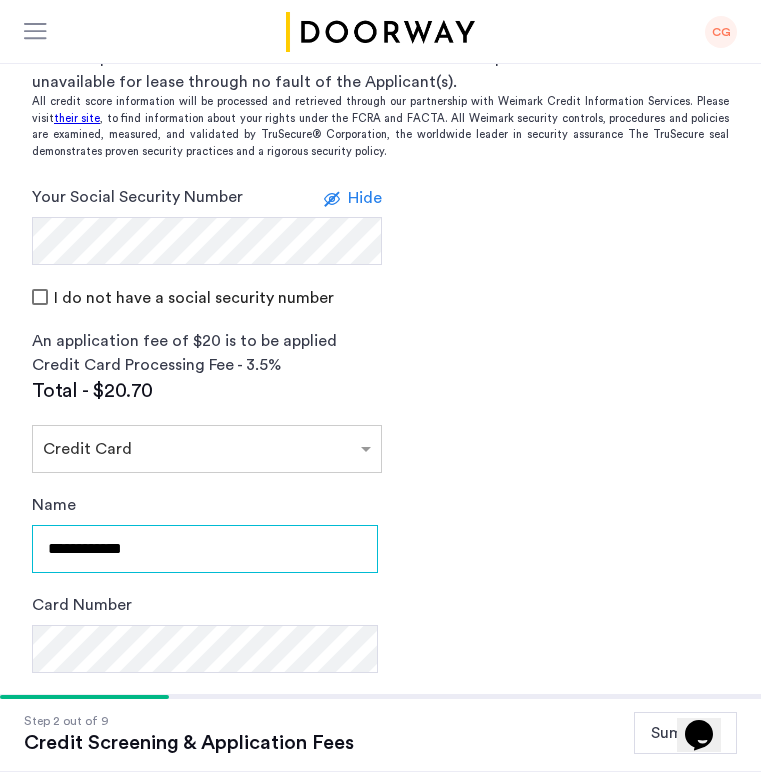 type on "**********" 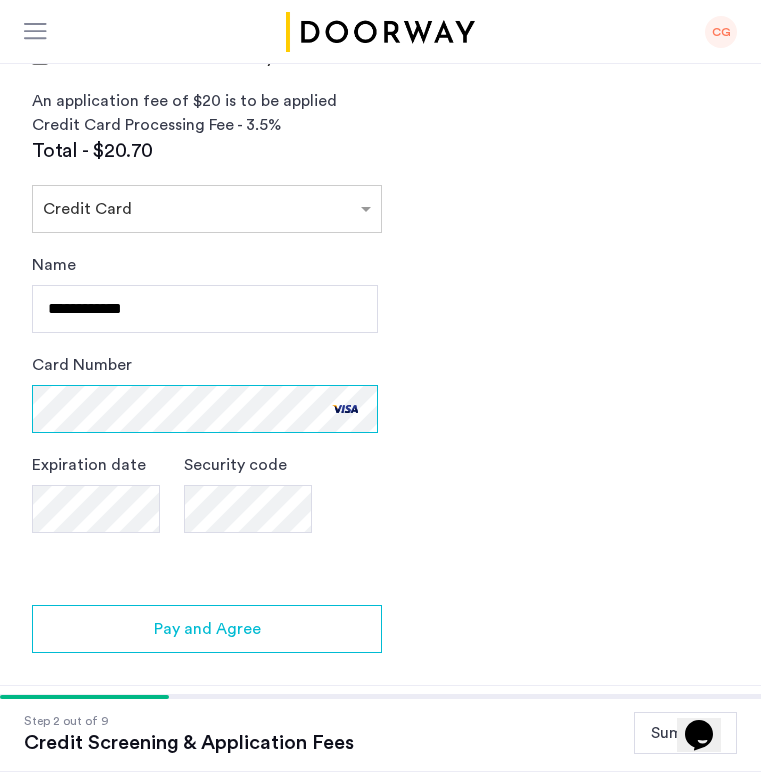 scroll, scrollTop: 848, scrollLeft: 0, axis: vertical 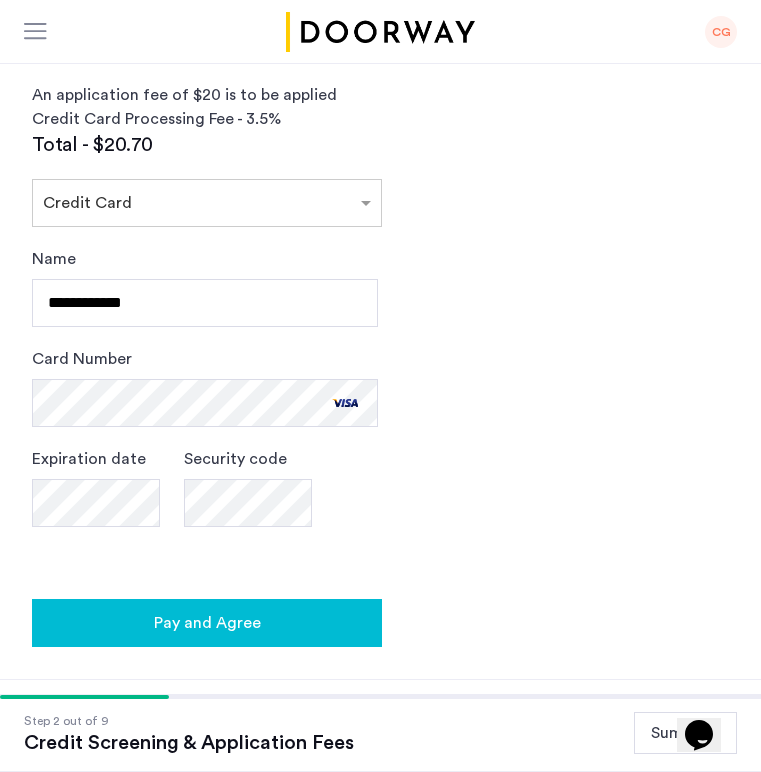 click on "Pay and Agree" 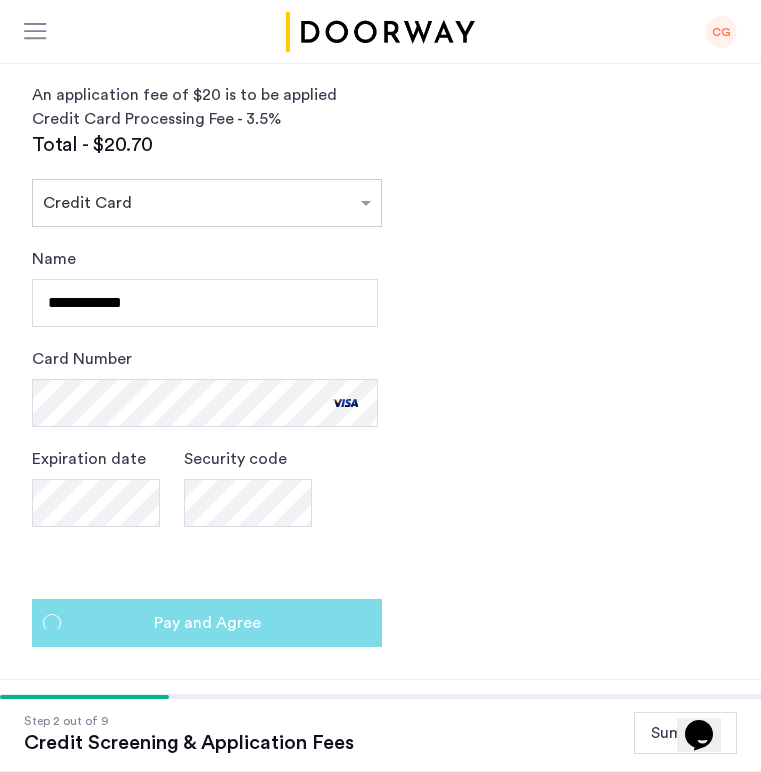 scroll, scrollTop: 0, scrollLeft: 0, axis: both 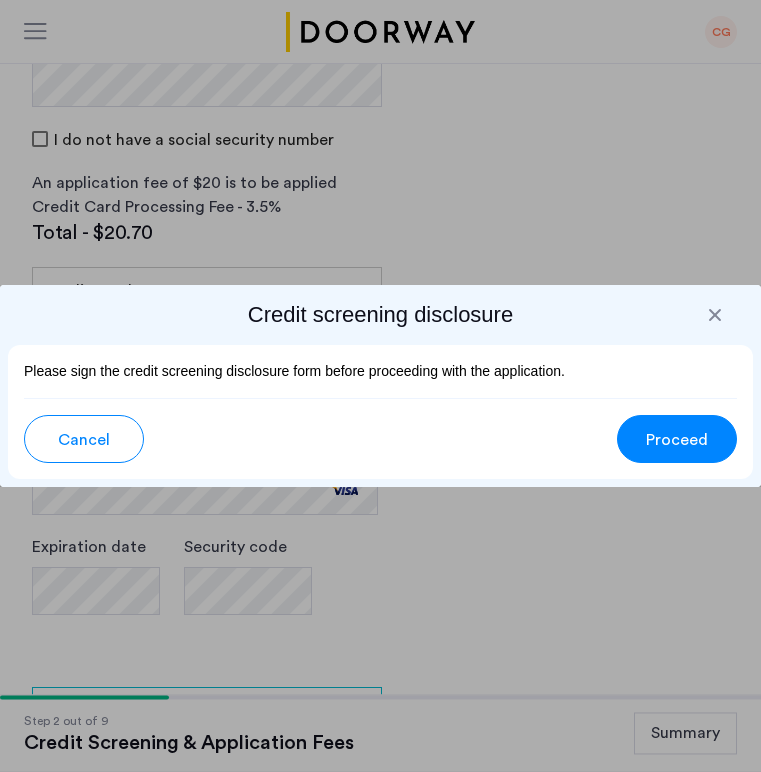 click on "Proceed" at bounding box center (677, 439) 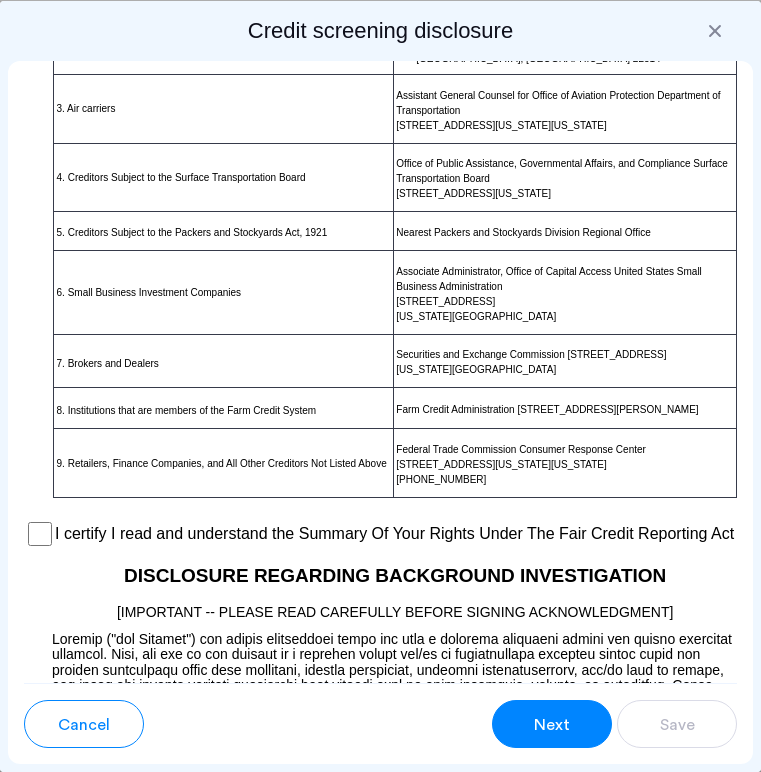 scroll, scrollTop: 1745, scrollLeft: 0, axis: vertical 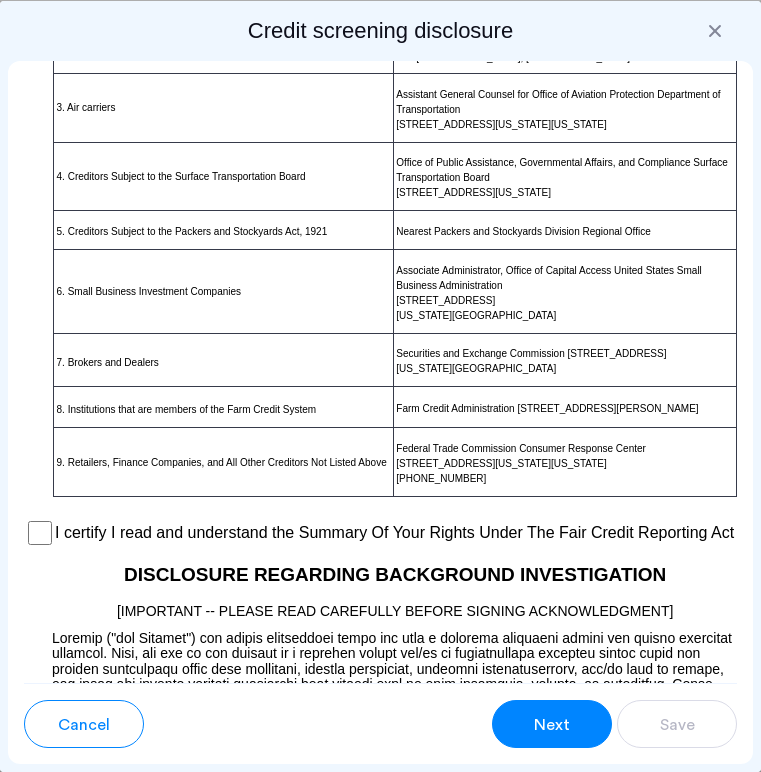 click on "I certify I read and understand the Summary Of Your Rights Under The Fair Credit Reporting Act" at bounding box center [394, 533] 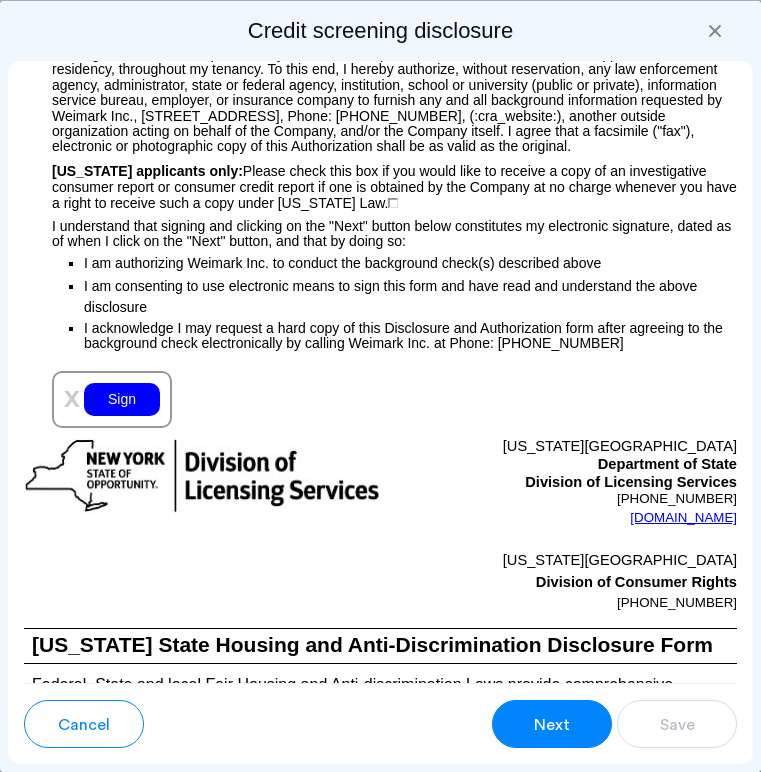 scroll, scrollTop: 2775, scrollLeft: 0, axis: vertical 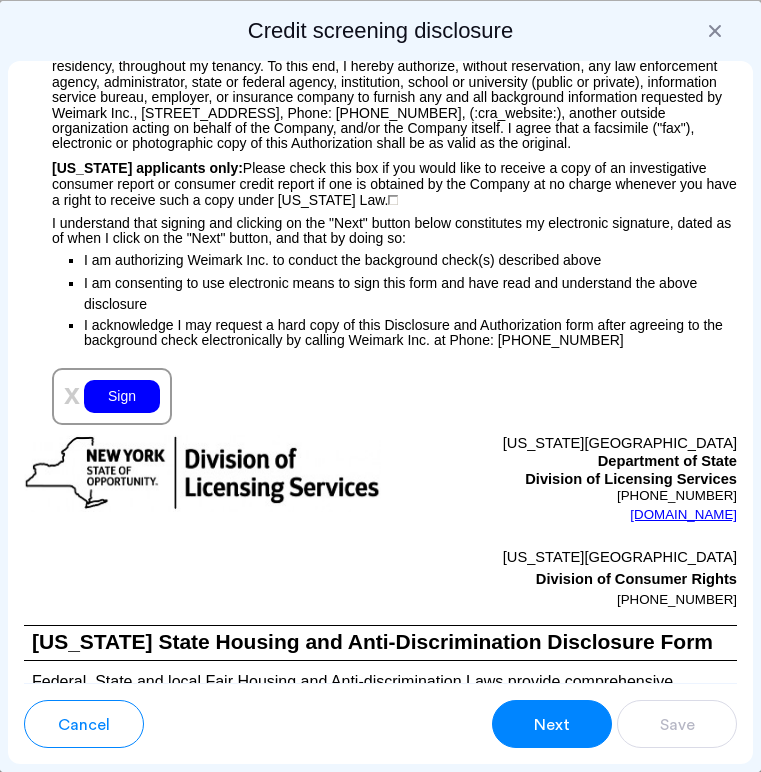 click on "Sign" at bounding box center (122, 396) 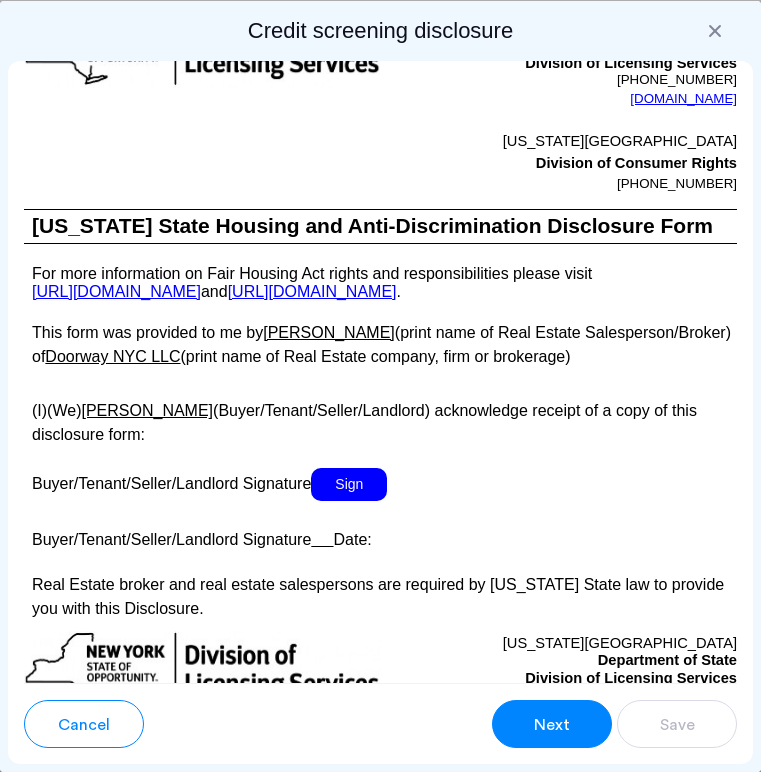 scroll, scrollTop: 4506, scrollLeft: 0, axis: vertical 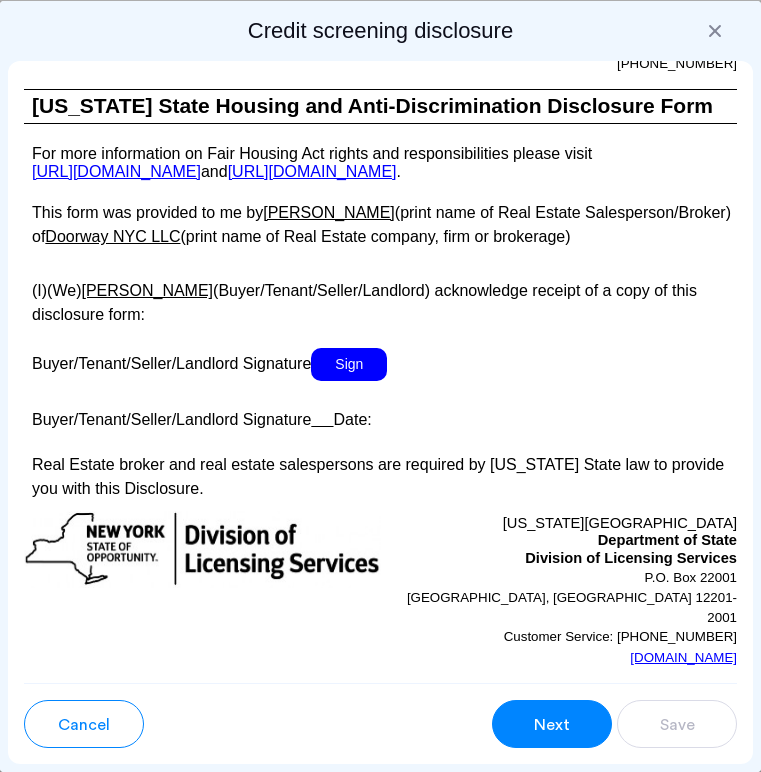 click on "Sign" at bounding box center [349, 364] 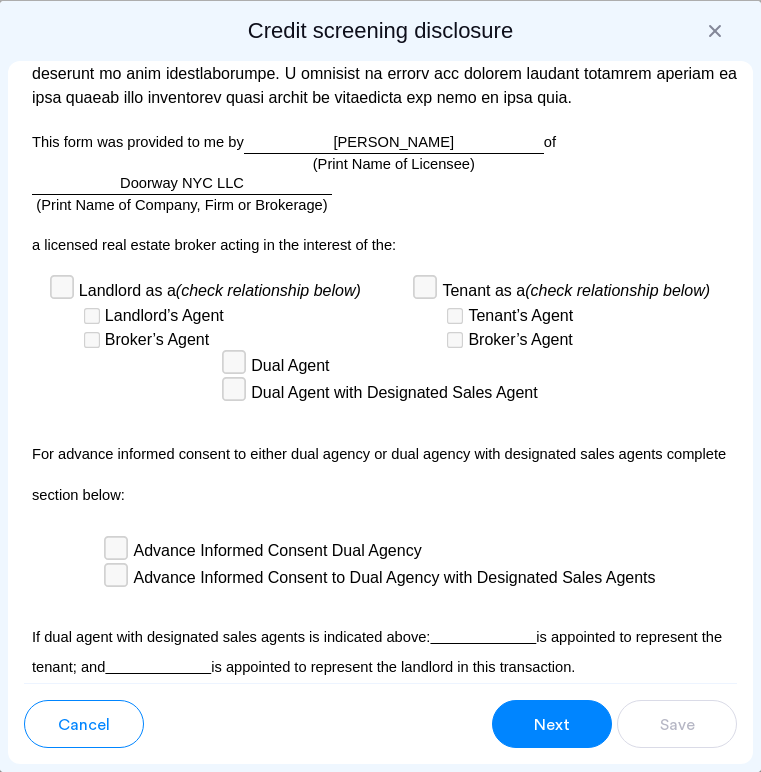 scroll, scrollTop: 7266, scrollLeft: 0, axis: vertical 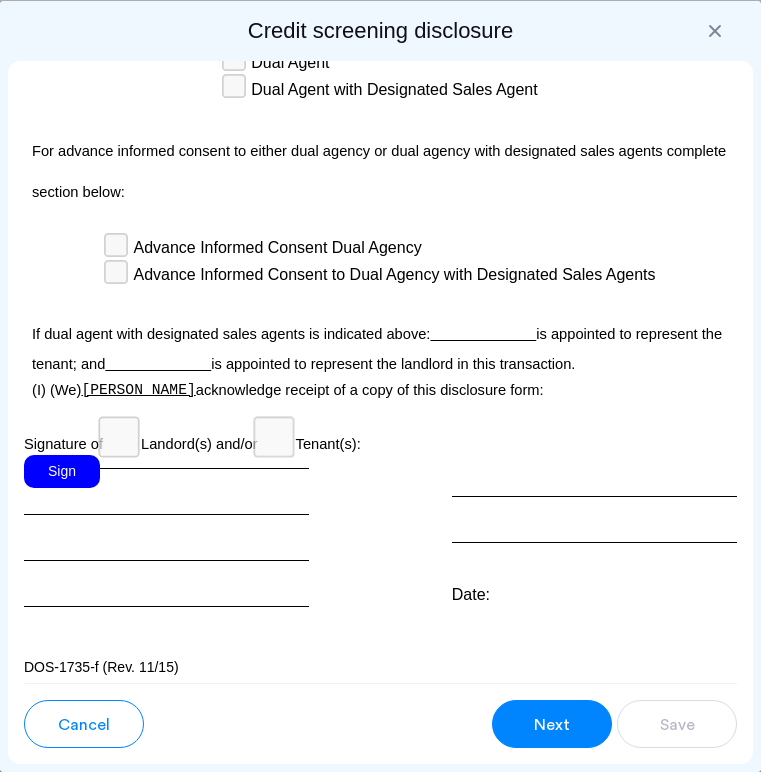click on "Sign" at bounding box center (62, 471) 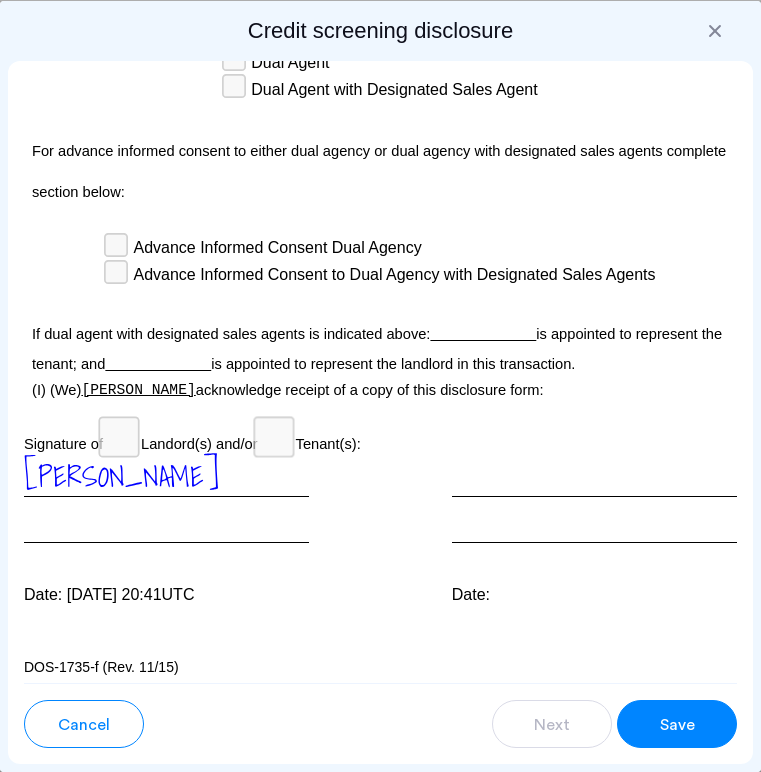 click on "Save" at bounding box center [677, 724] 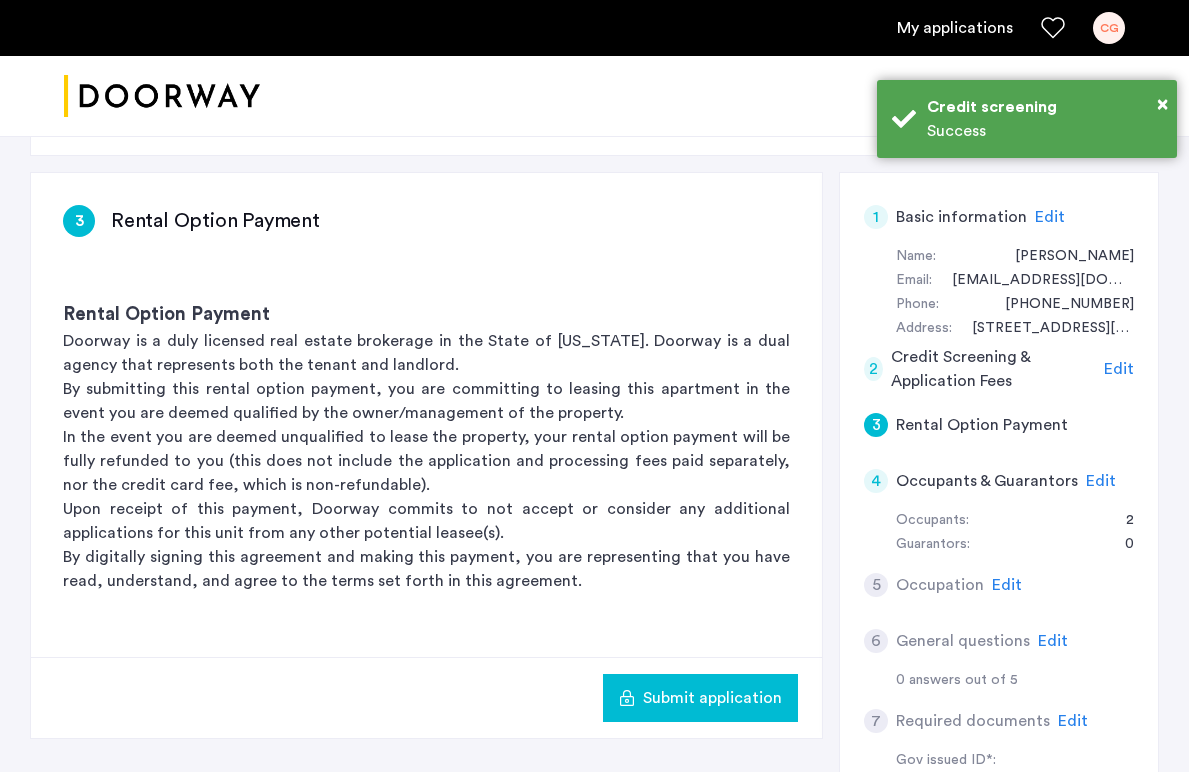 scroll, scrollTop: 330, scrollLeft: 0, axis: vertical 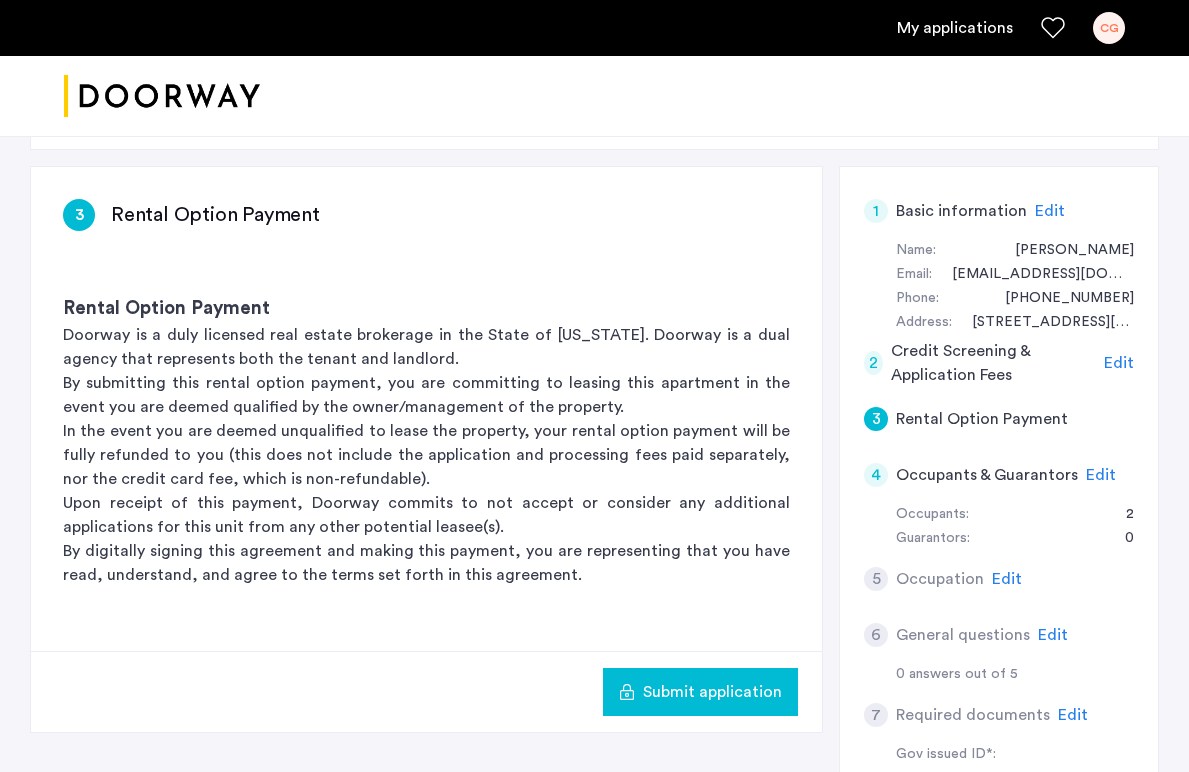 click on "Edit" 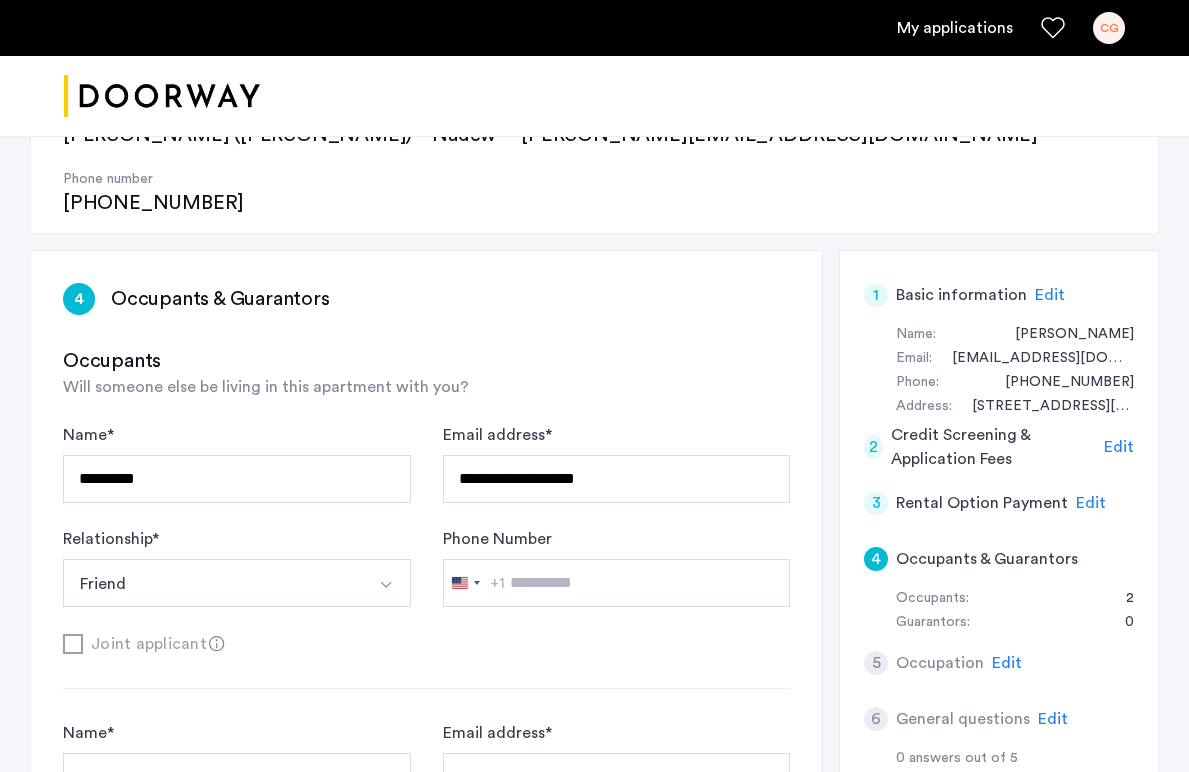 scroll, scrollTop: 847, scrollLeft: 0, axis: vertical 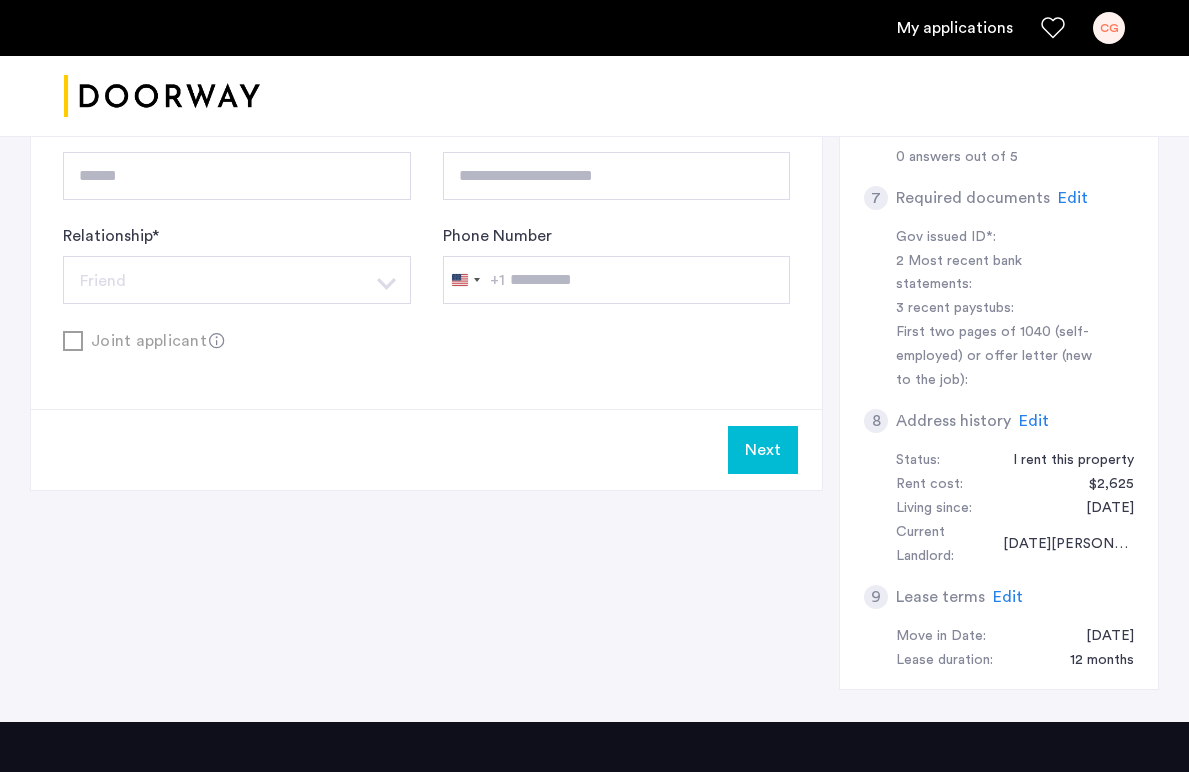 click on "Next" 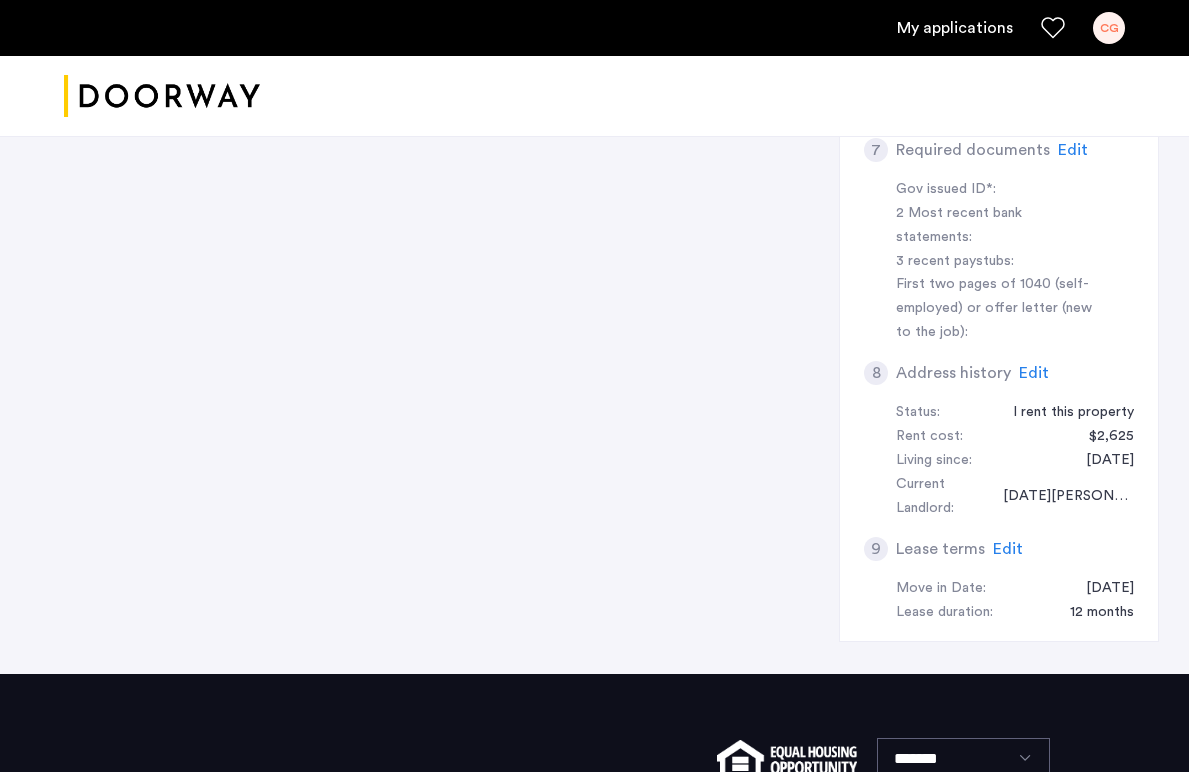 scroll, scrollTop: 0, scrollLeft: 0, axis: both 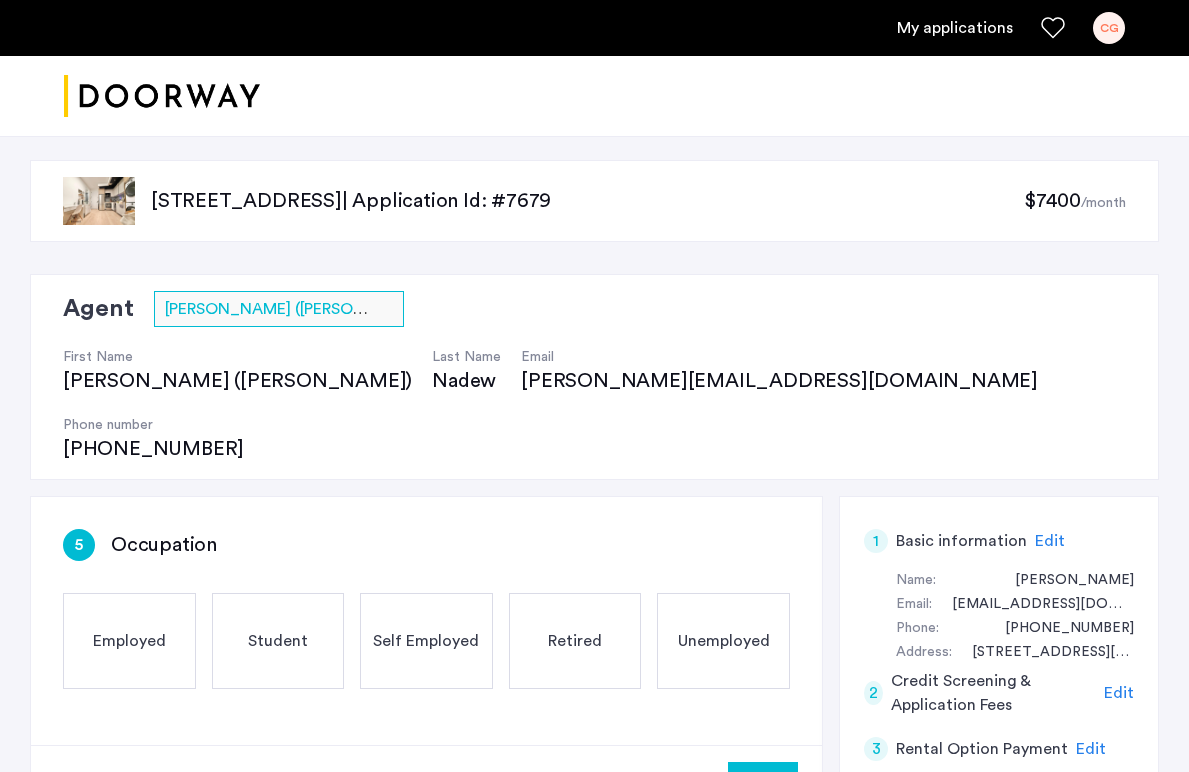 click on "Employed" 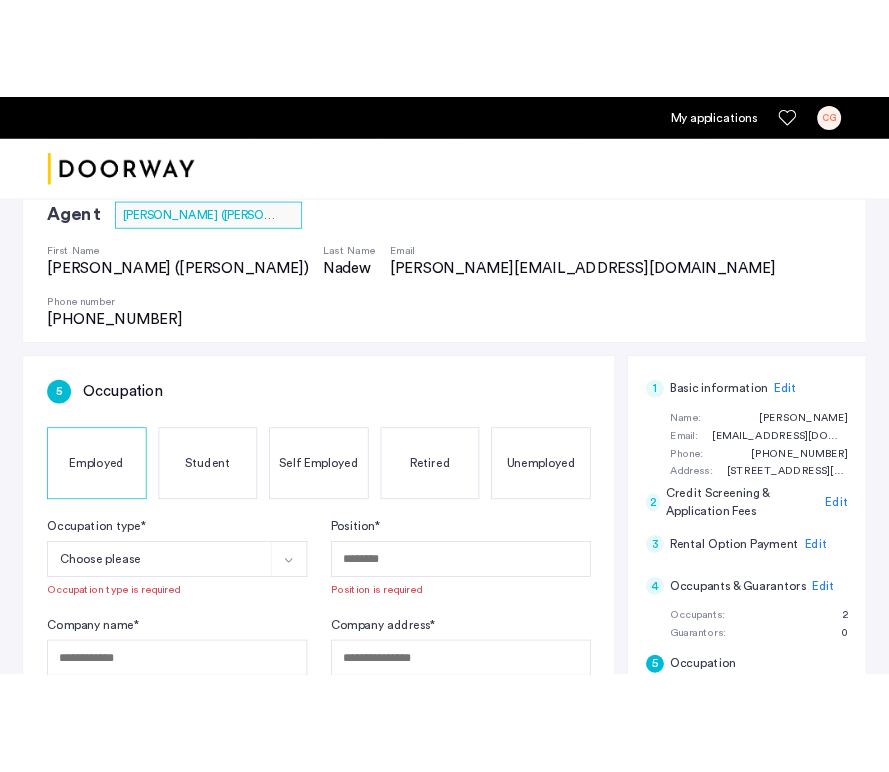 scroll, scrollTop: 161, scrollLeft: 0, axis: vertical 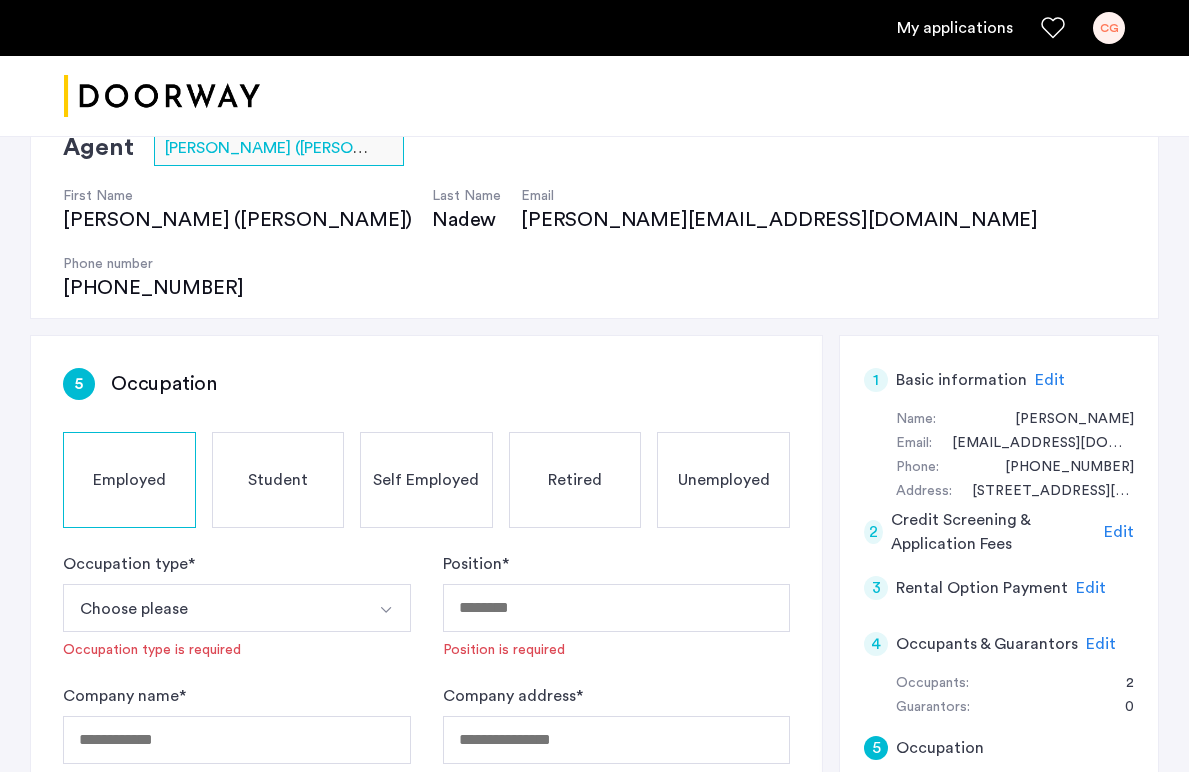 click on "Choose please" at bounding box center (213, 608) 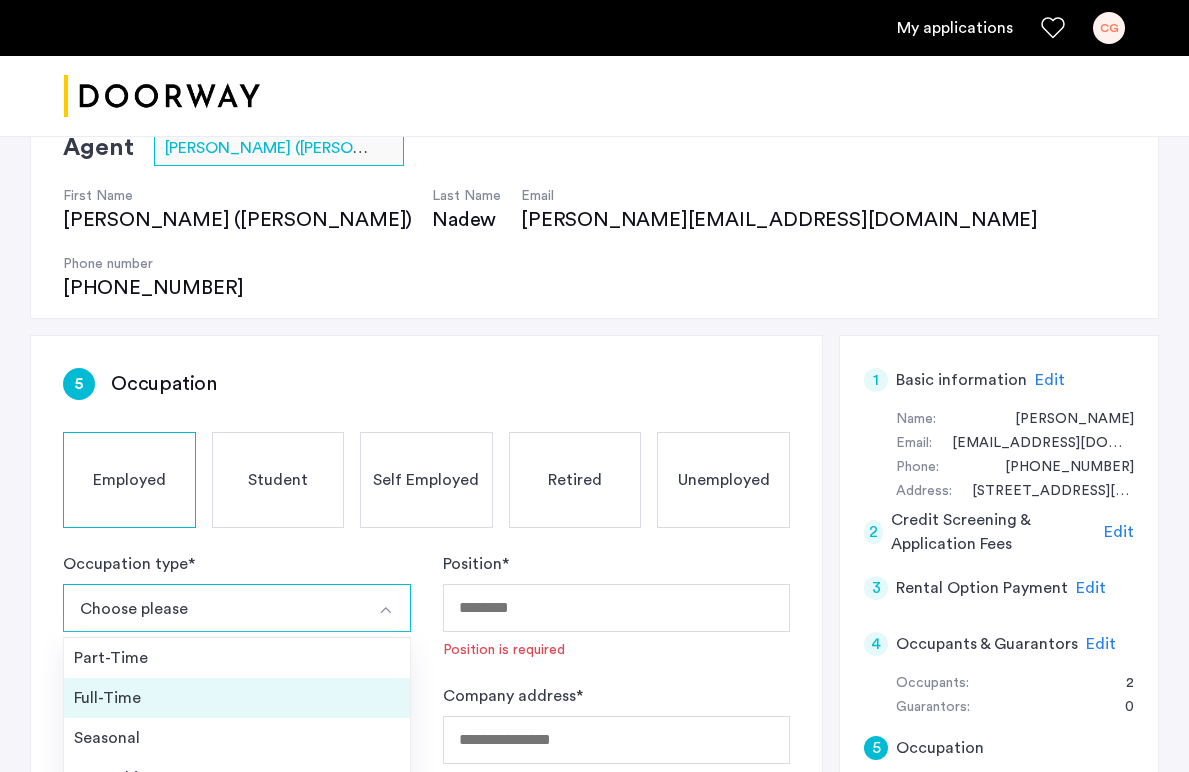 click on "Full-Time" at bounding box center (237, 698) 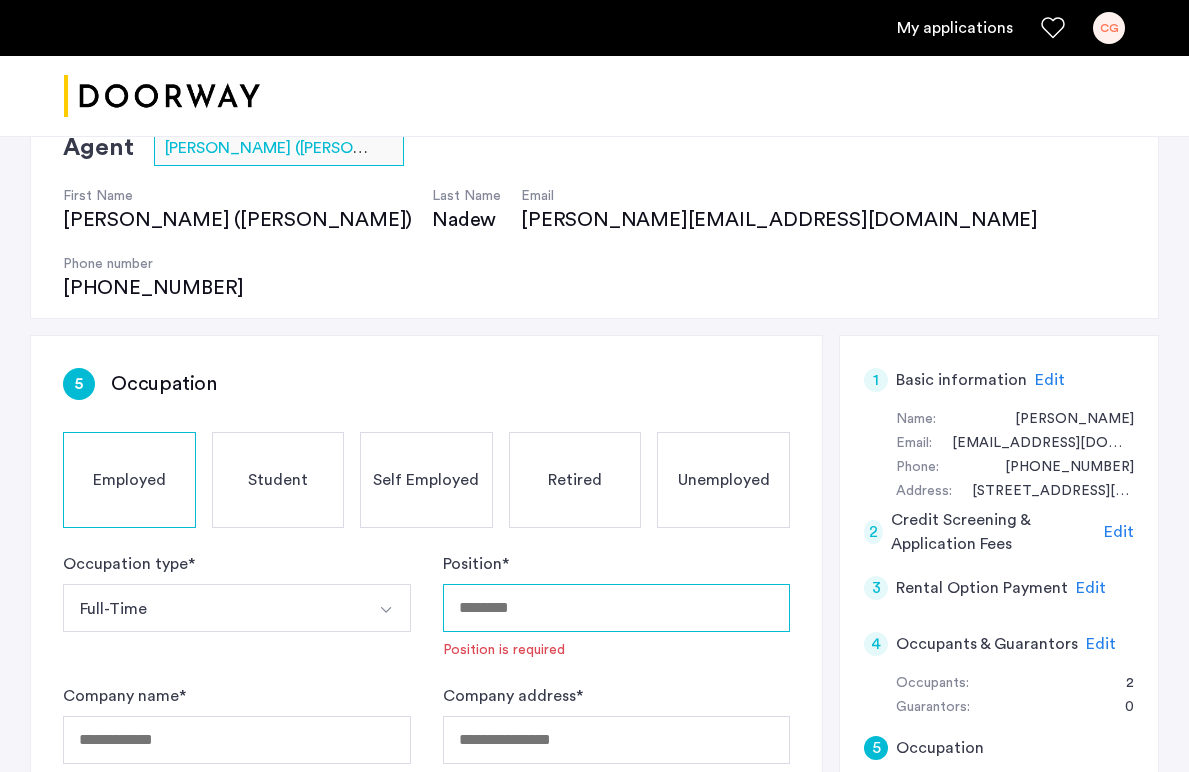 click on "Position  *" at bounding box center [617, 608] 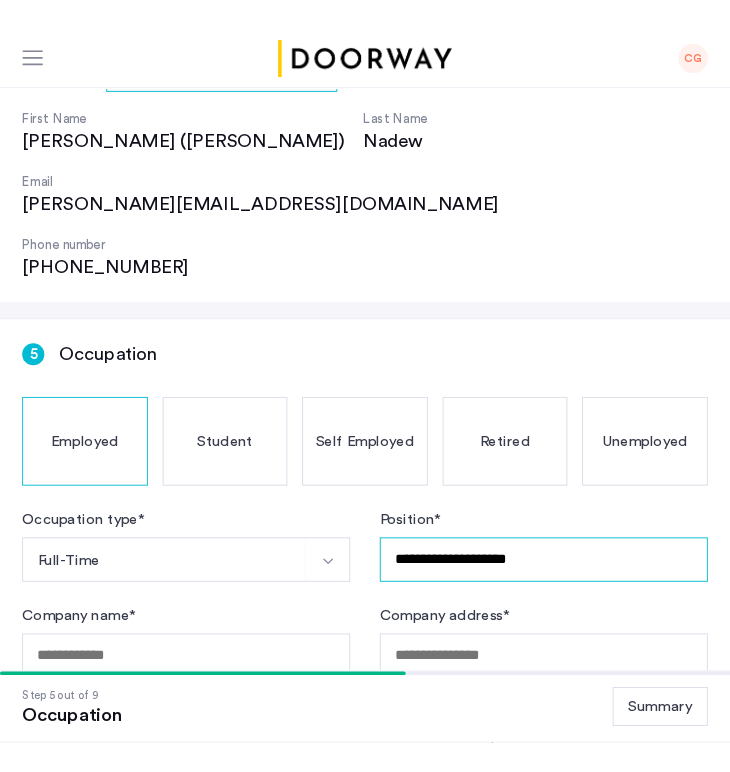 scroll, scrollTop: 165, scrollLeft: 0, axis: vertical 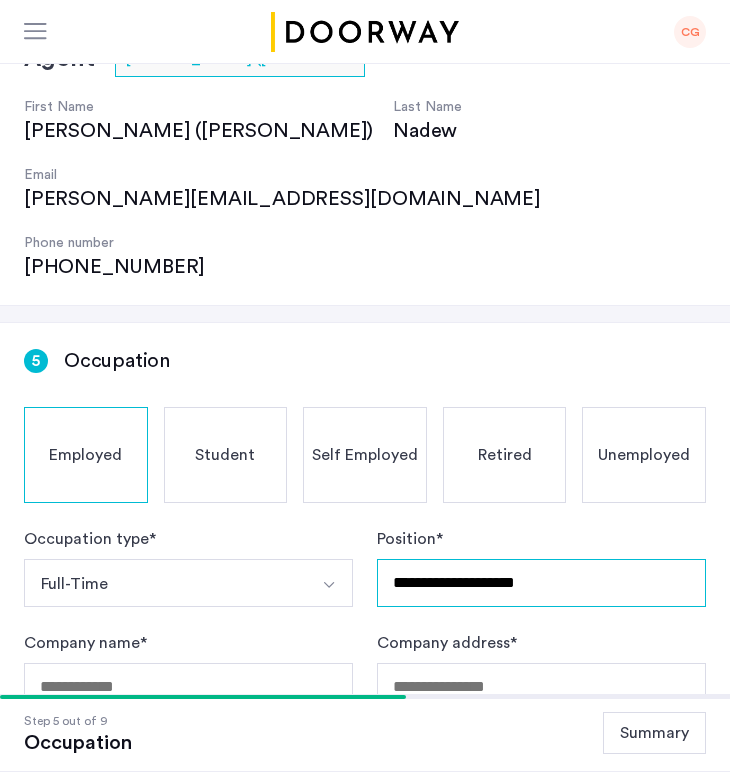 type on "**********" 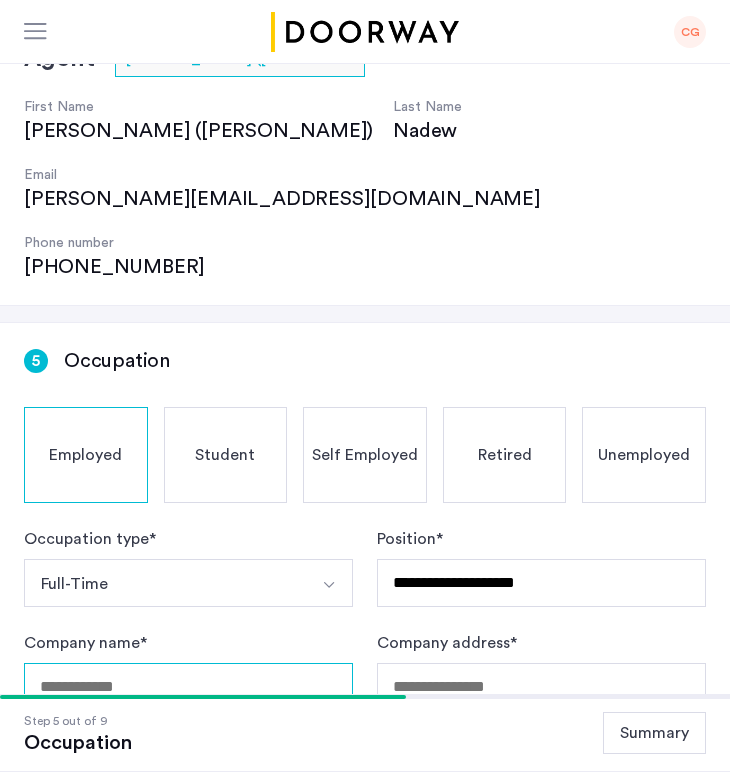 click on "Company name  *" at bounding box center [188, 687] 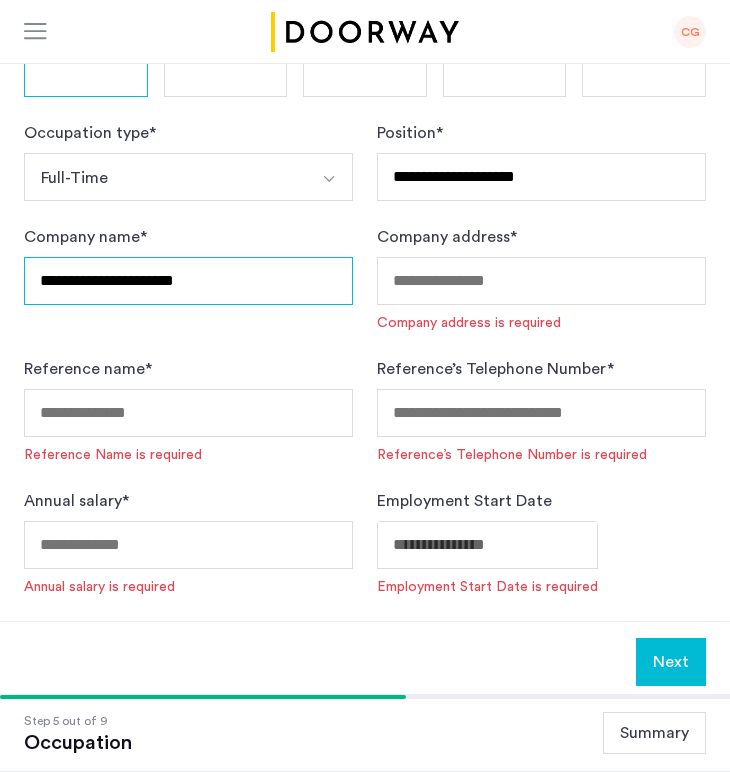 type on "**********" 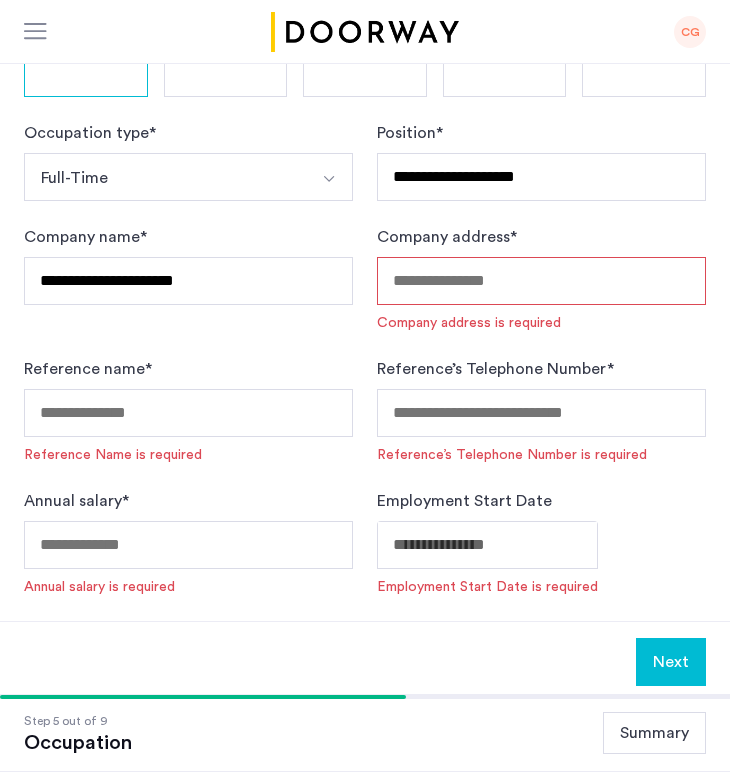 paste on "**********" 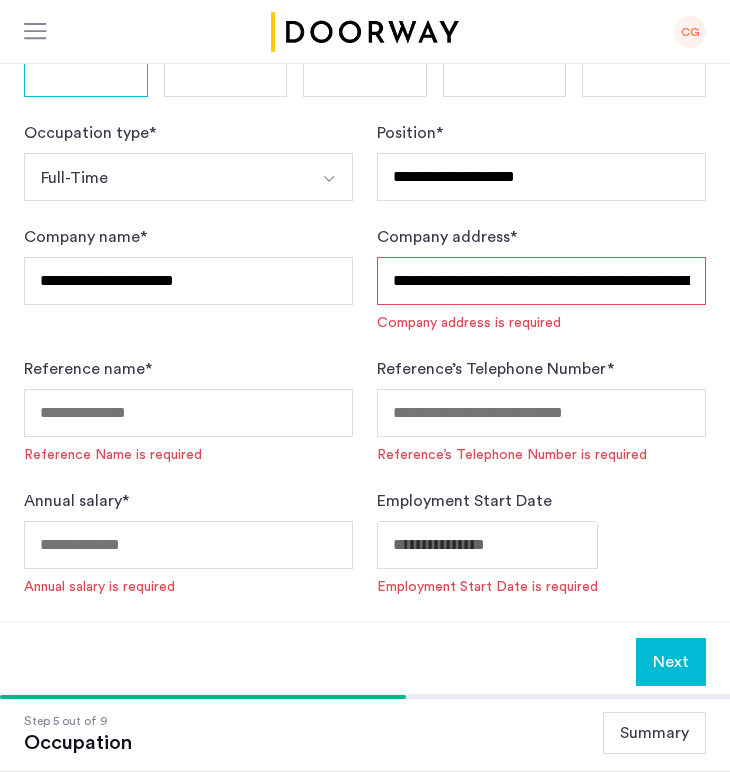 scroll, scrollTop: 0, scrollLeft: 131, axis: horizontal 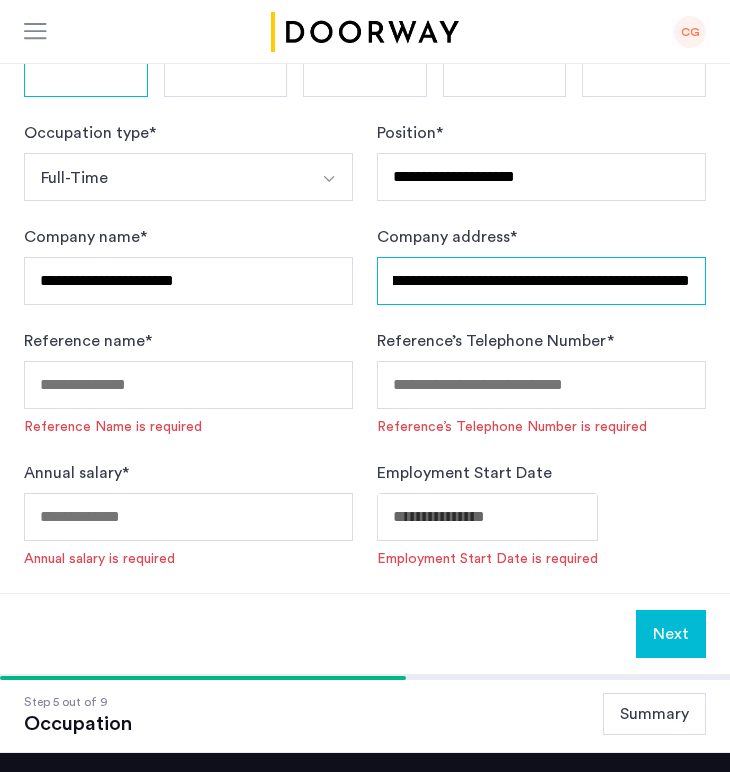 type on "**********" 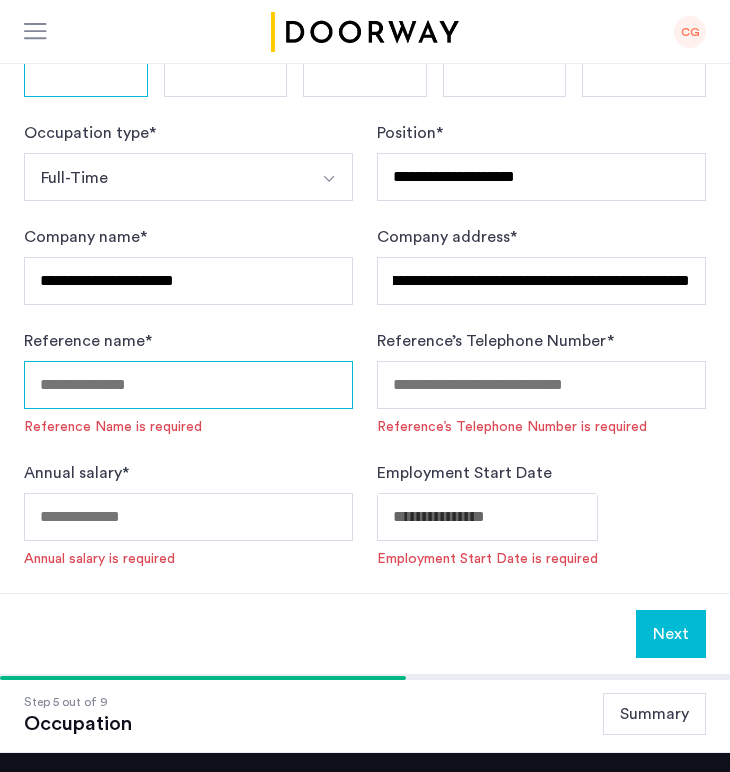 scroll, scrollTop: 0, scrollLeft: 0, axis: both 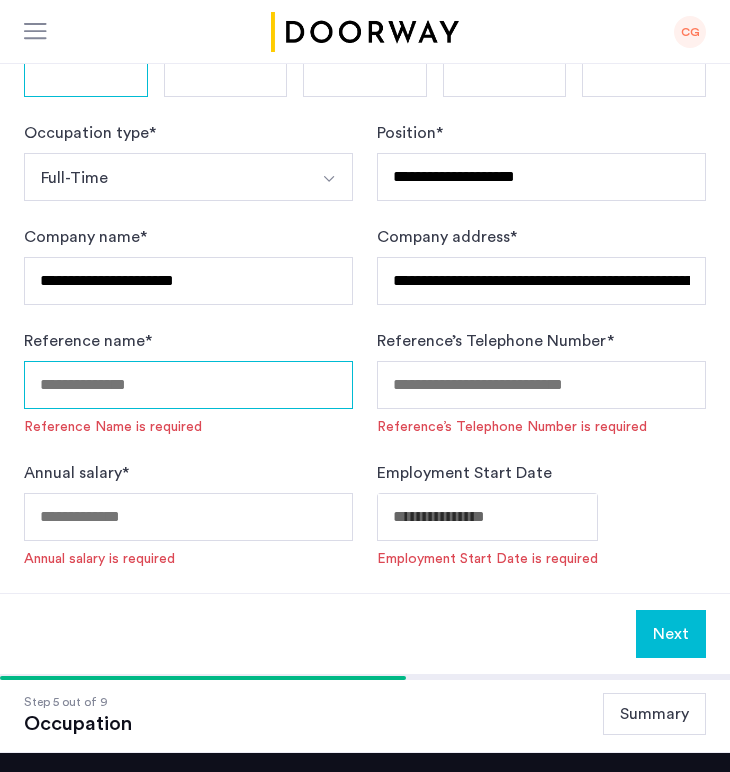 click on "Reference name  *" at bounding box center [188, 385] 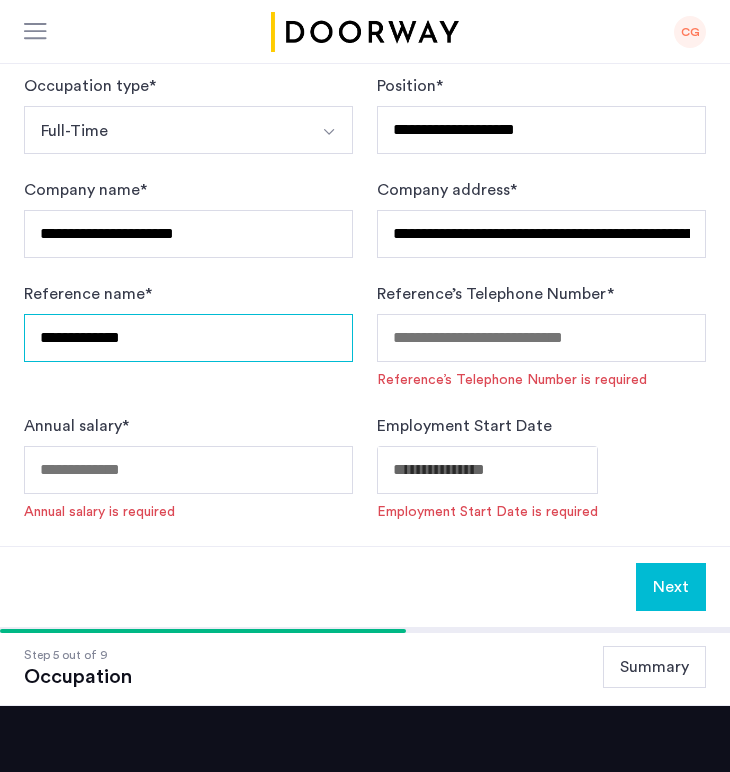 type on "**********" 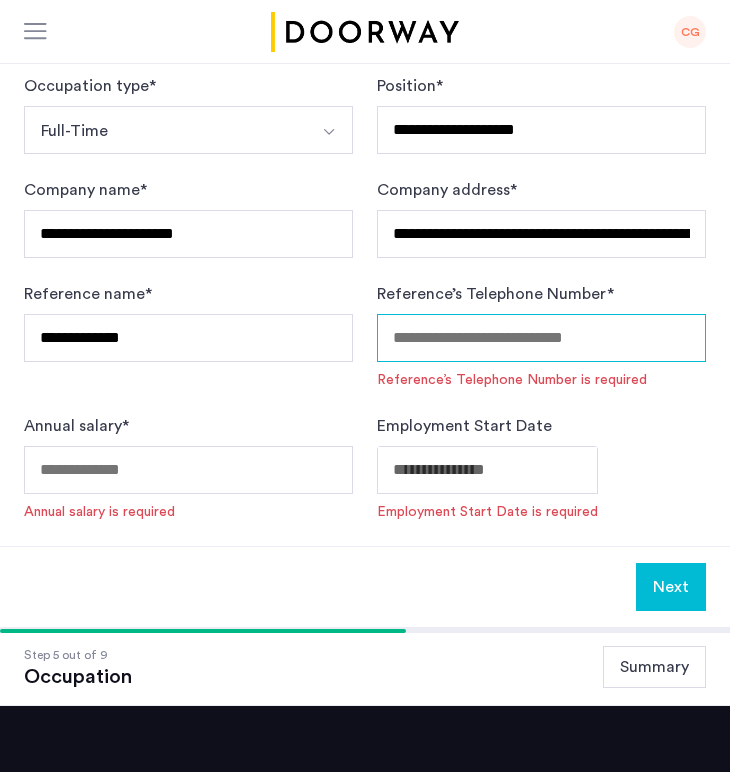 type on "*" 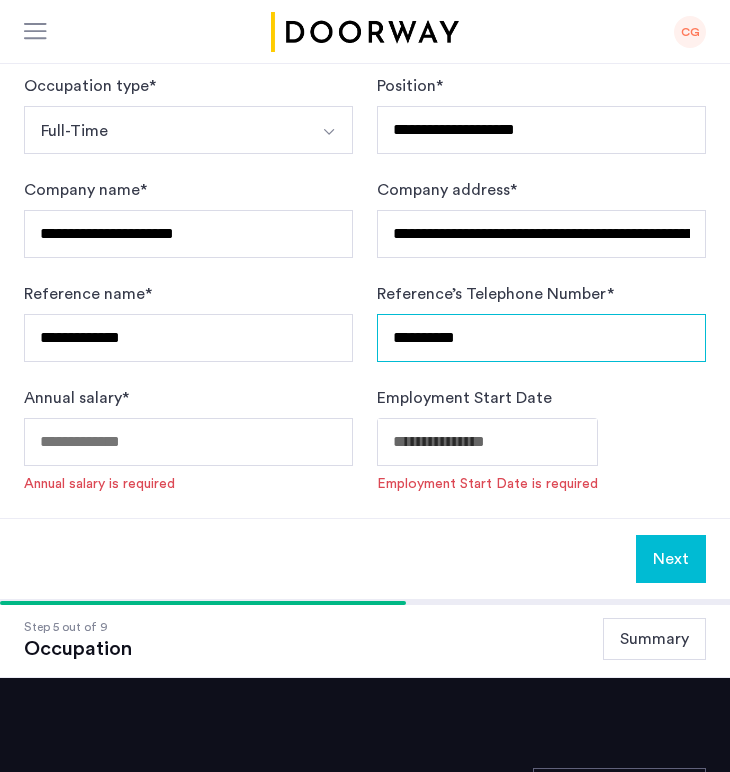 type on "**********" 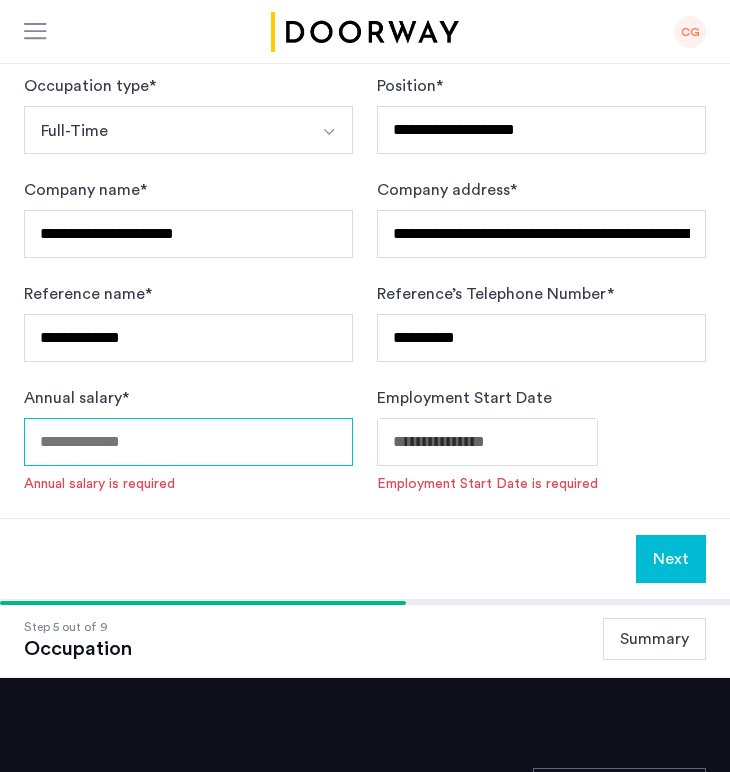 click on "Annual salary  *" at bounding box center [188, 442] 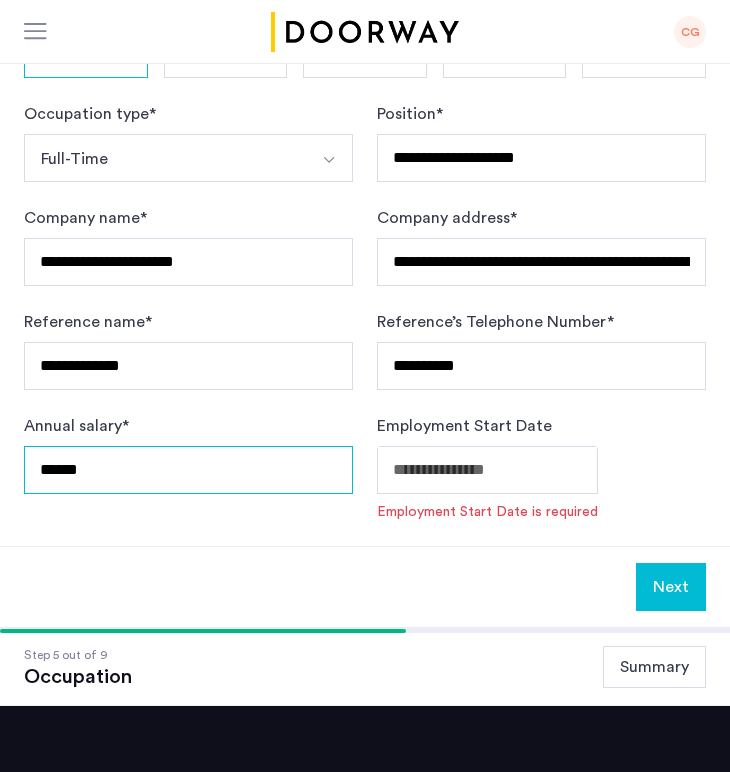 type on "******" 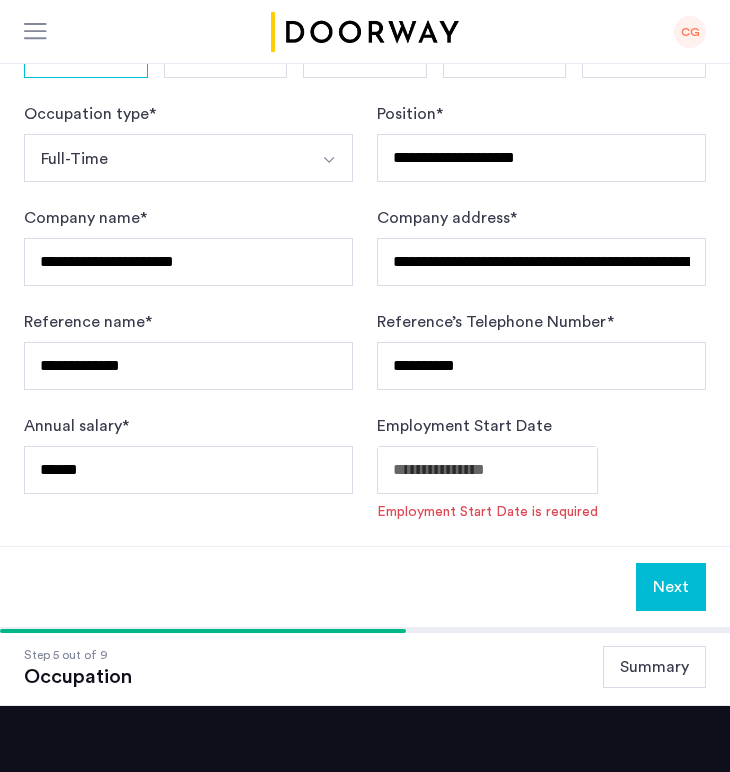 click on "Next" 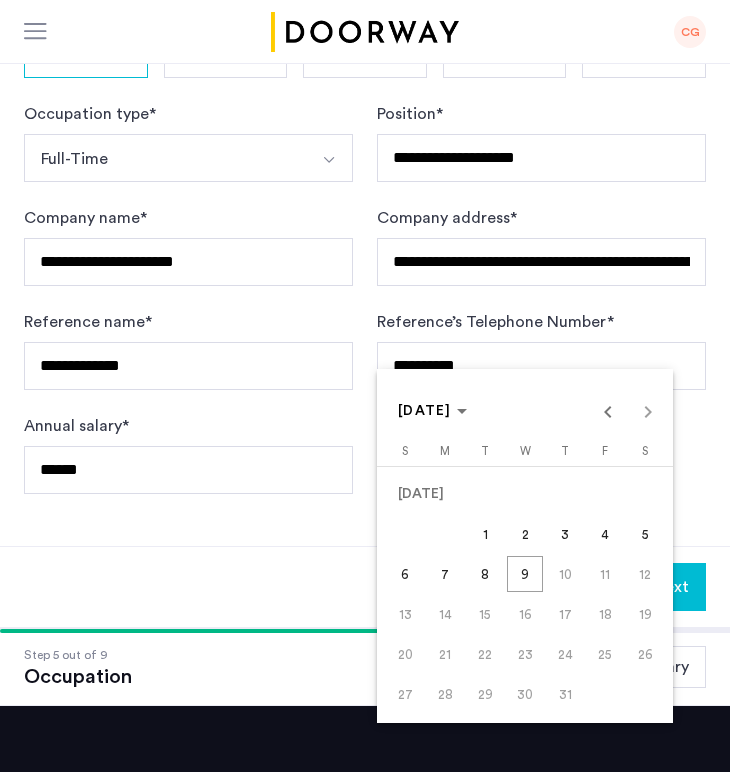 click on "**********" at bounding box center [365, -204] 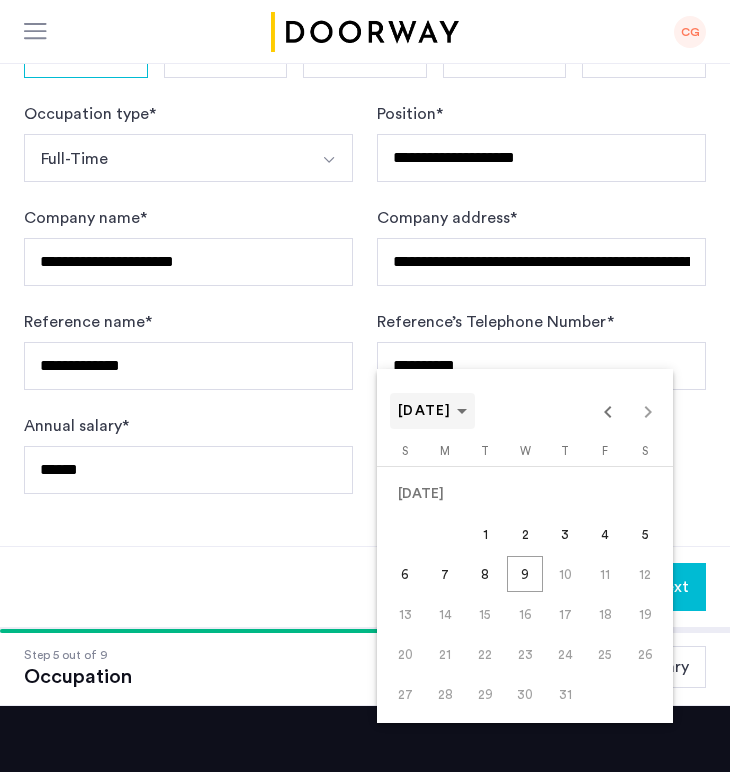click on "[DATE]" at bounding box center (425, 411) 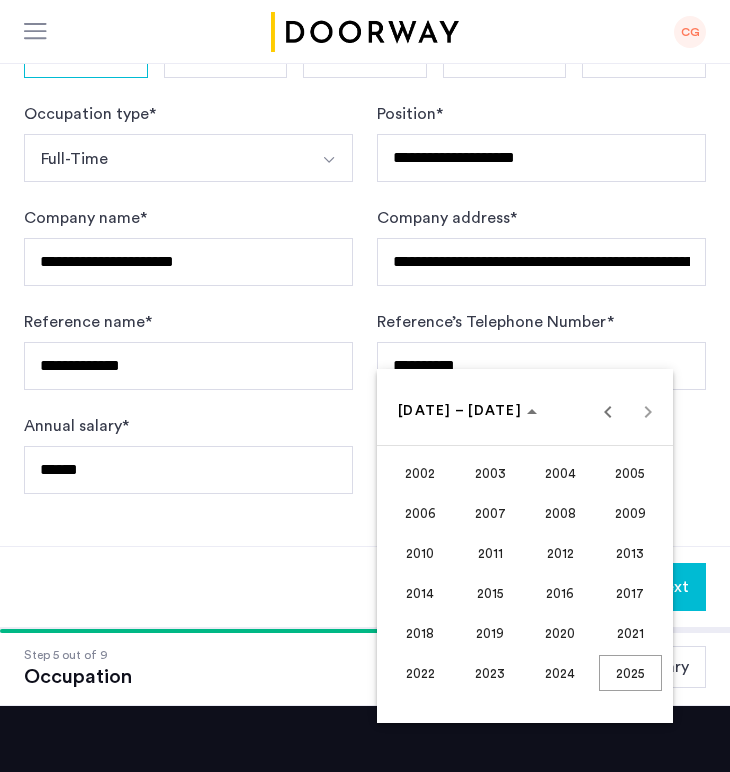 click on "2023" at bounding box center (490, 673) 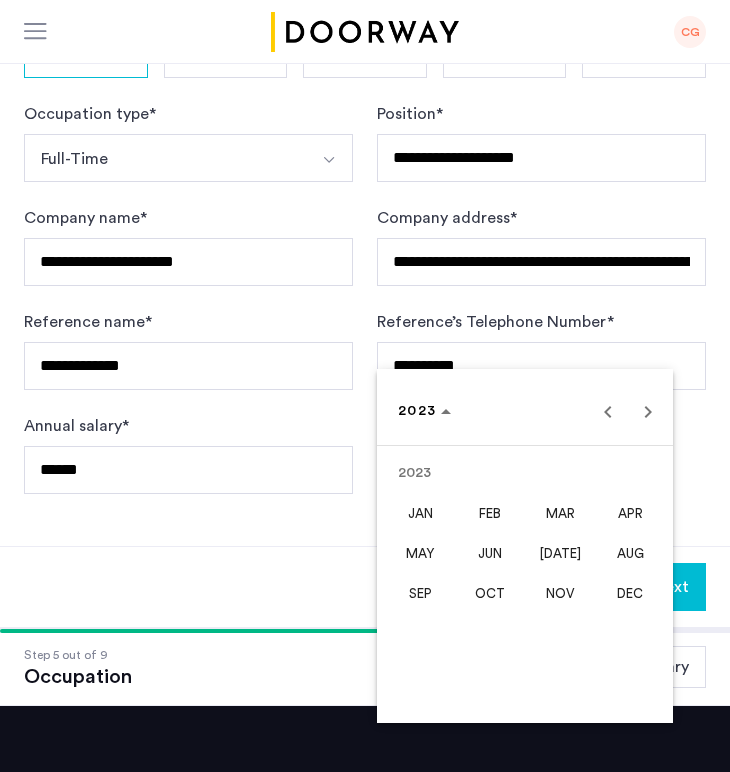 click on "AUG" at bounding box center (630, 553) 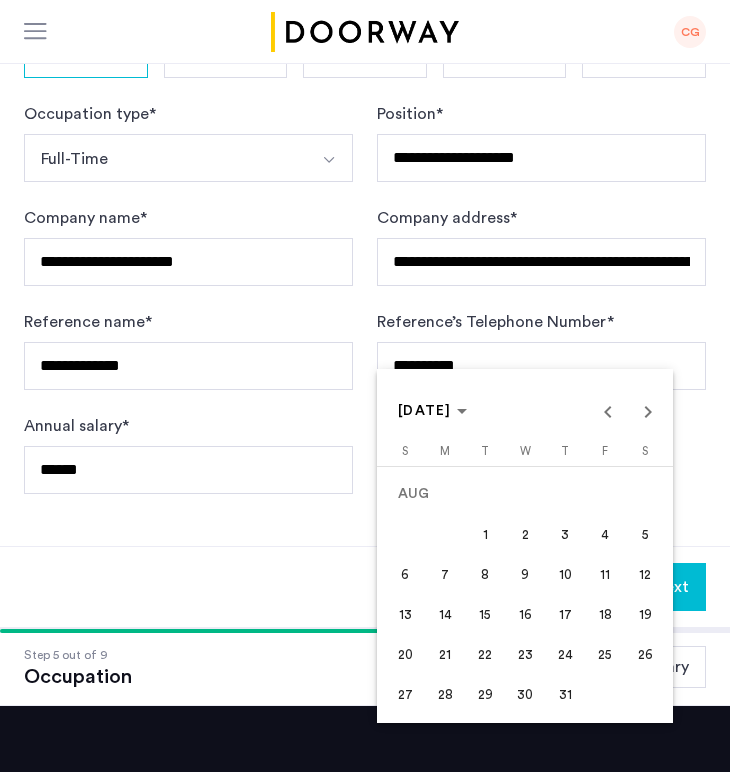 click on "1" at bounding box center [485, 534] 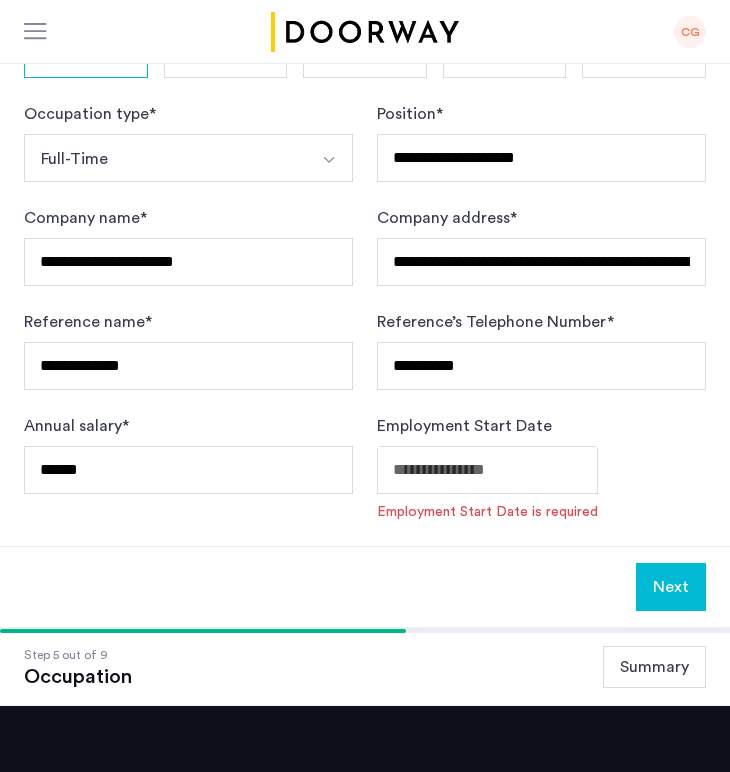 type on "**********" 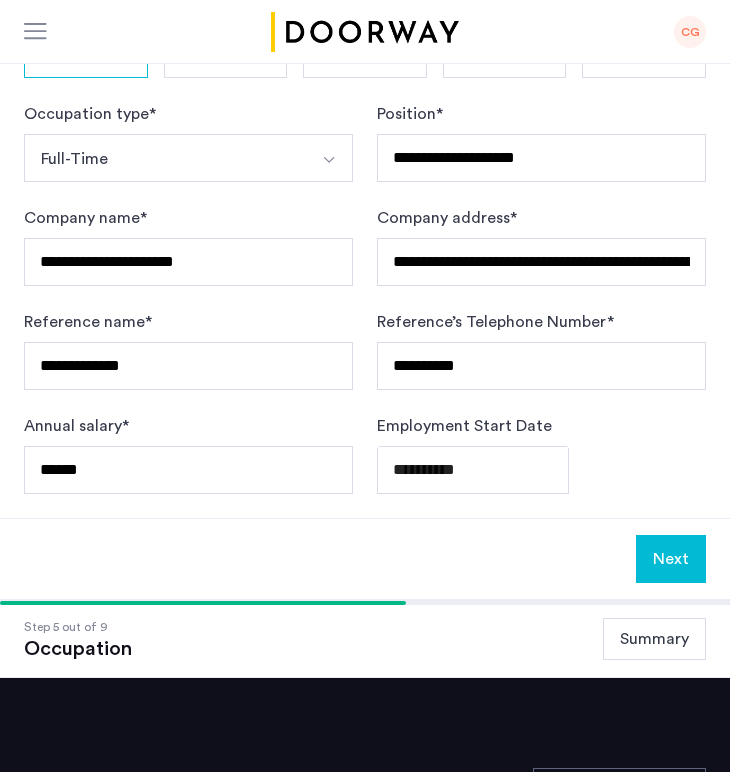click on "Next" 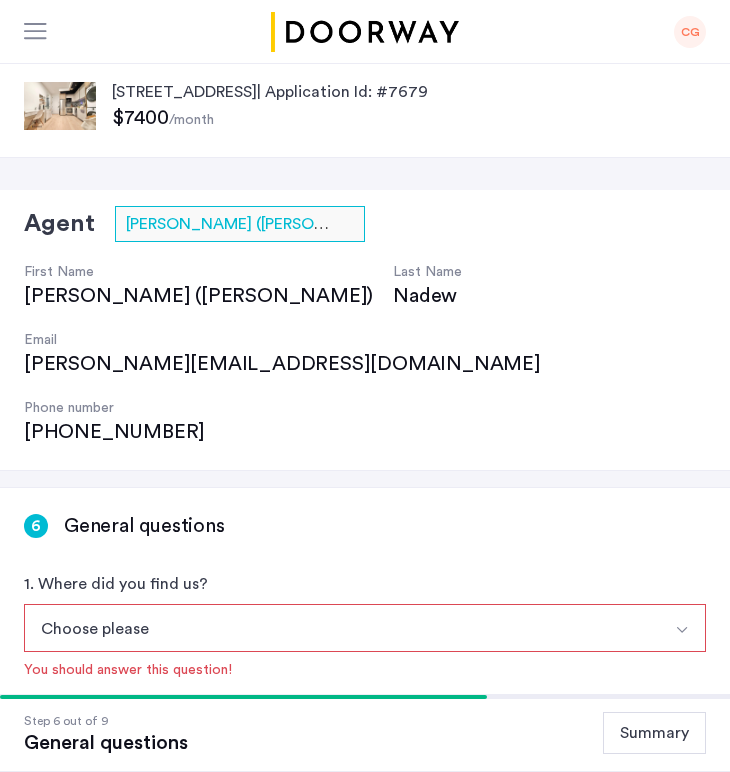 click on "Choose please" at bounding box center [341, 628] 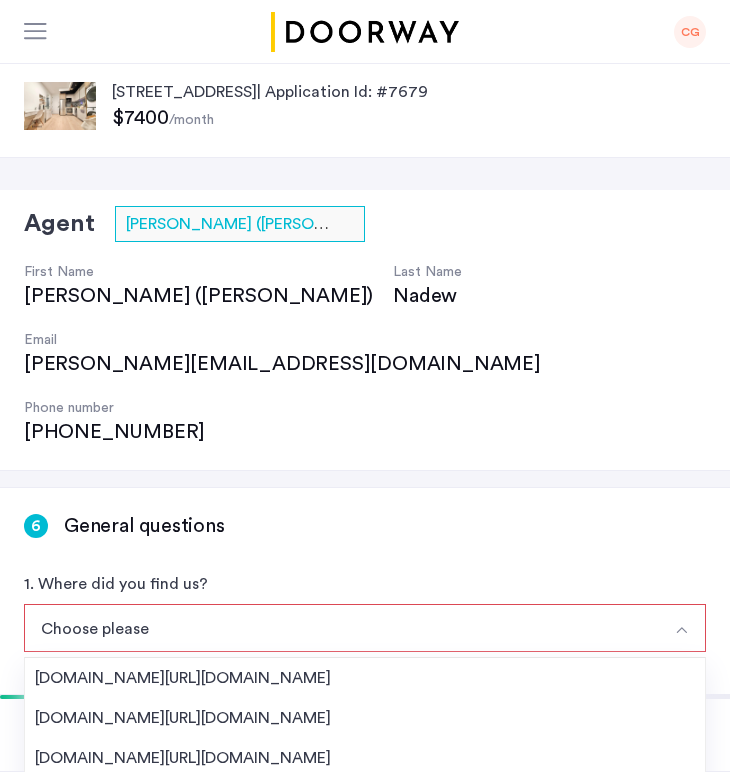 scroll, scrollTop: 347, scrollLeft: 0, axis: vertical 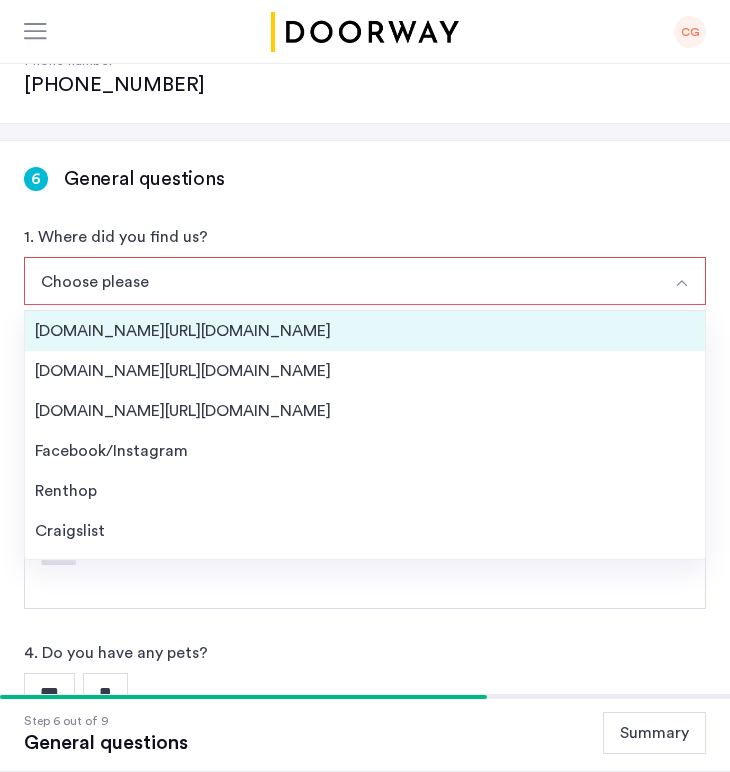 click on "[DOMAIN_NAME][URL][DOMAIN_NAME]" at bounding box center [365, 331] 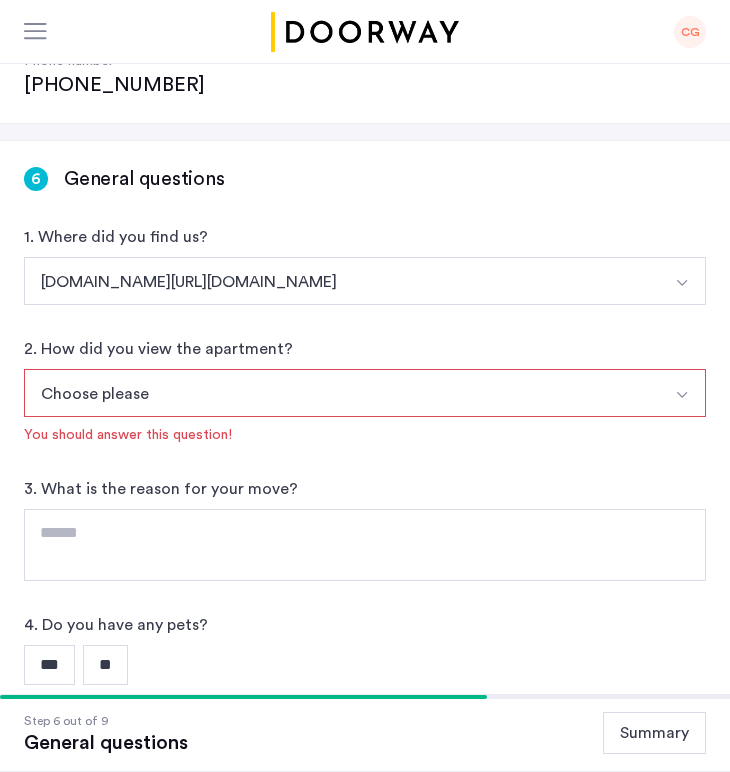 click on "Choose please" at bounding box center (341, 393) 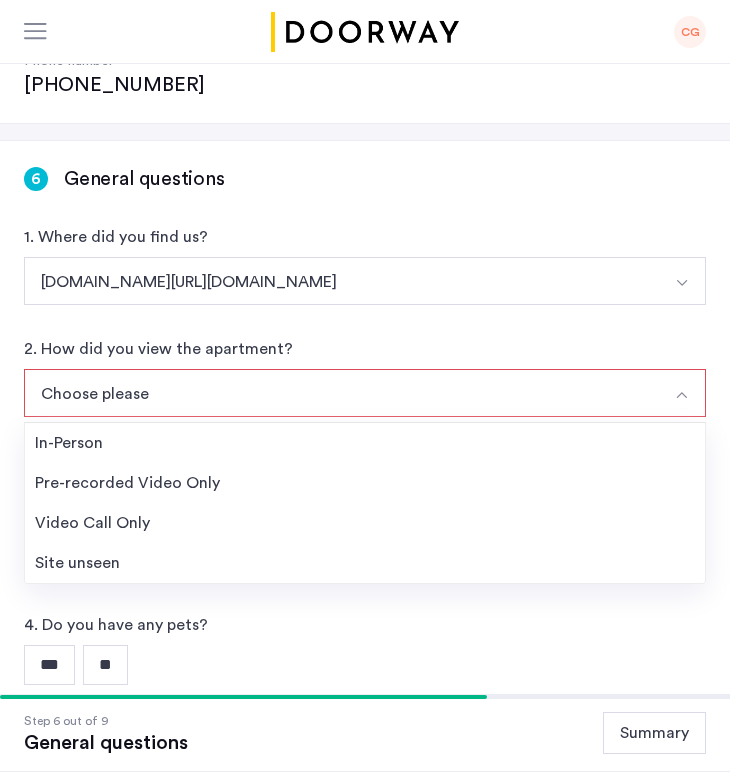 scroll, scrollTop: 459, scrollLeft: 0, axis: vertical 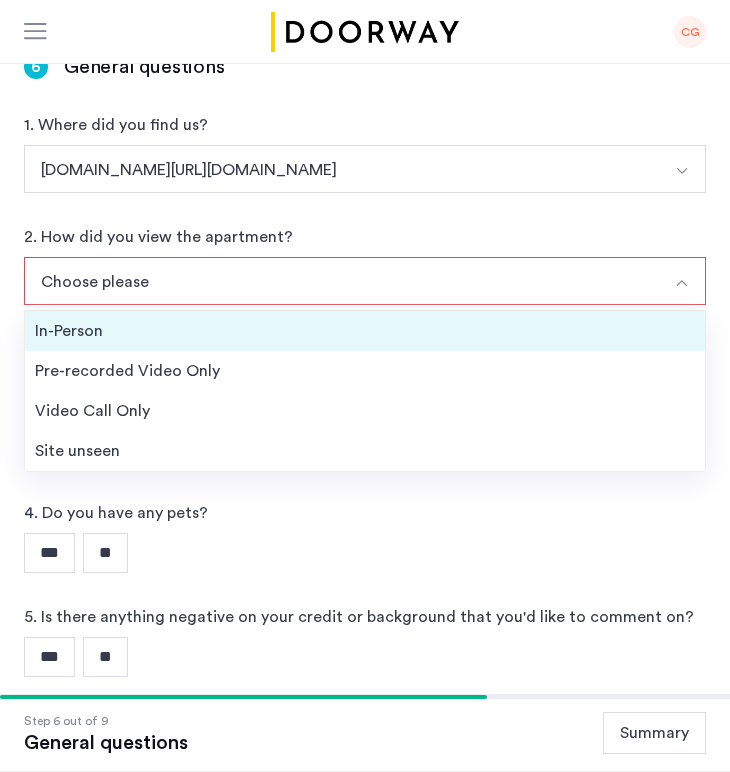 click on "In-Person" at bounding box center (365, 331) 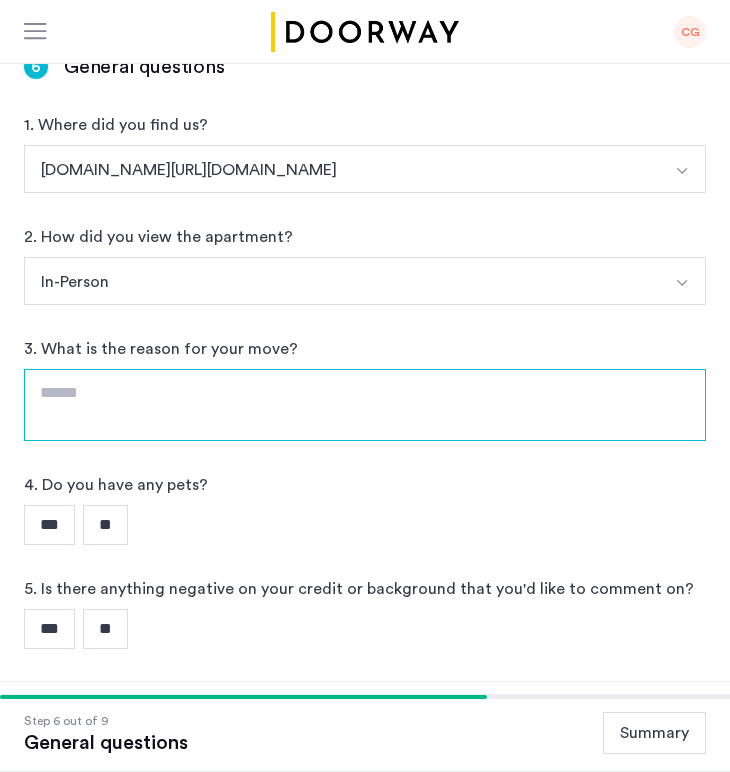 click 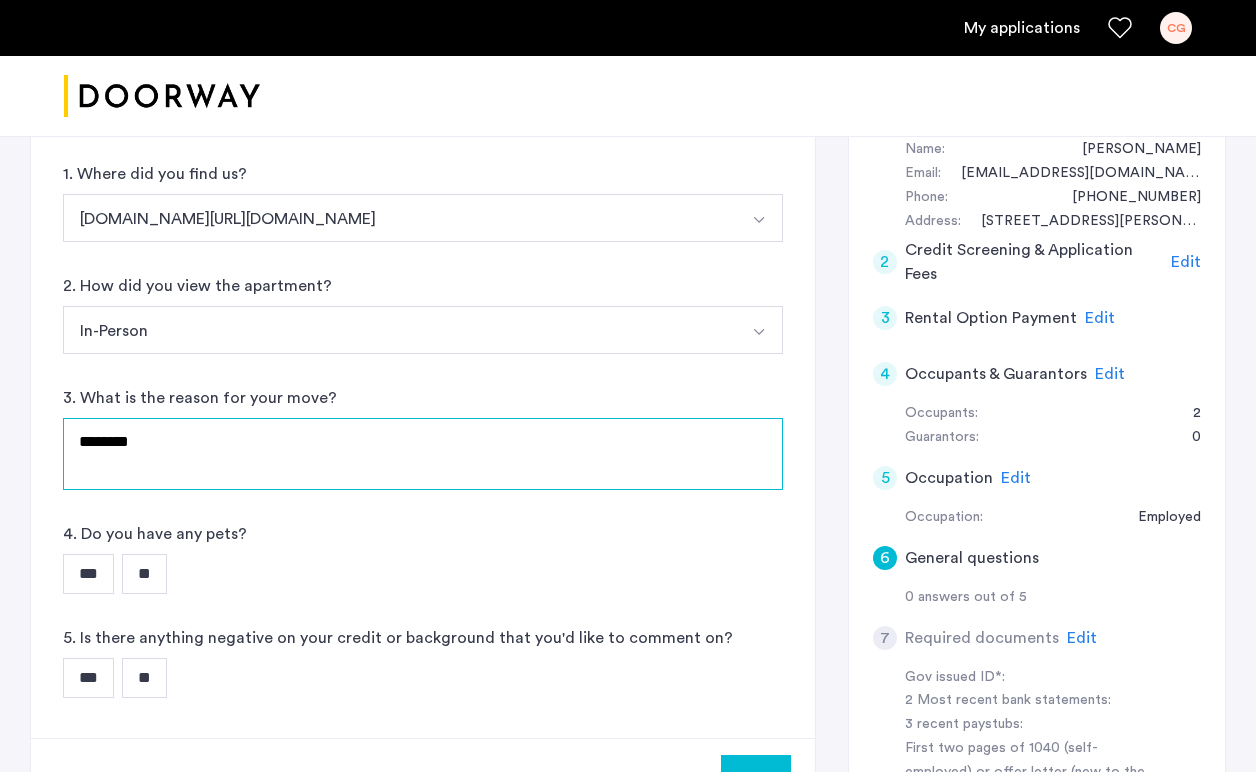 scroll, scrollTop: 451, scrollLeft: 0, axis: vertical 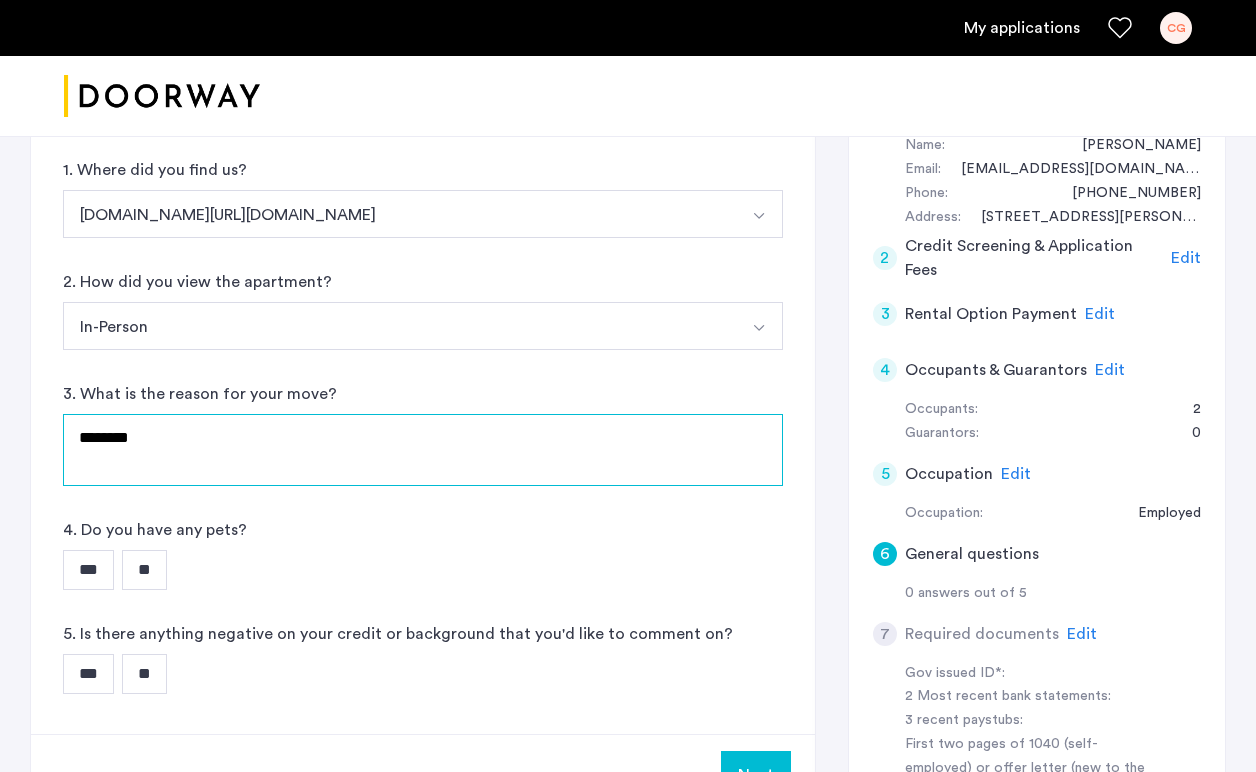 type on "********" 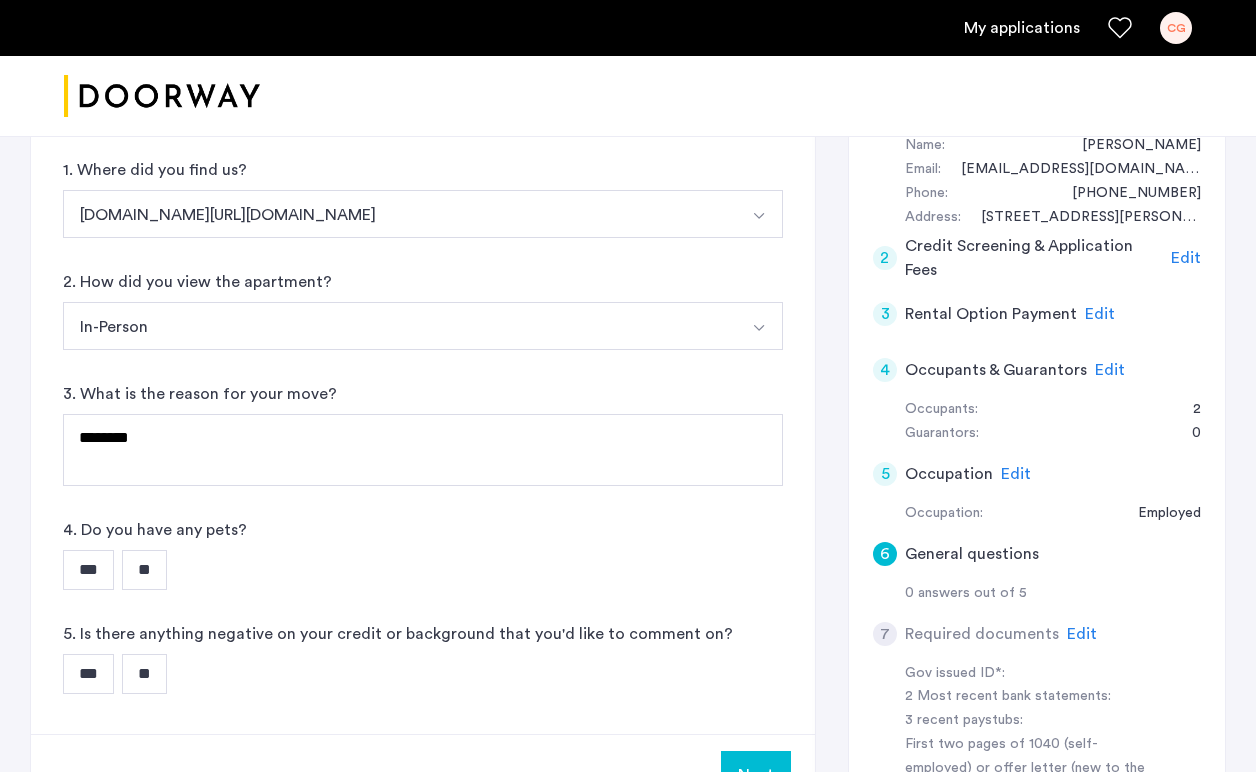 click on "**" at bounding box center [144, 570] 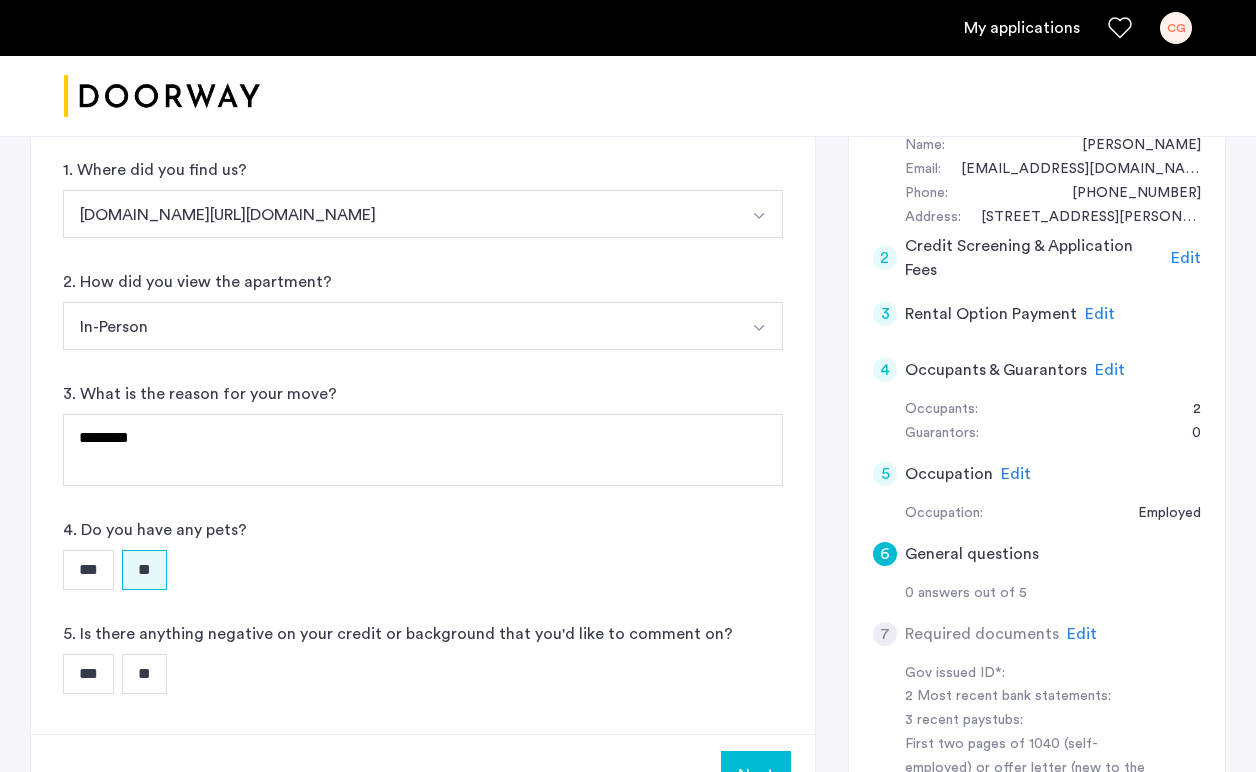 click on "**" at bounding box center (144, 674) 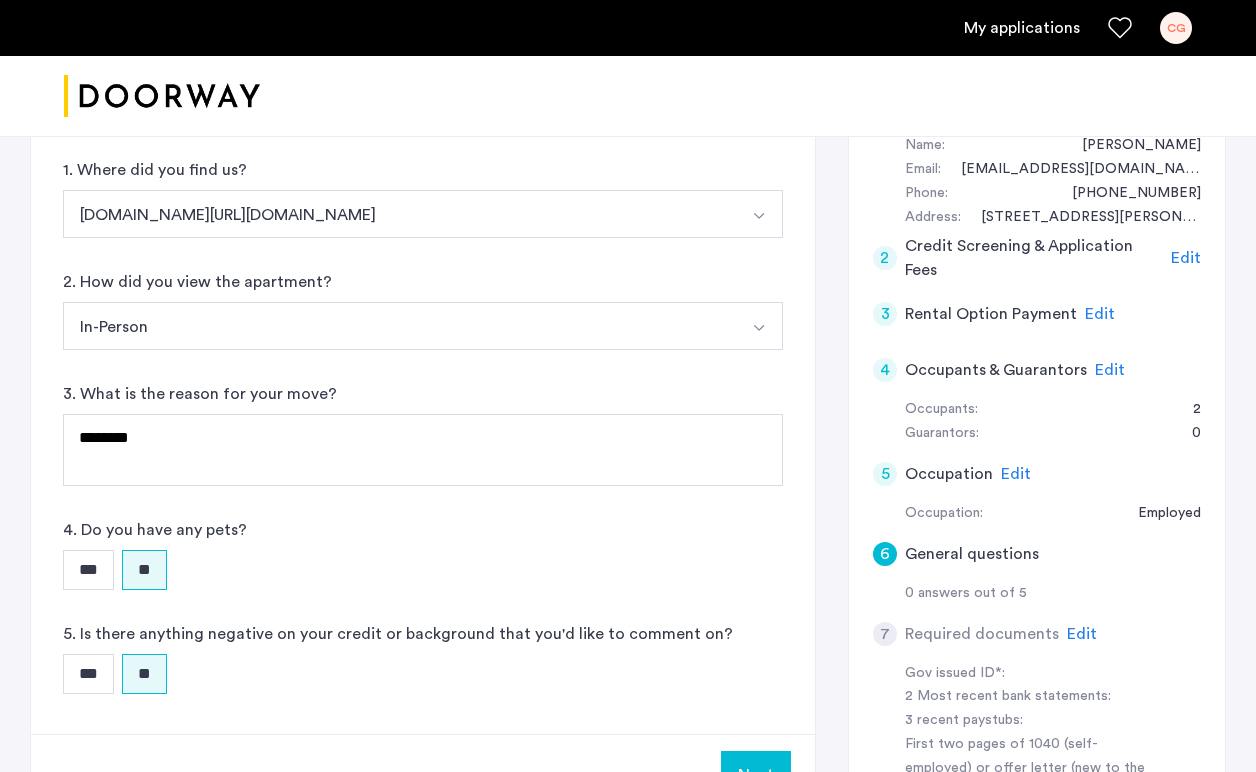 click on "Next" at bounding box center [756, 775] 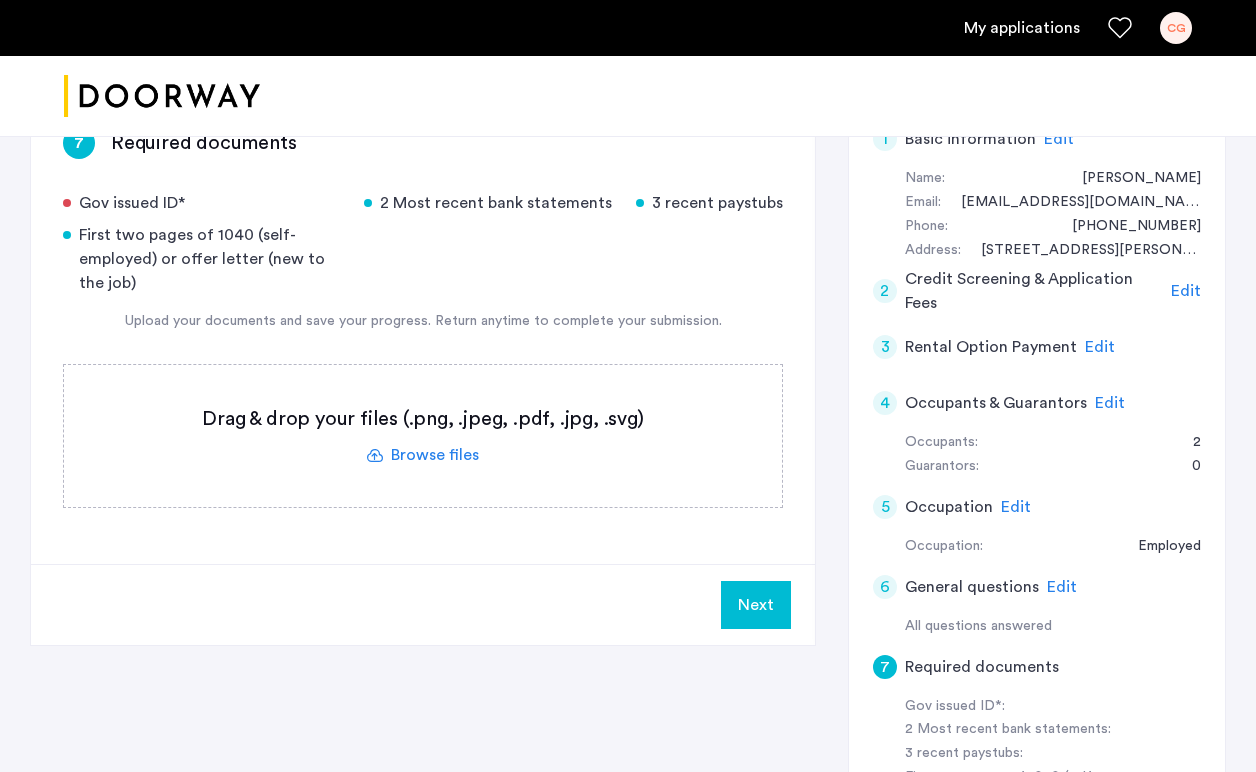 scroll, scrollTop: 398, scrollLeft: 0, axis: vertical 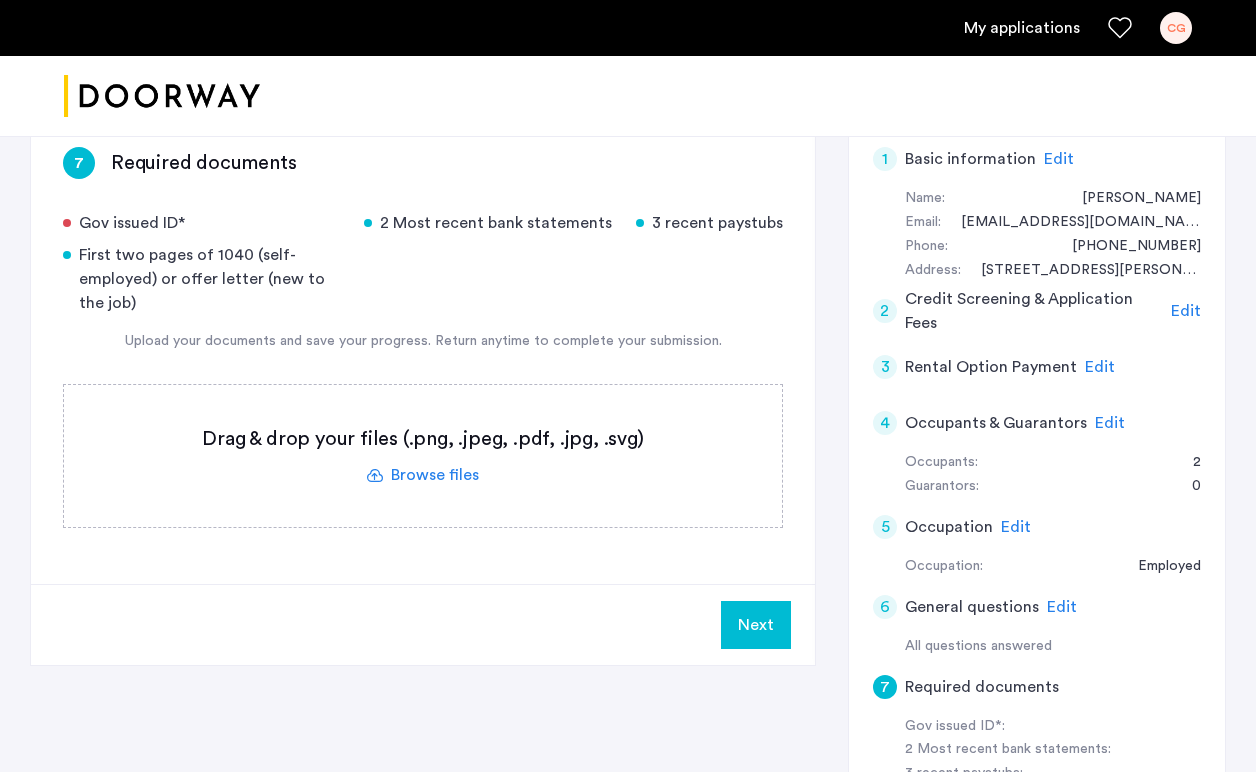 click 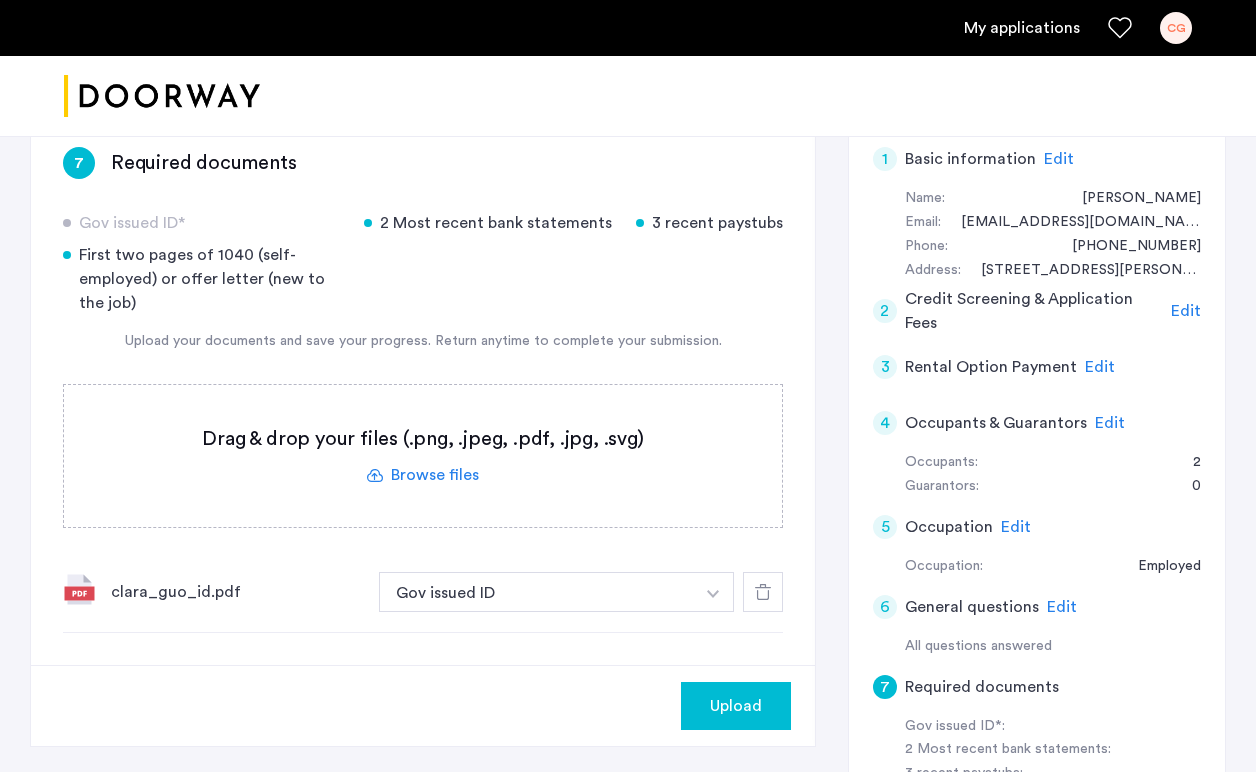 click 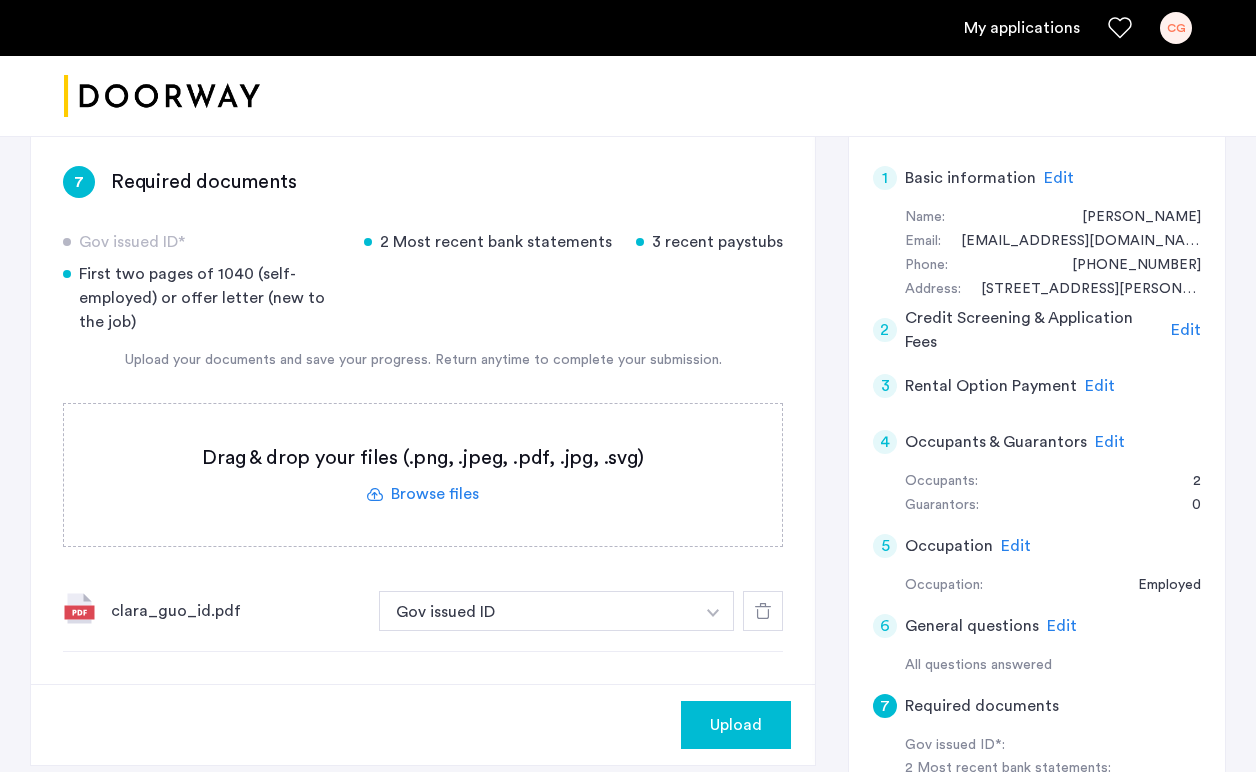 scroll, scrollTop: 353, scrollLeft: 0, axis: vertical 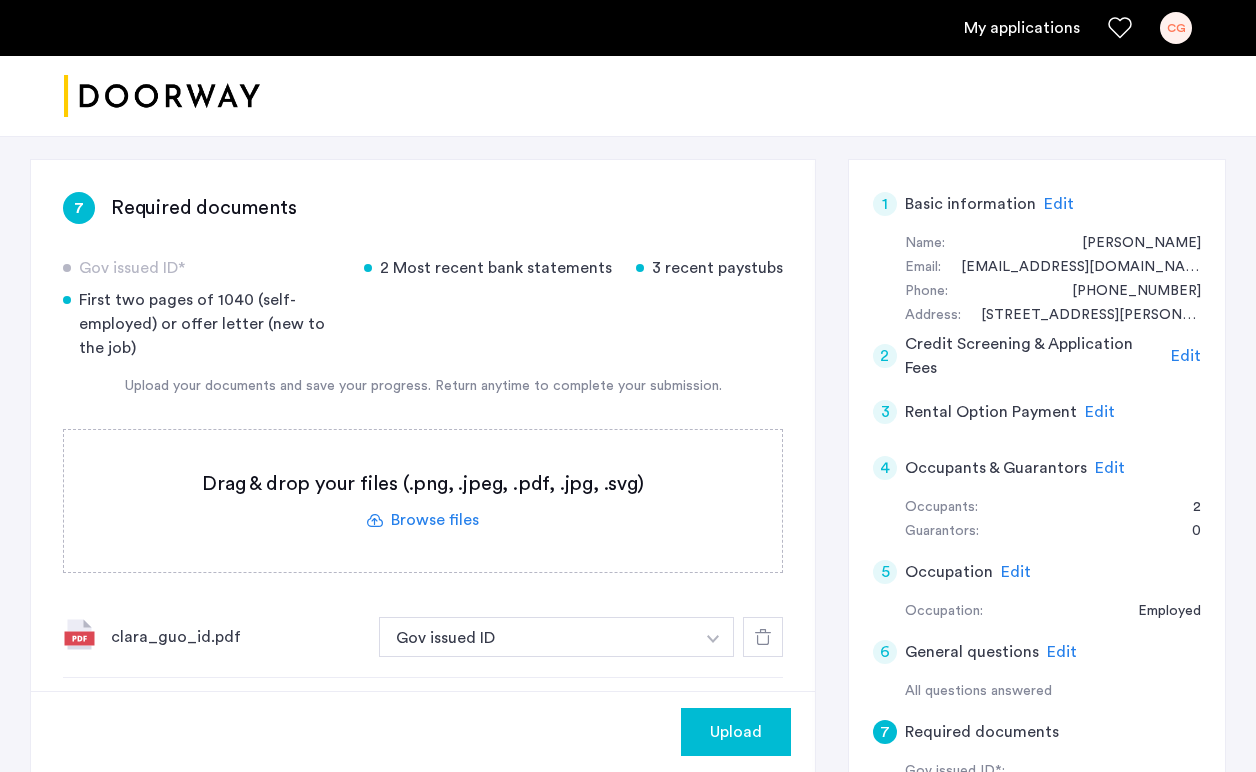 click 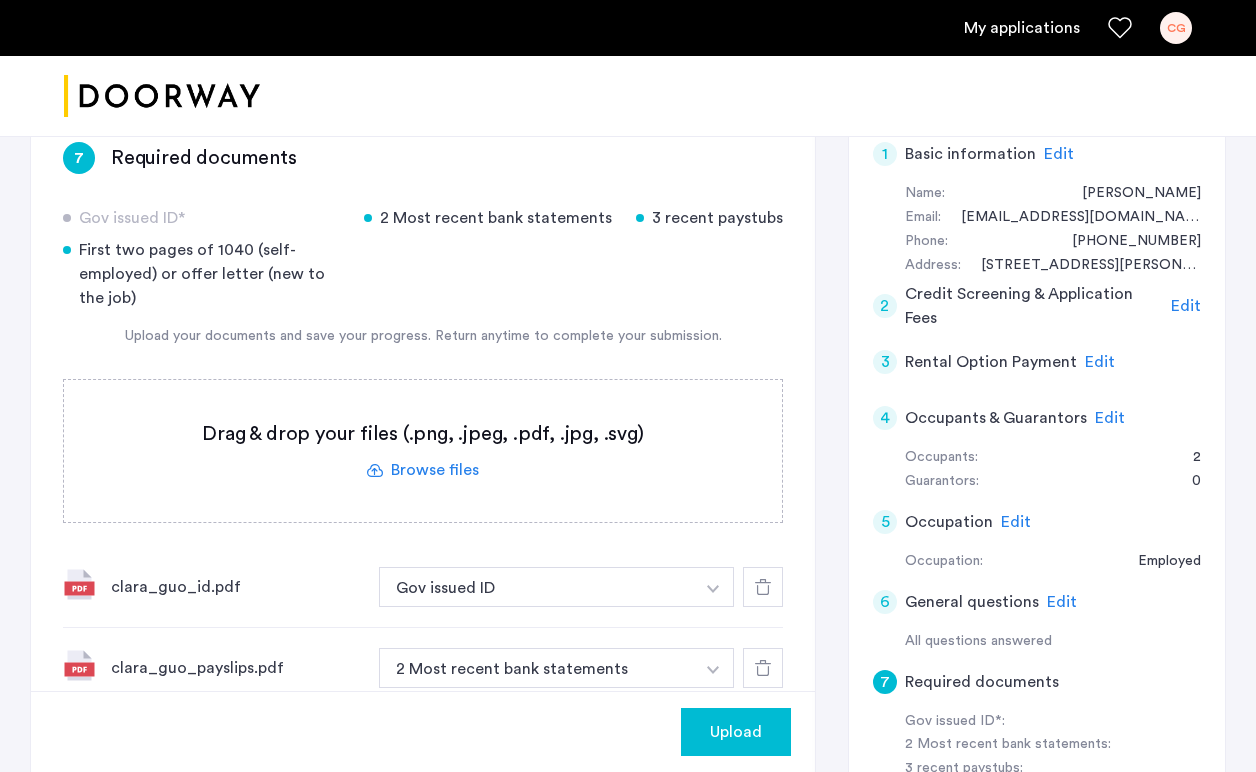 scroll, scrollTop: 419, scrollLeft: 0, axis: vertical 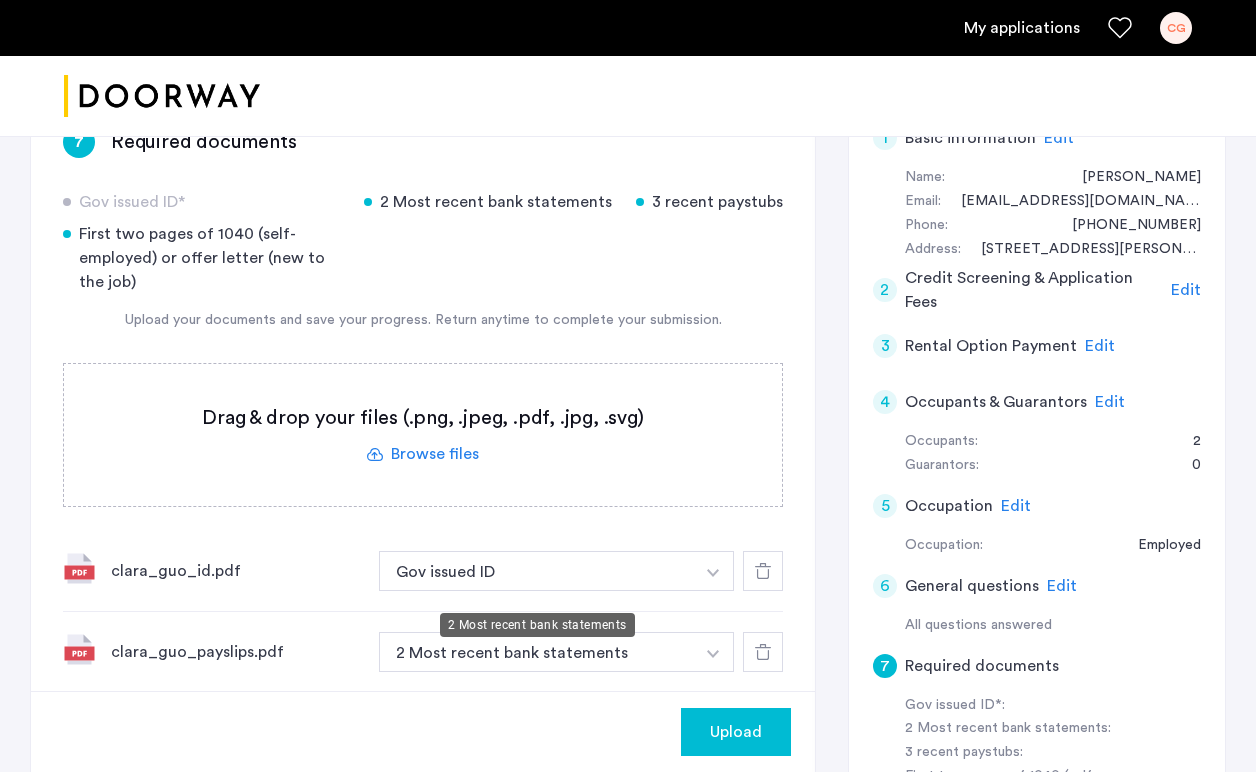 click on "2 Most recent bank statements" at bounding box center [536, 652] 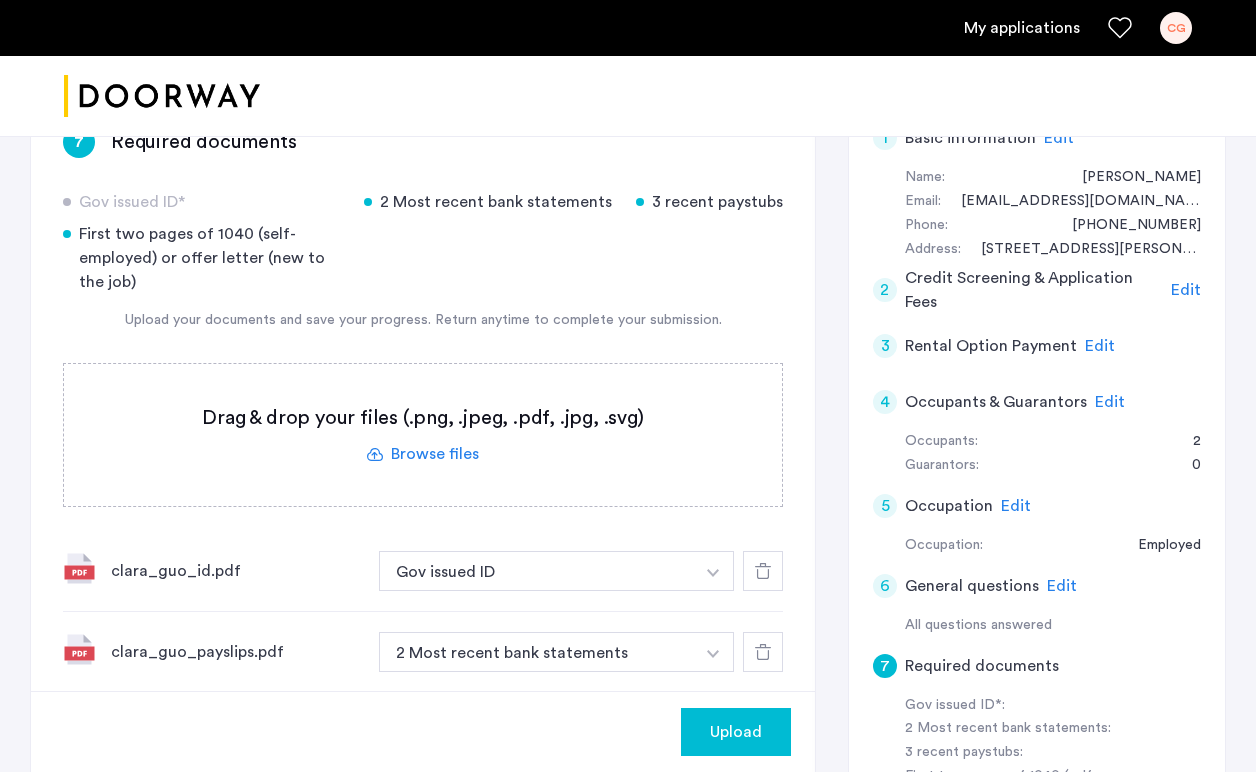 click on "2 Most recent bank statements" at bounding box center (536, 652) 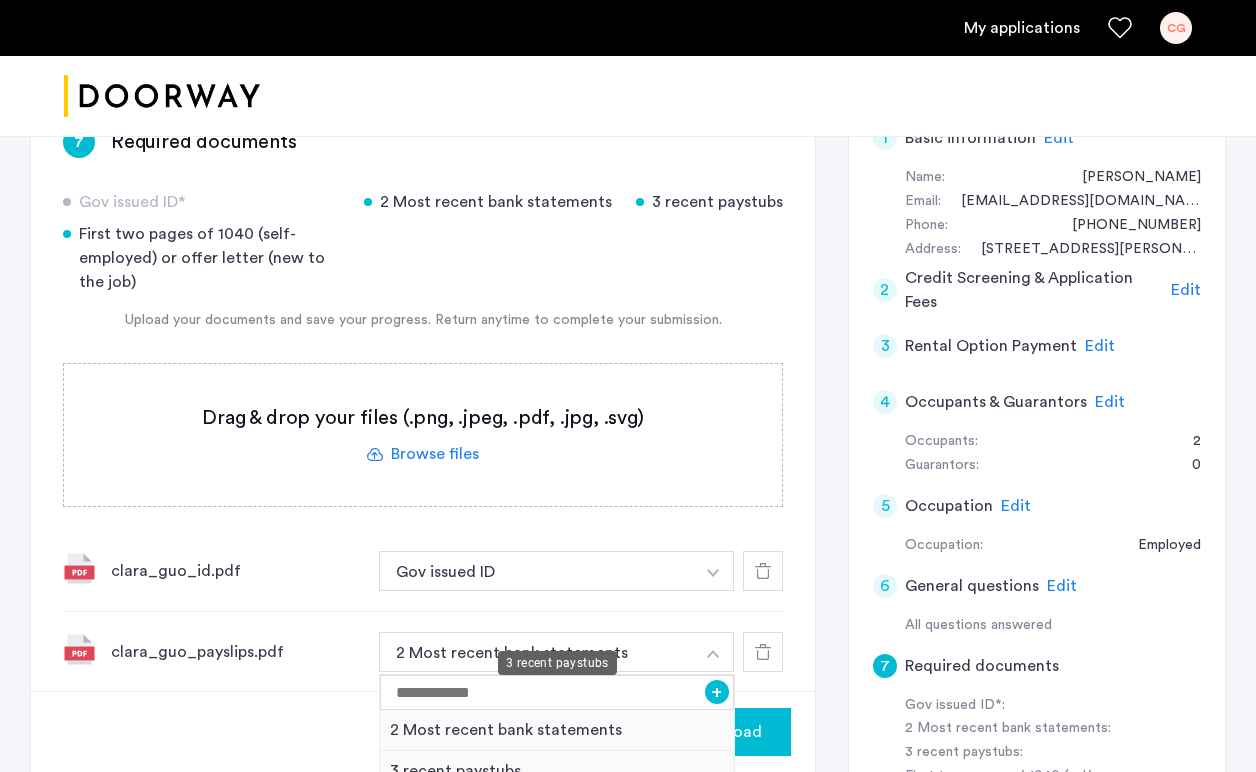 click on "3 recent paystubs" at bounding box center [557, 771] 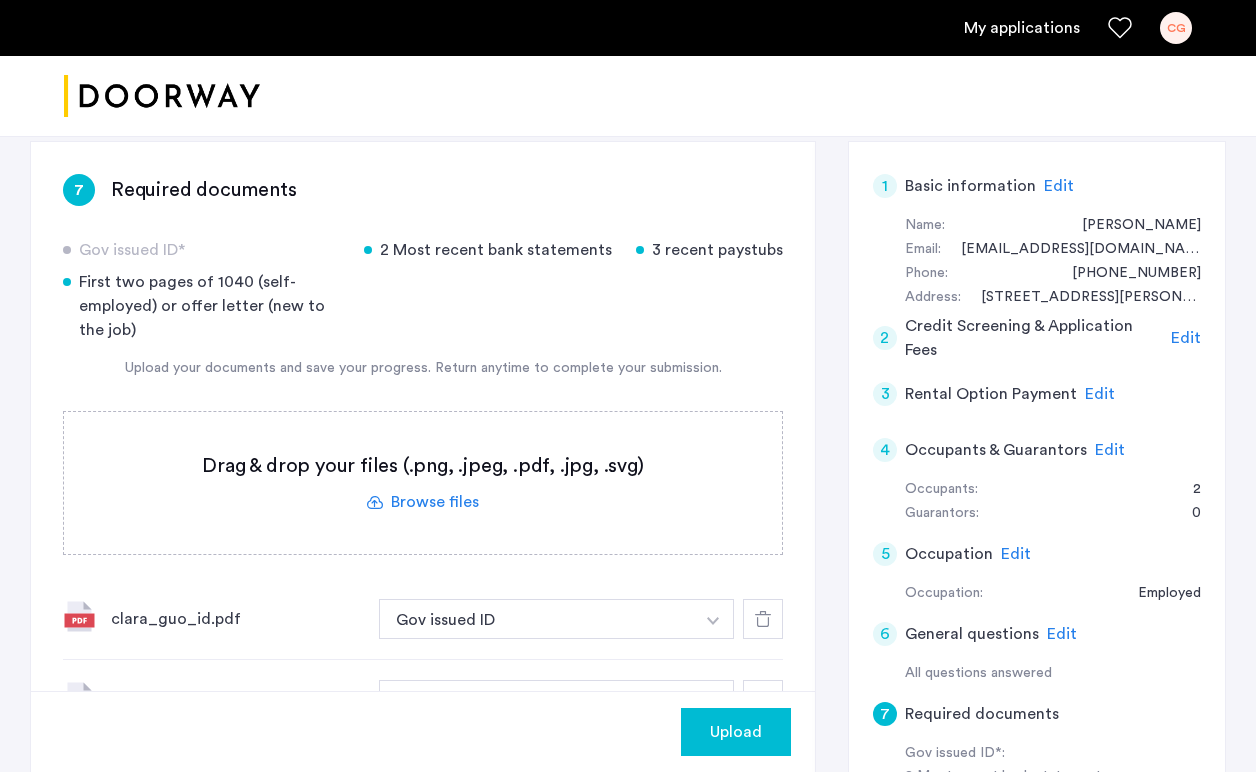 scroll, scrollTop: 367, scrollLeft: 0, axis: vertical 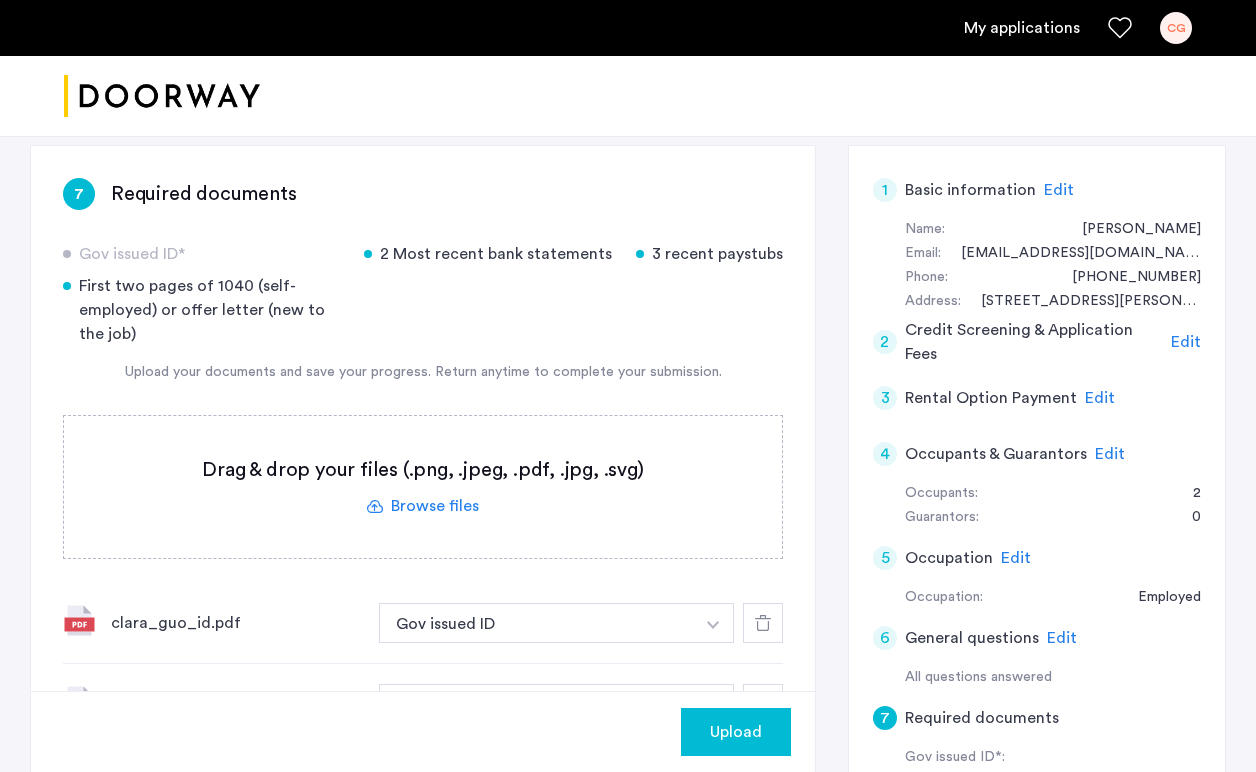 click 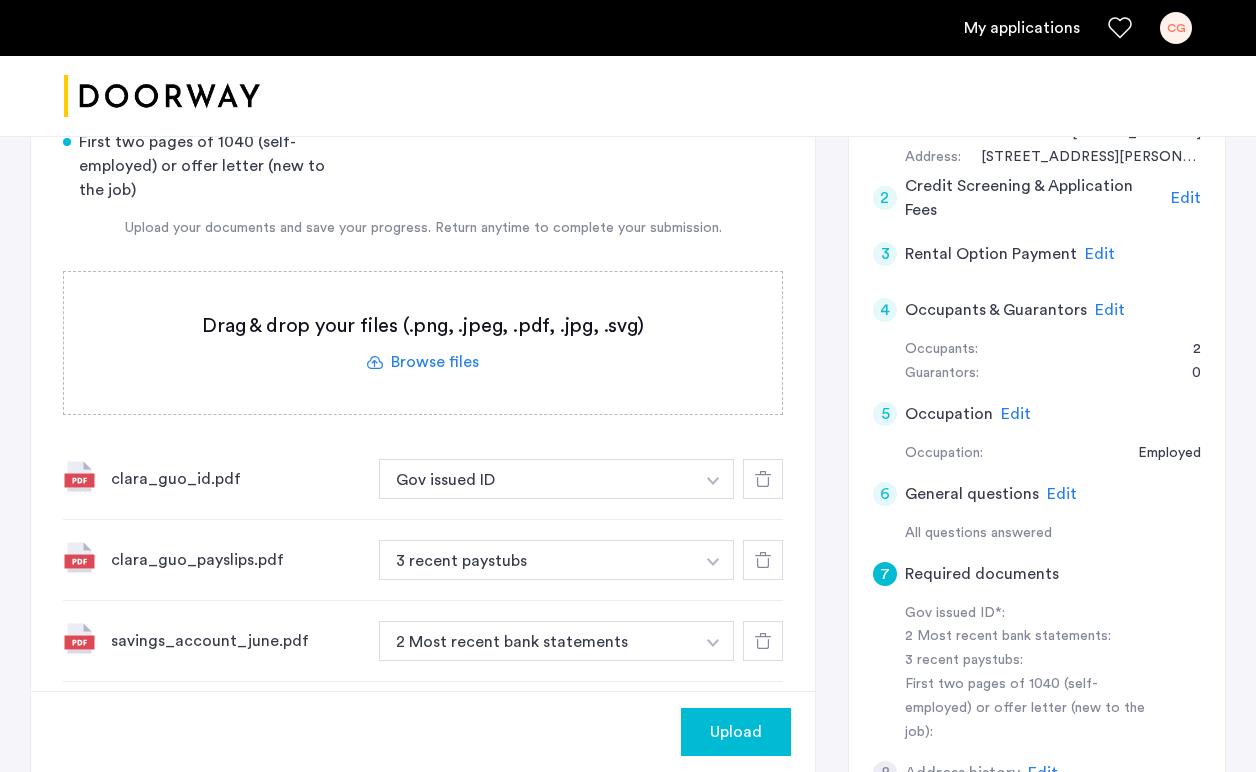 scroll, scrollTop: 501, scrollLeft: 0, axis: vertical 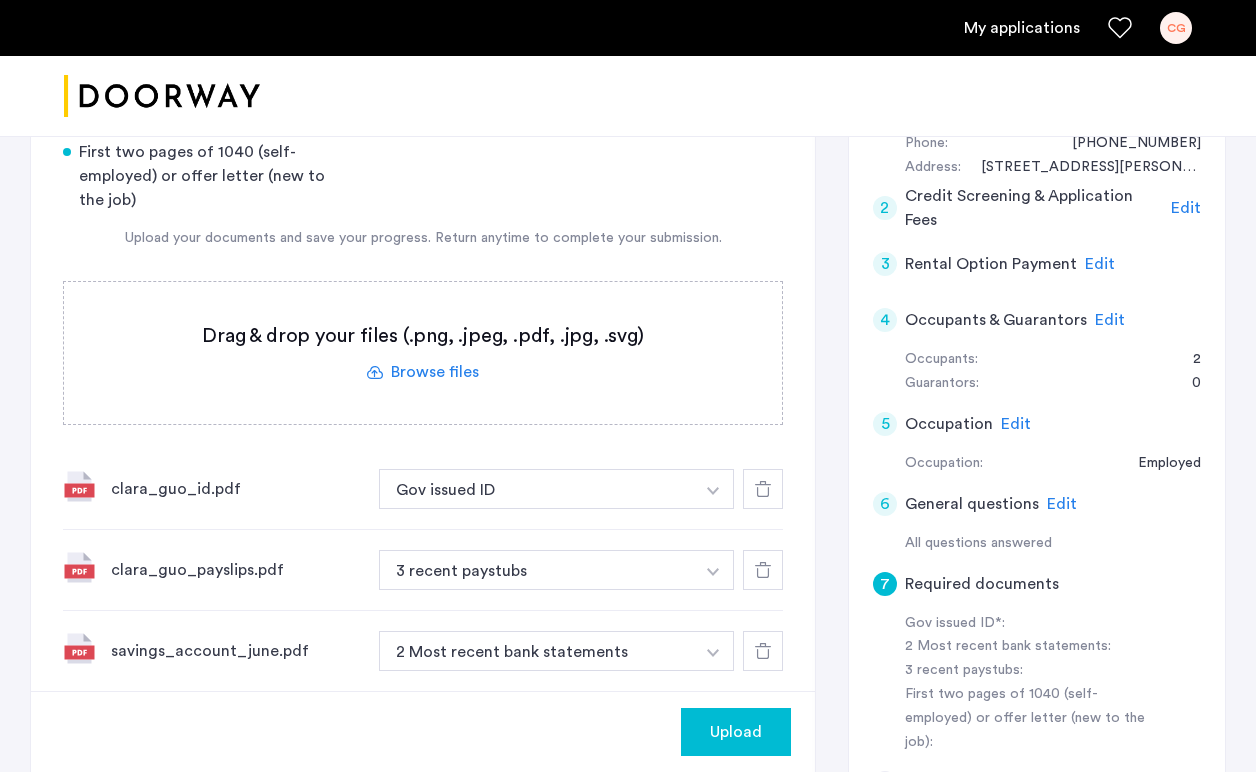 click 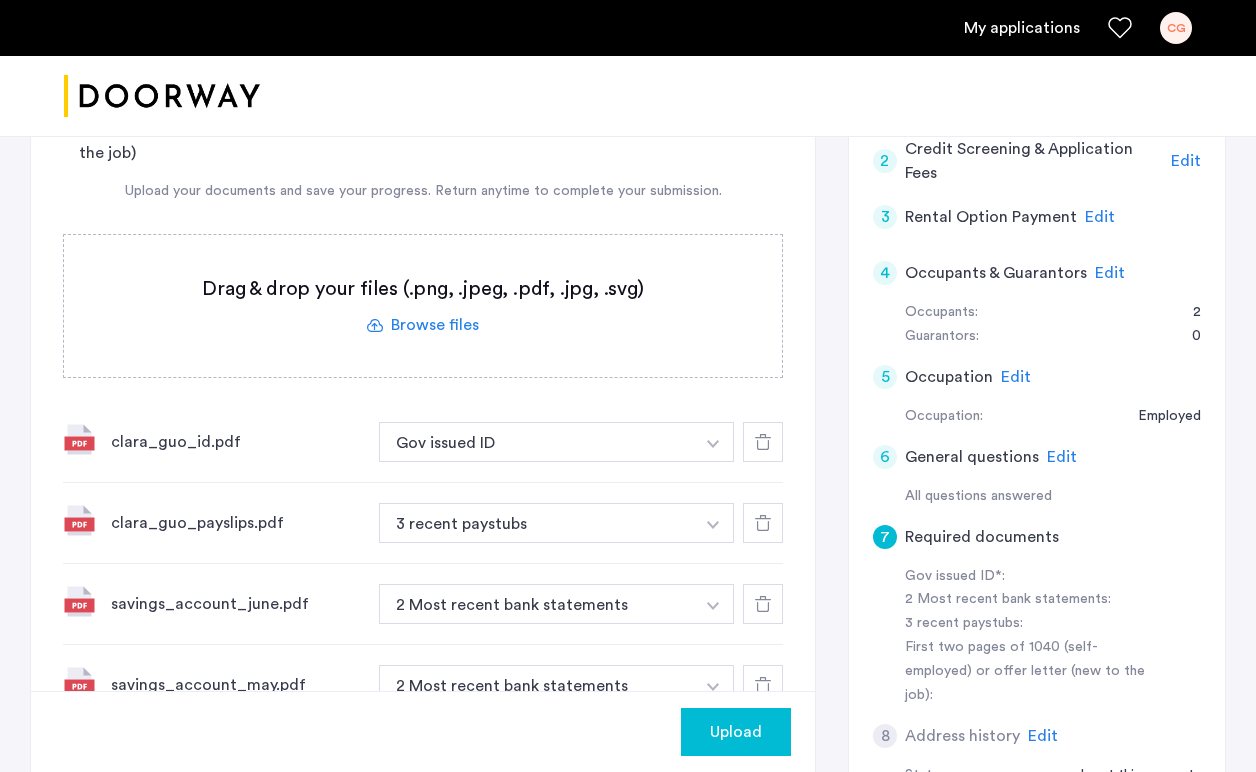 scroll, scrollTop: 549, scrollLeft: 0, axis: vertical 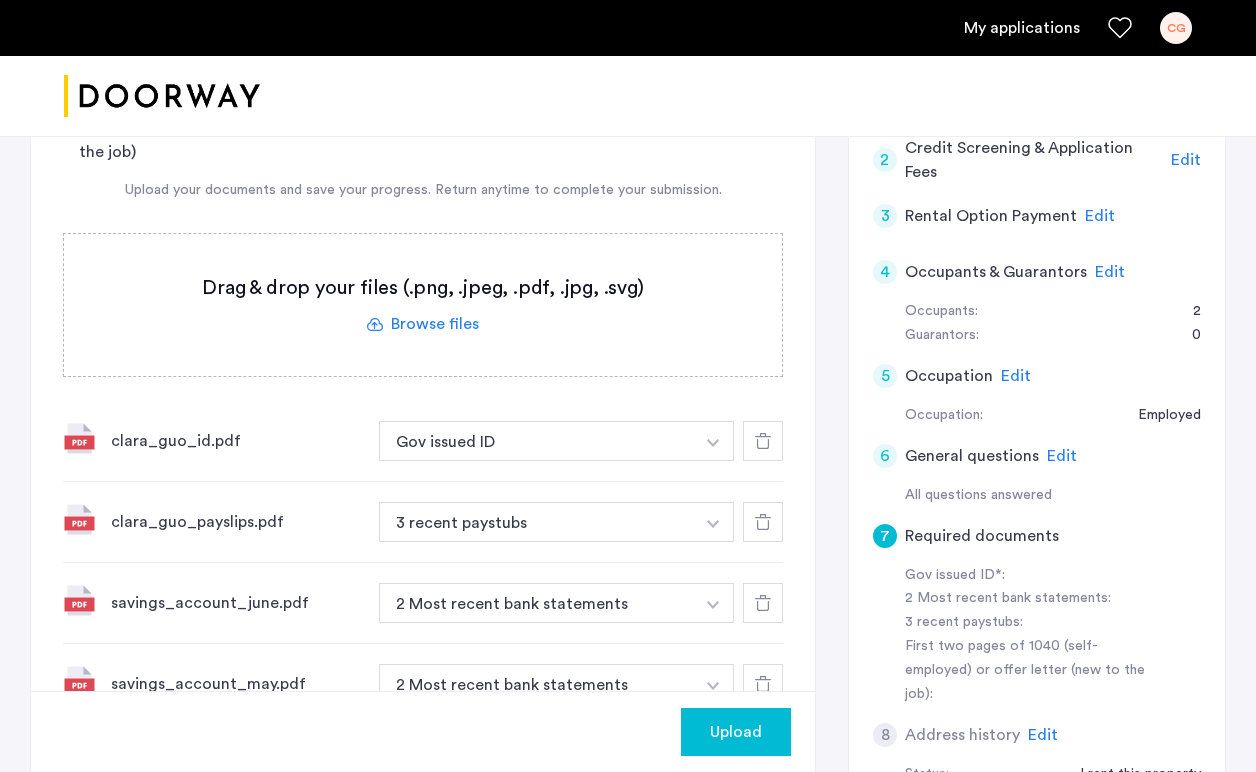 click 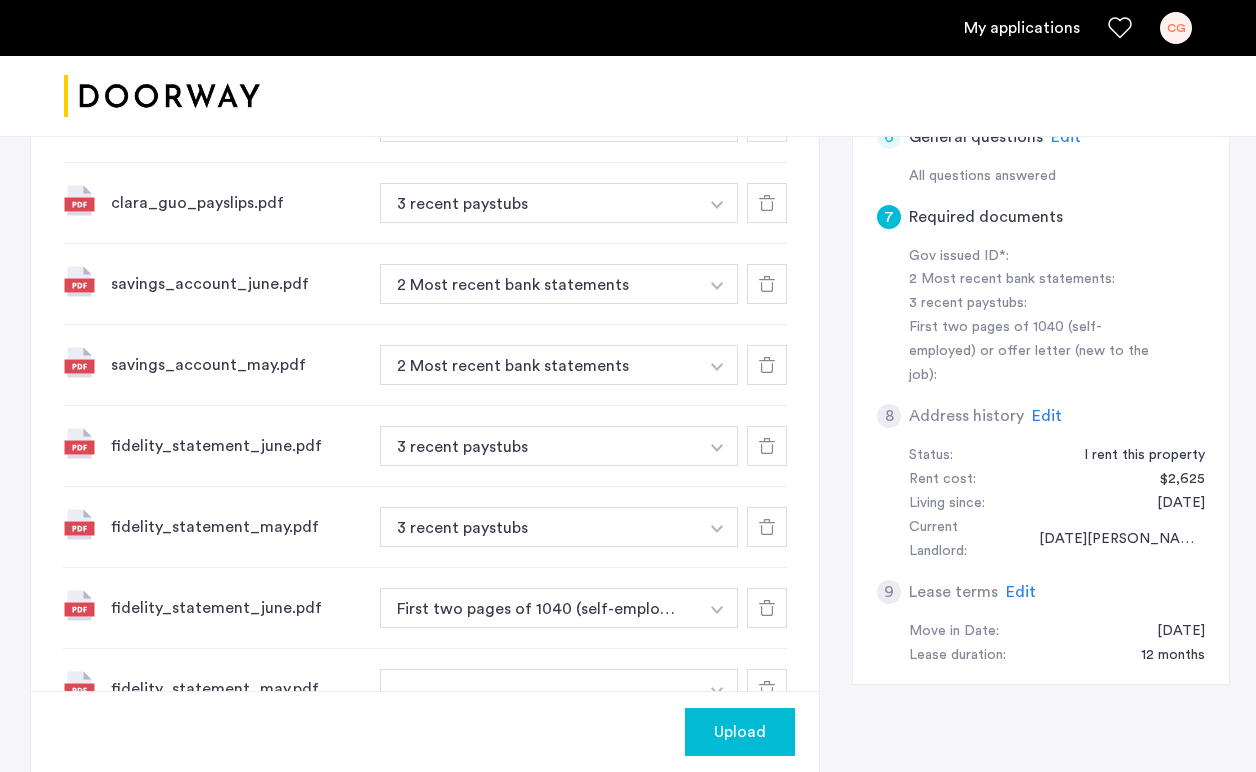 scroll, scrollTop: 863, scrollLeft: 0, axis: vertical 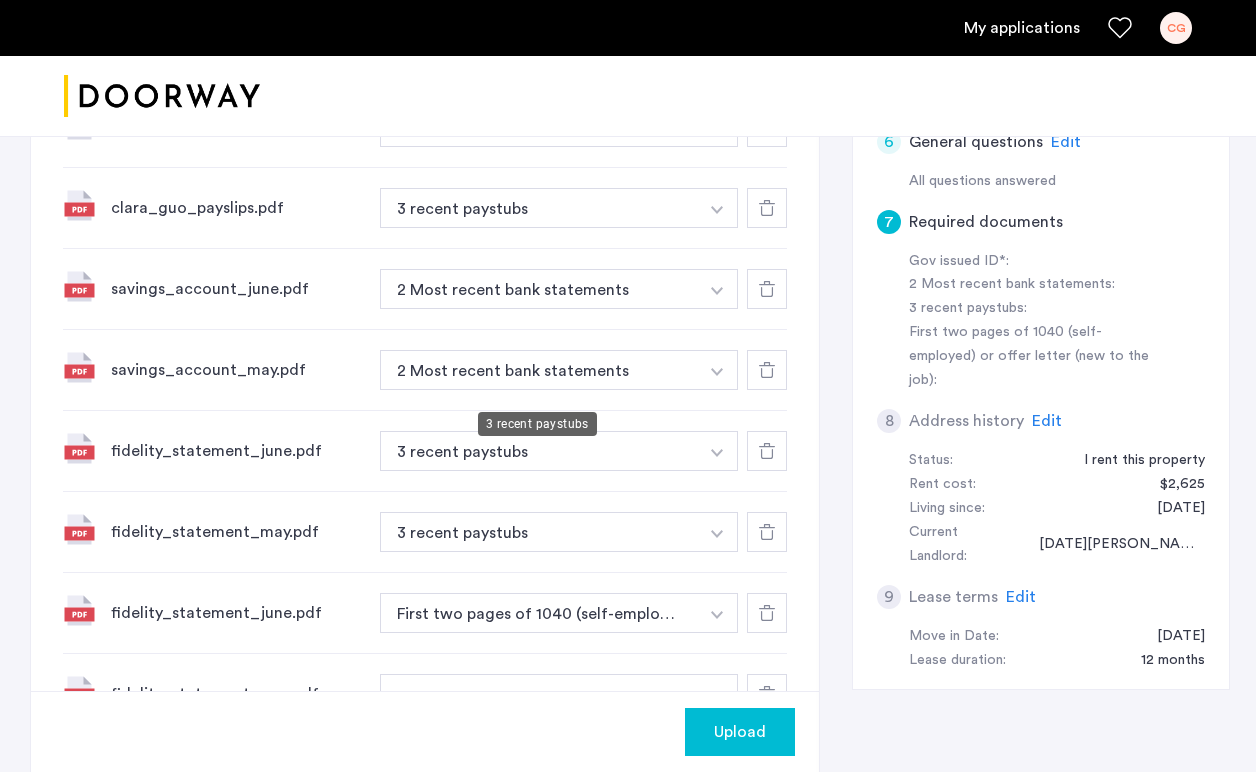 click on "3 recent paystubs" at bounding box center (539, 208) 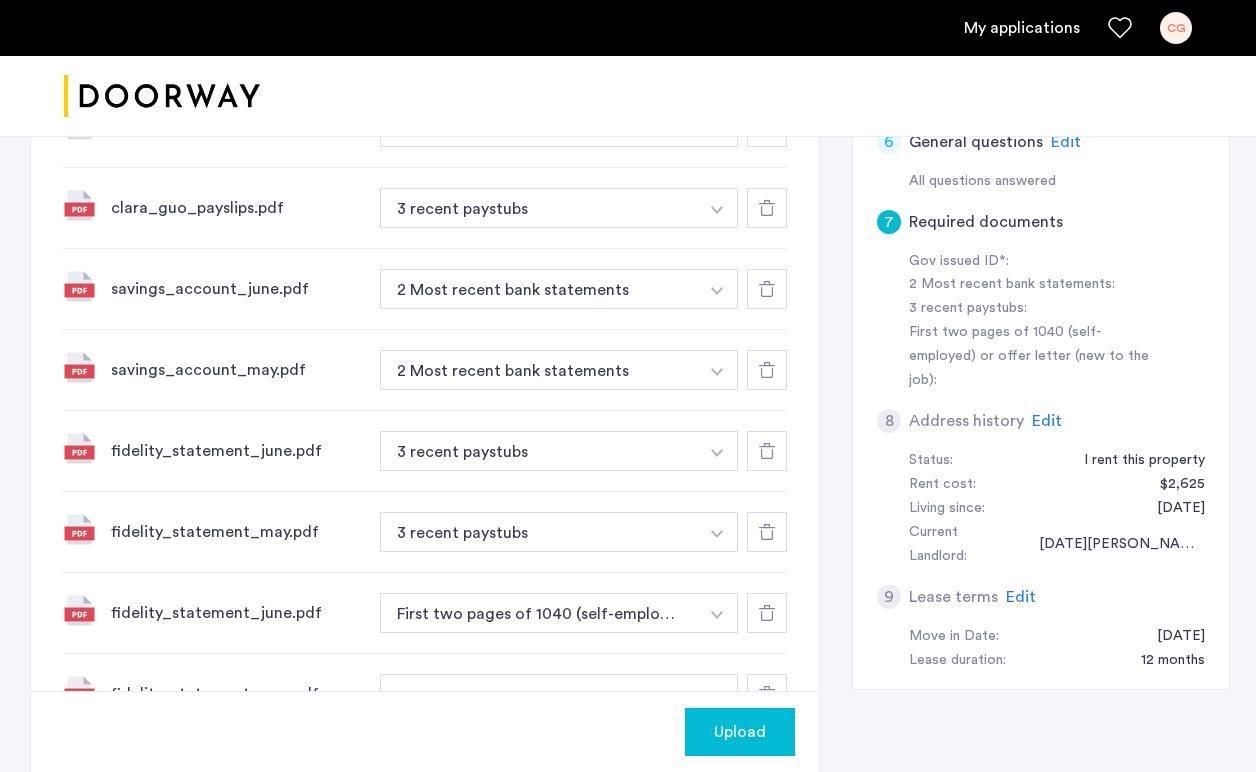 click on "3 recent paystubs" at bounding box center (539, 451) 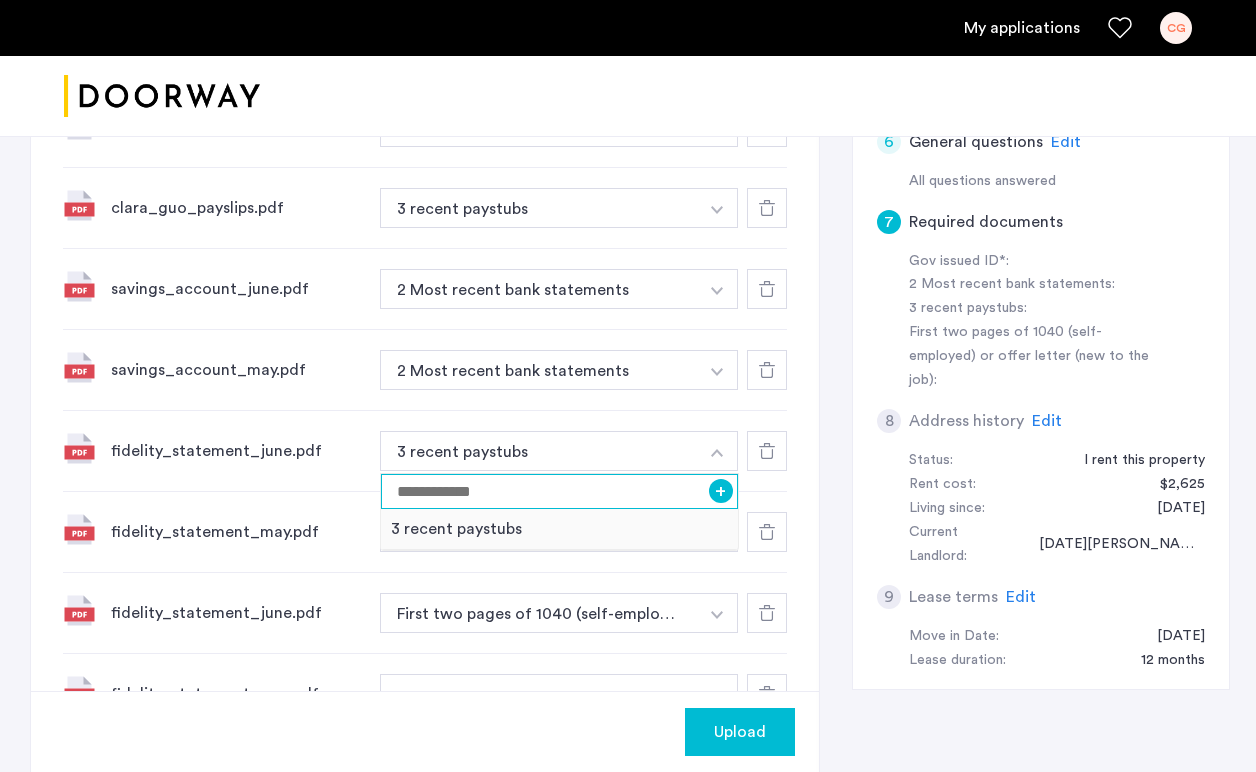 click at bounding box center (559, 491) 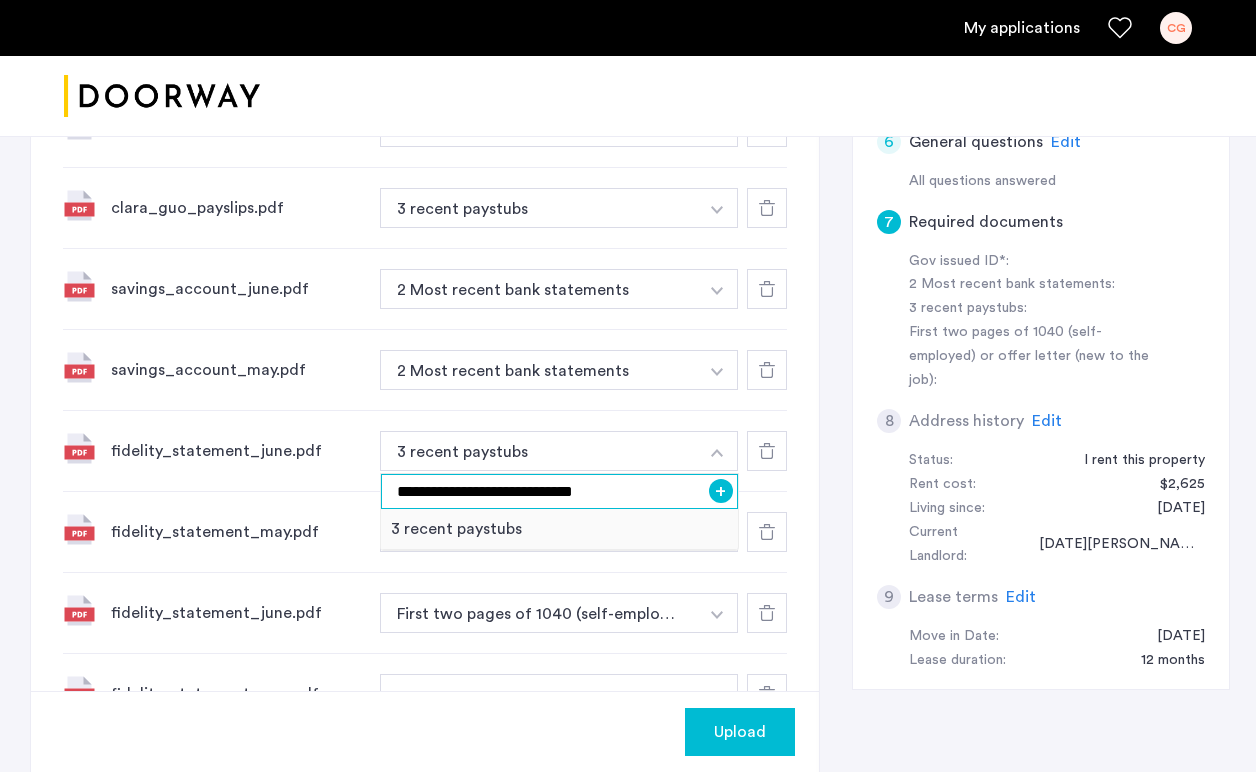 type on "**********" 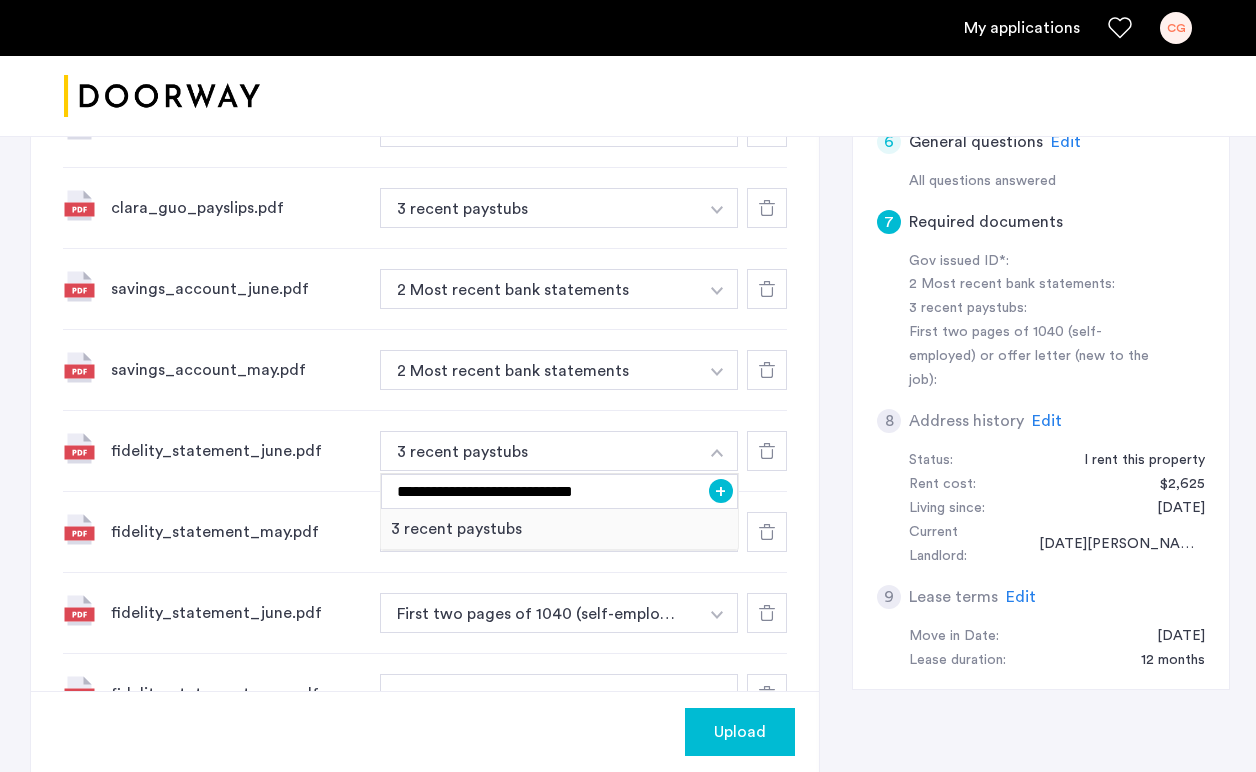 click on "+" at bounding box center [721, 491] 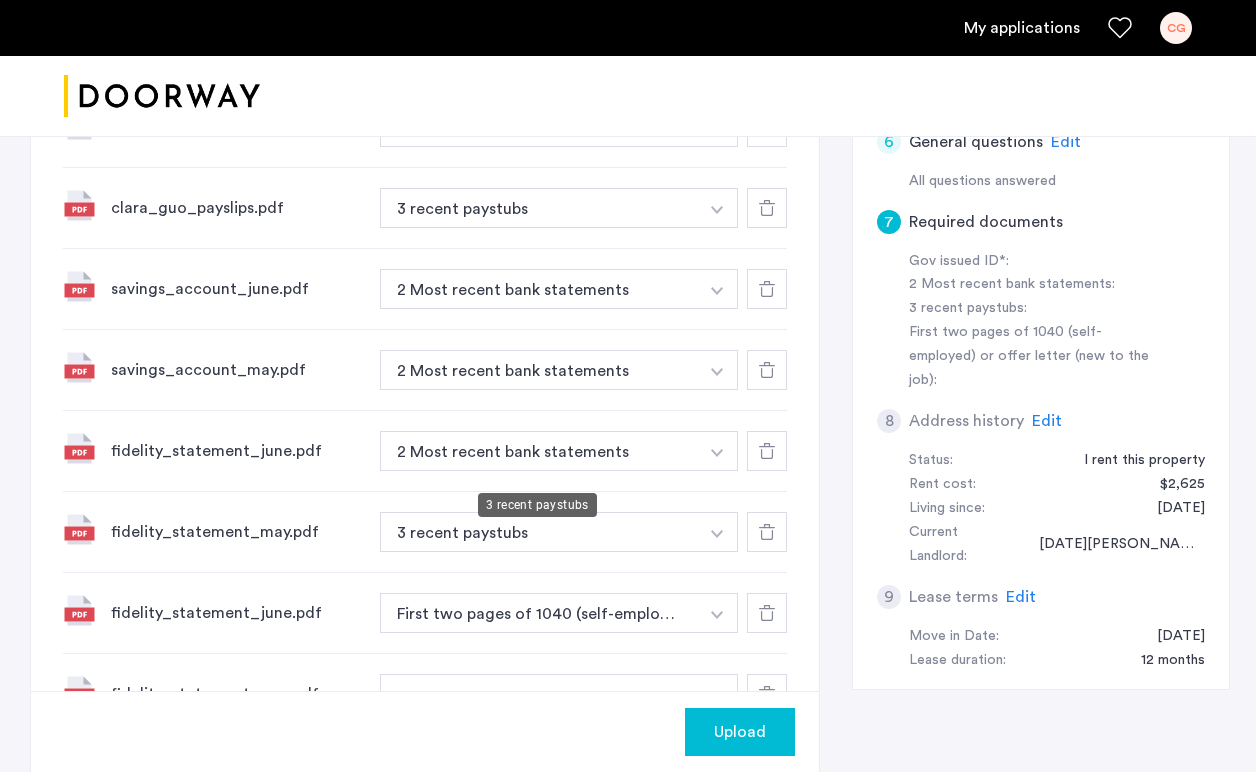 click on "3 recent paystubs" at bounding box center [539, 532] 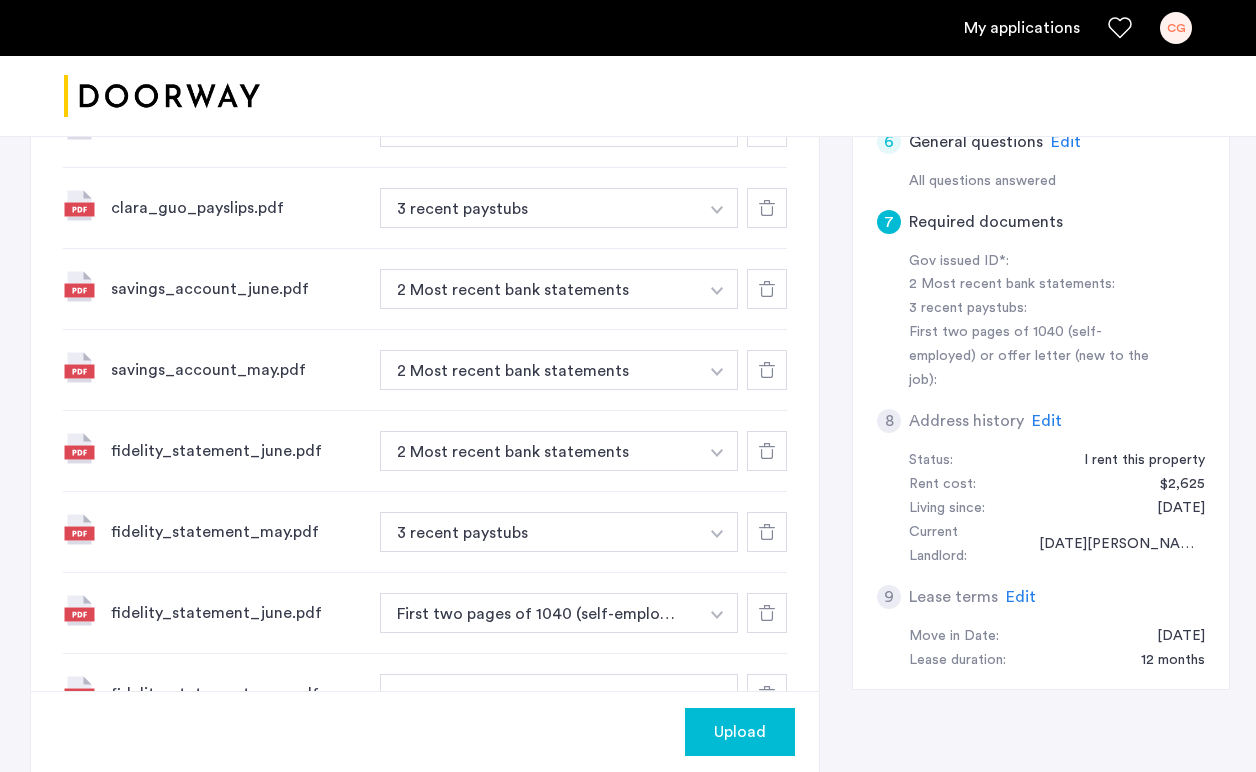 click at bounding box center [717, 127] 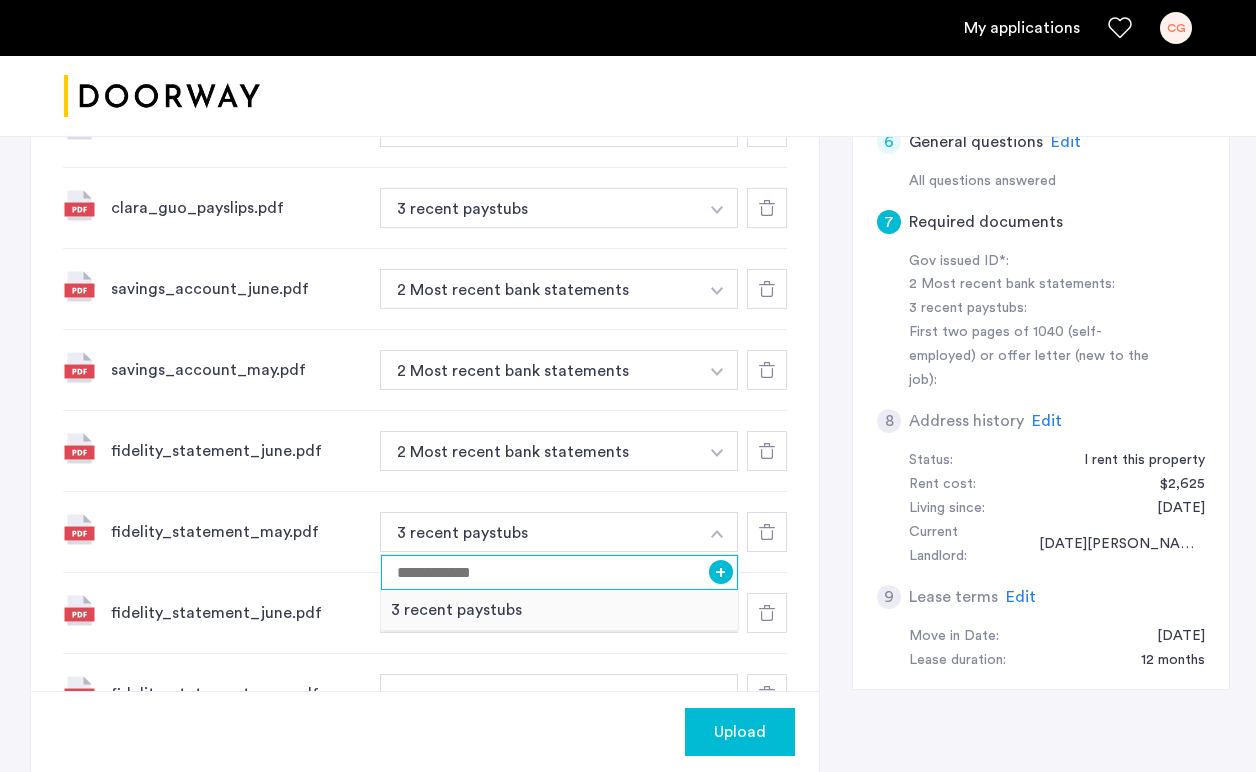 click at bounding box center [559, 572] 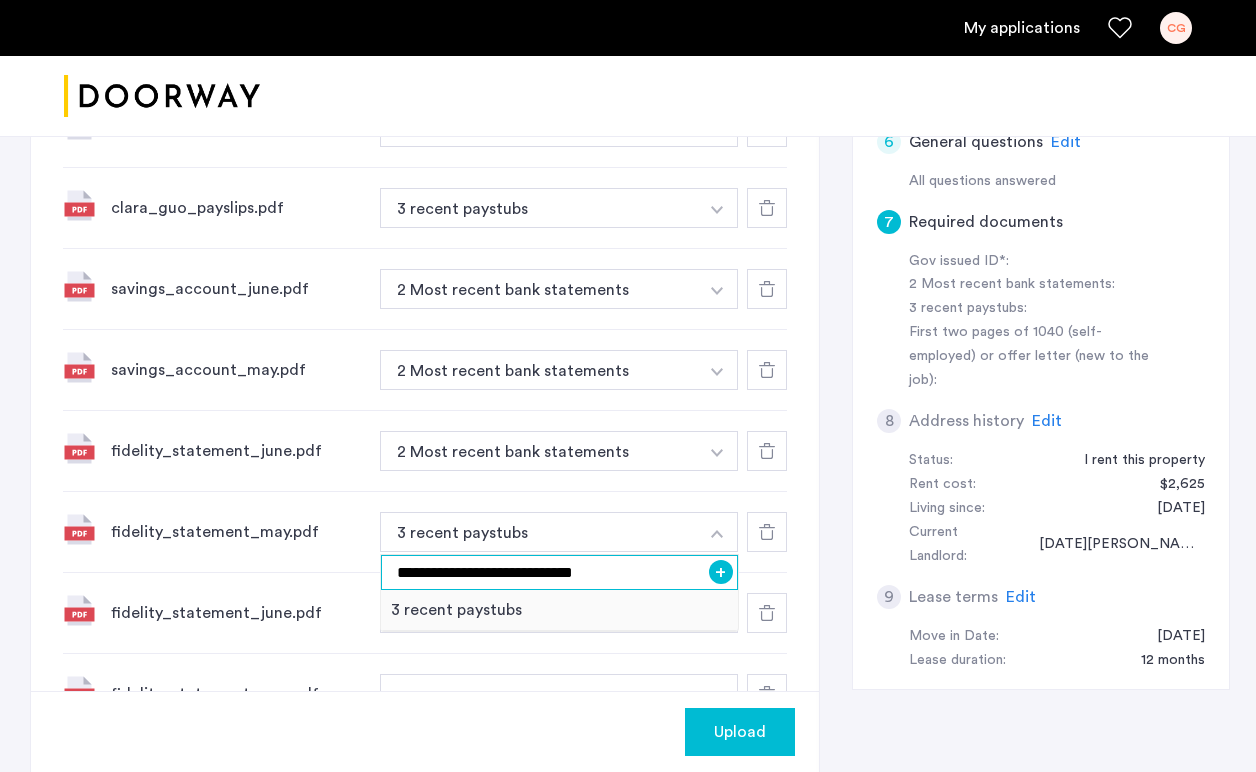 type on "**********" 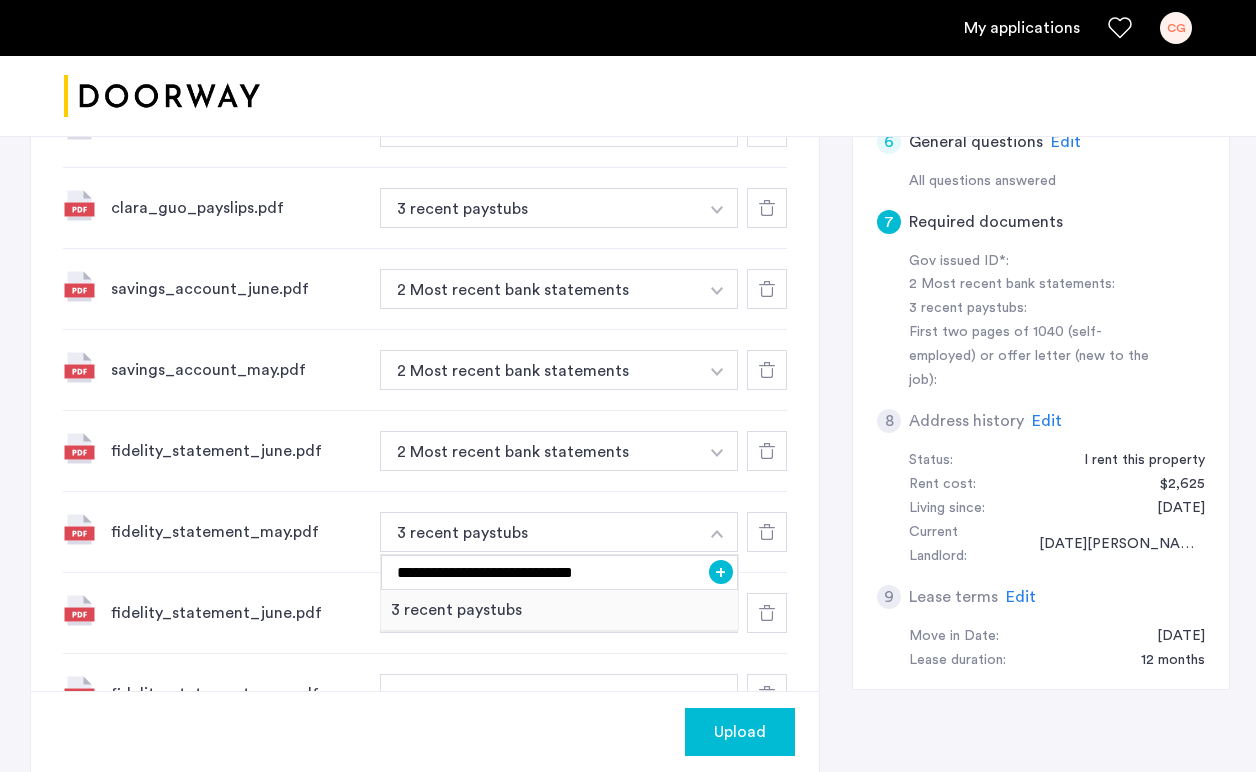 click on "+" at bounding box center (721, 572) 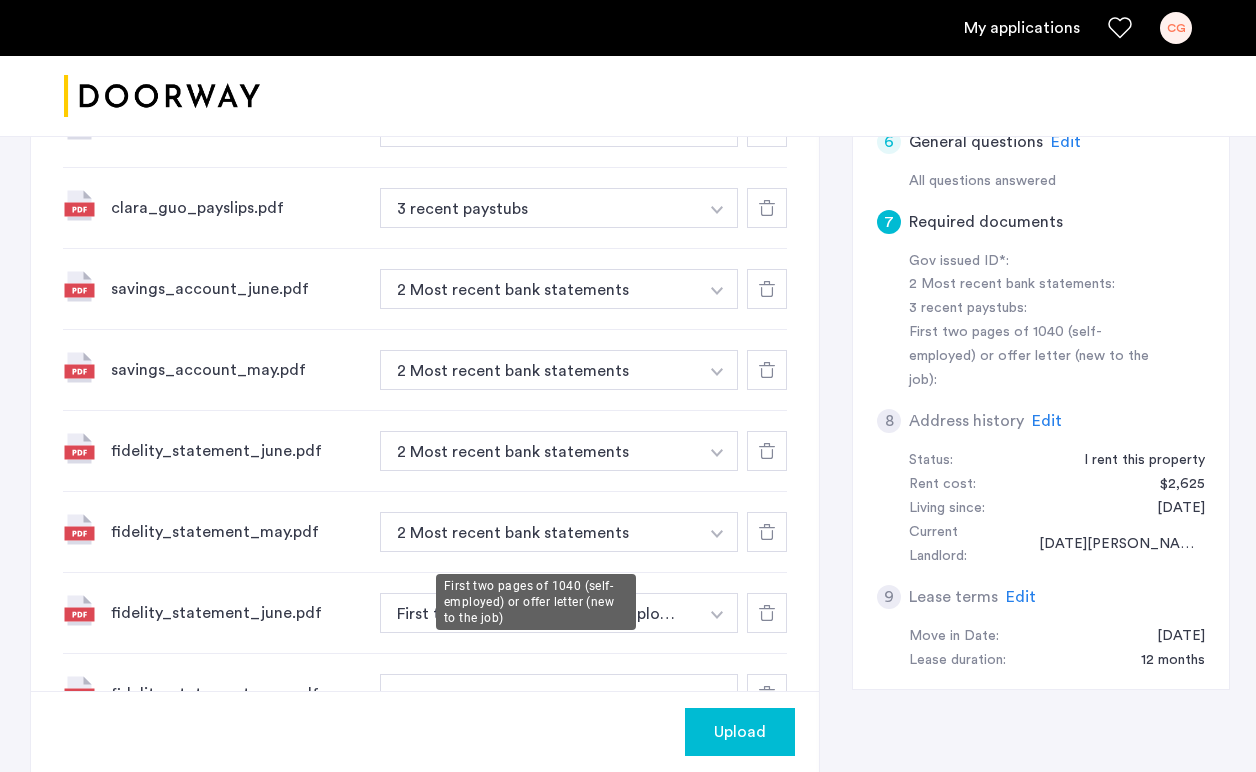 click on "First two pages of 1040 (self-employed) or offer letter (new to the job)" at bounding box center (539, 613) 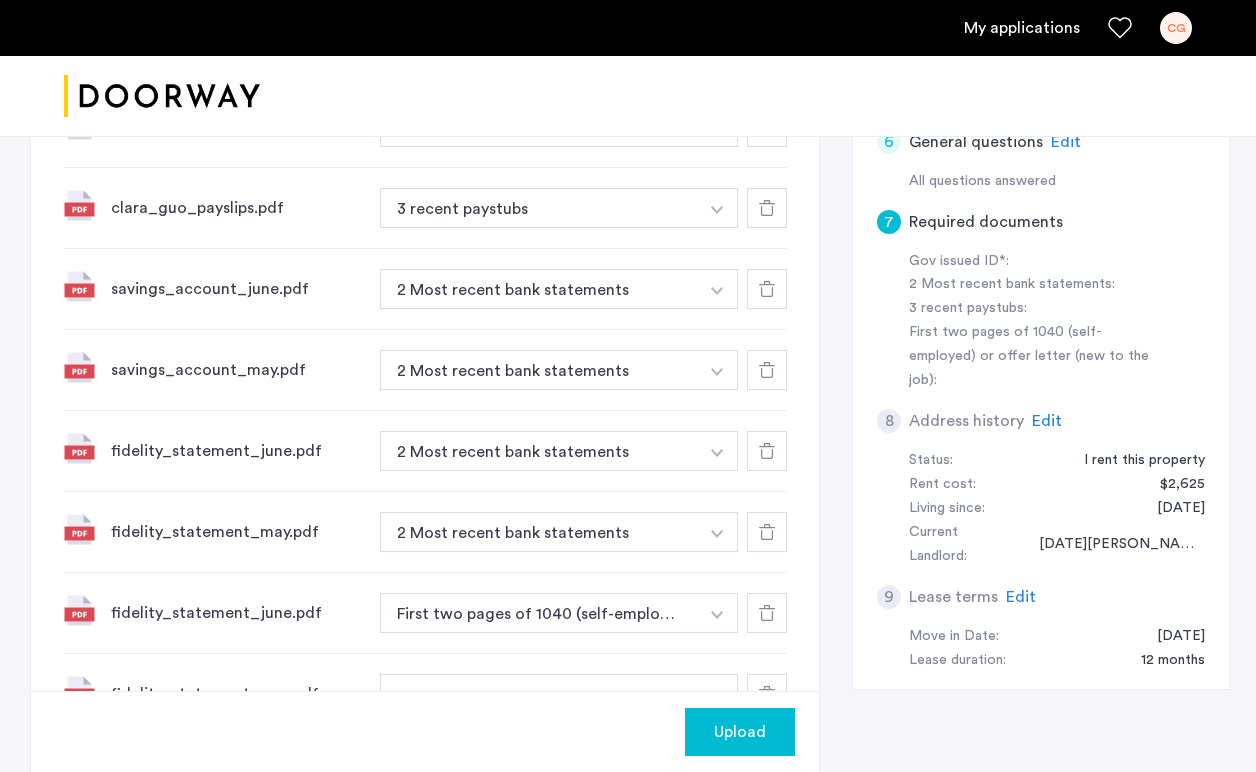 click on "First two pages of 1040 (self-employed) or offer letter (new to the job)" at bounding box center [539, 613] 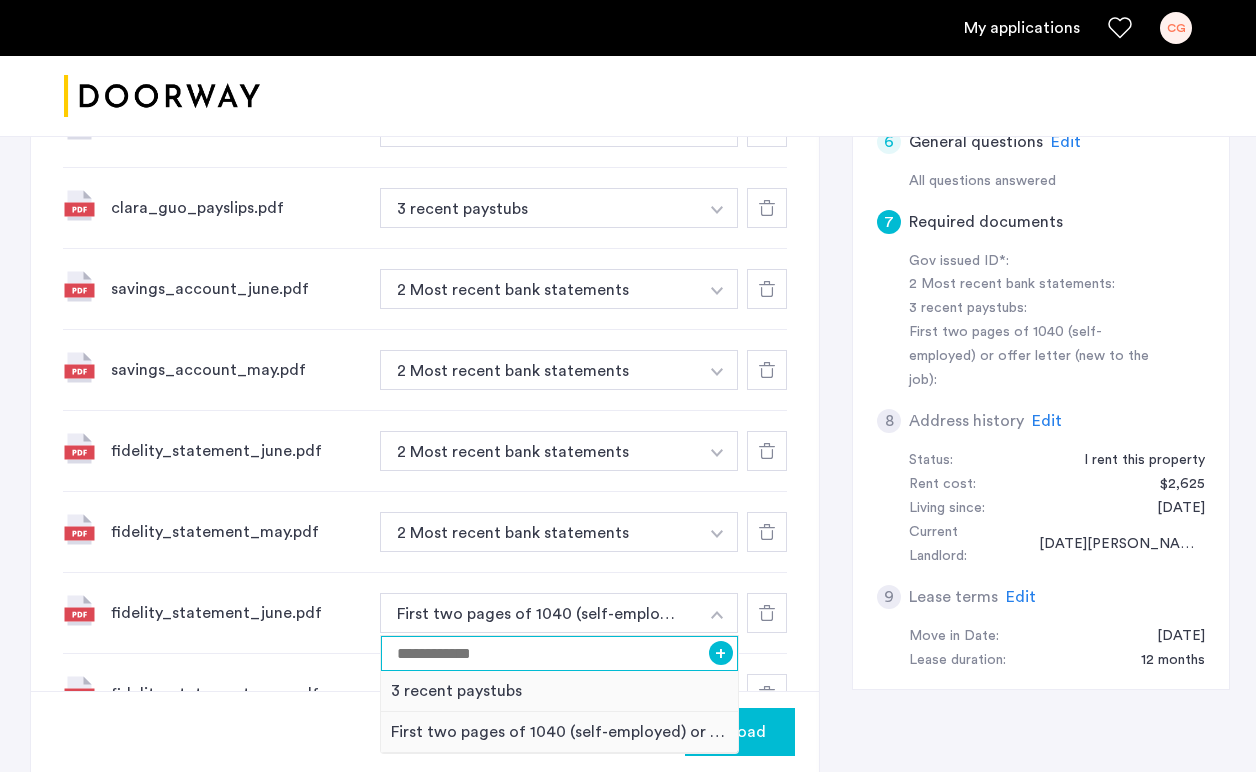 click at bounding box center [559, 653] 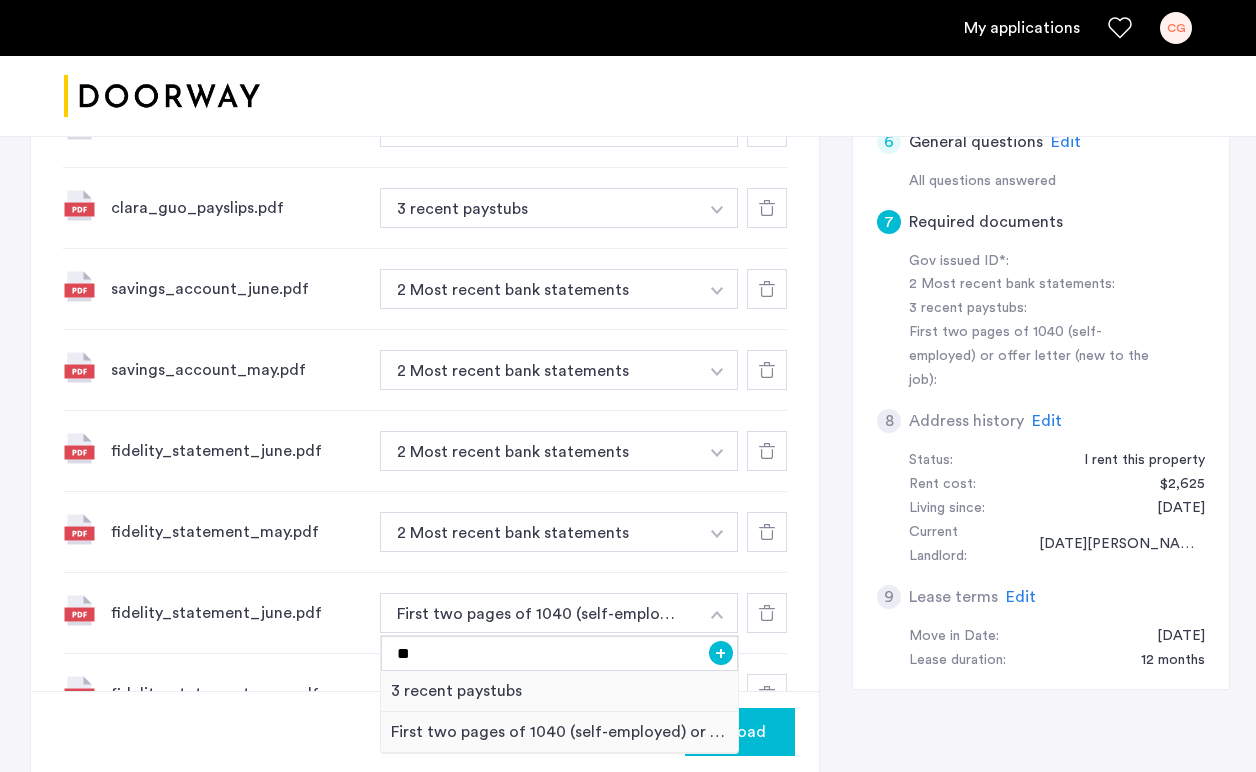 click on "fidelity_statement_may.pdf + 3 recent paystubs" 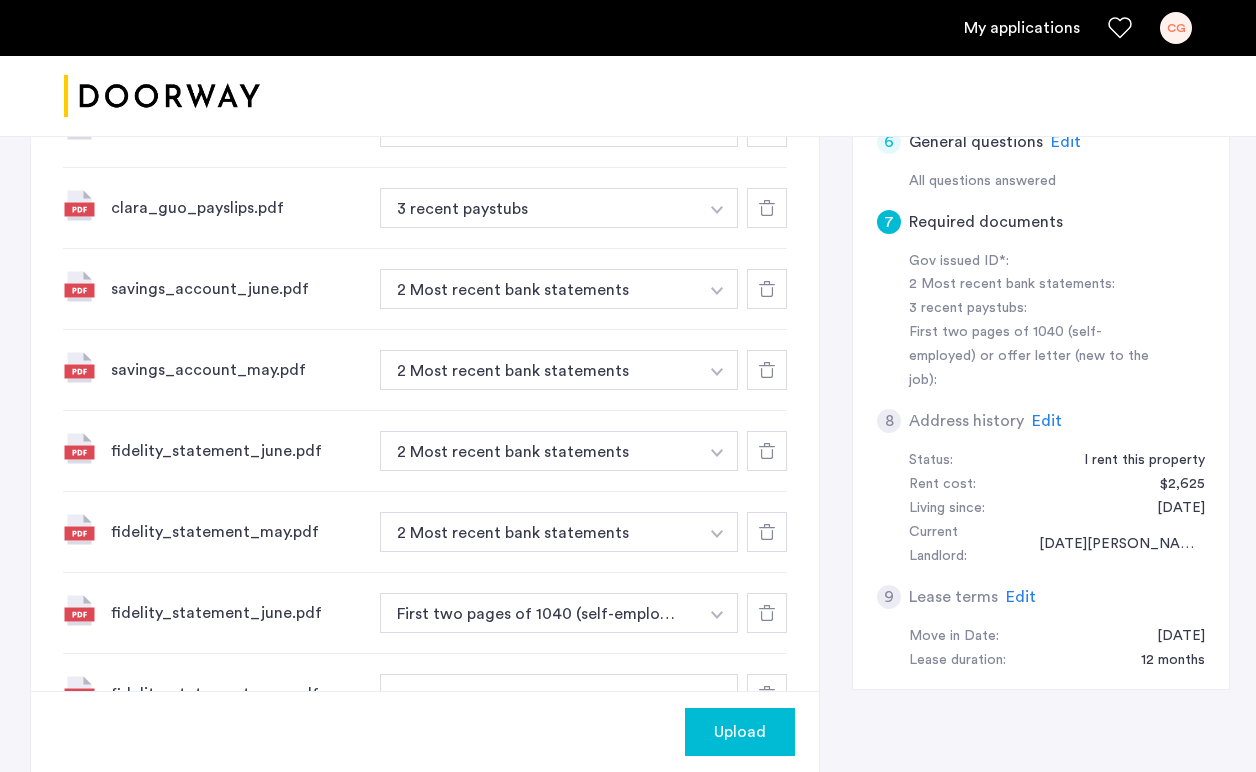 click 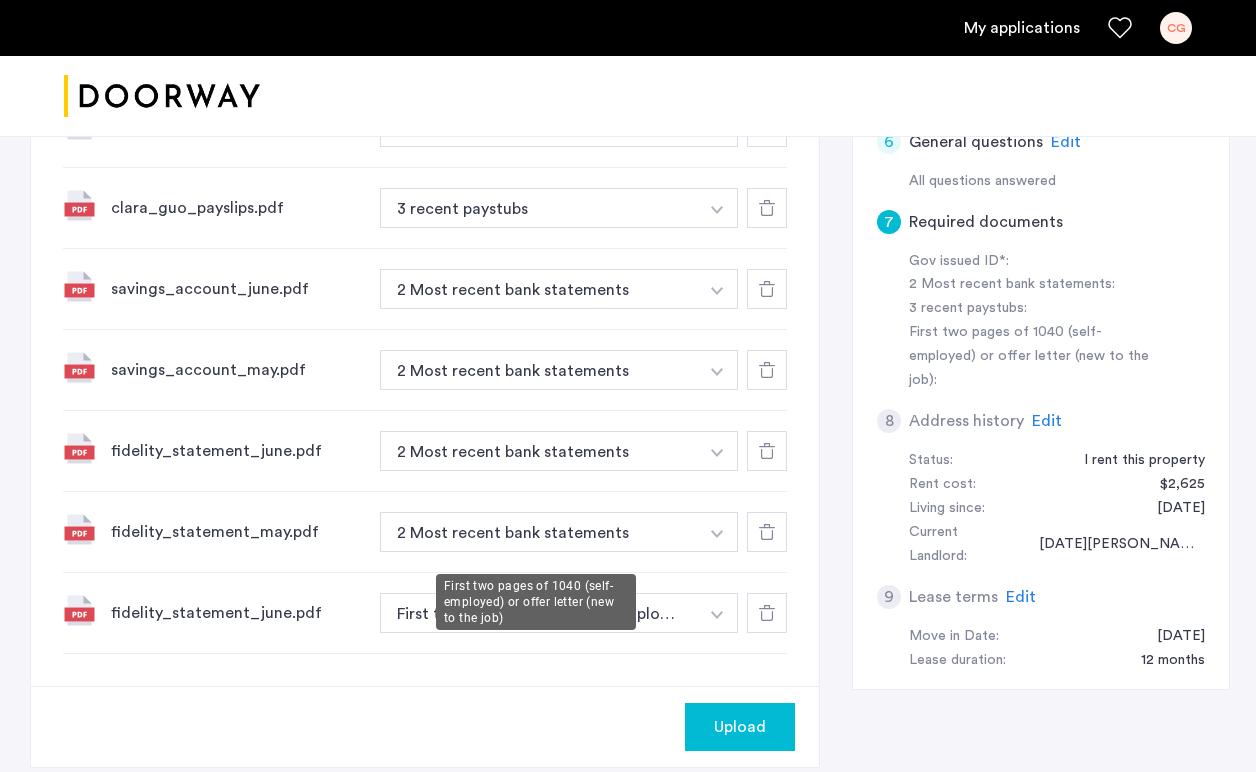 click on "First two pages of 1040 (self-employed) or offer letter (new to the job)" at bounding box center (539, 613) 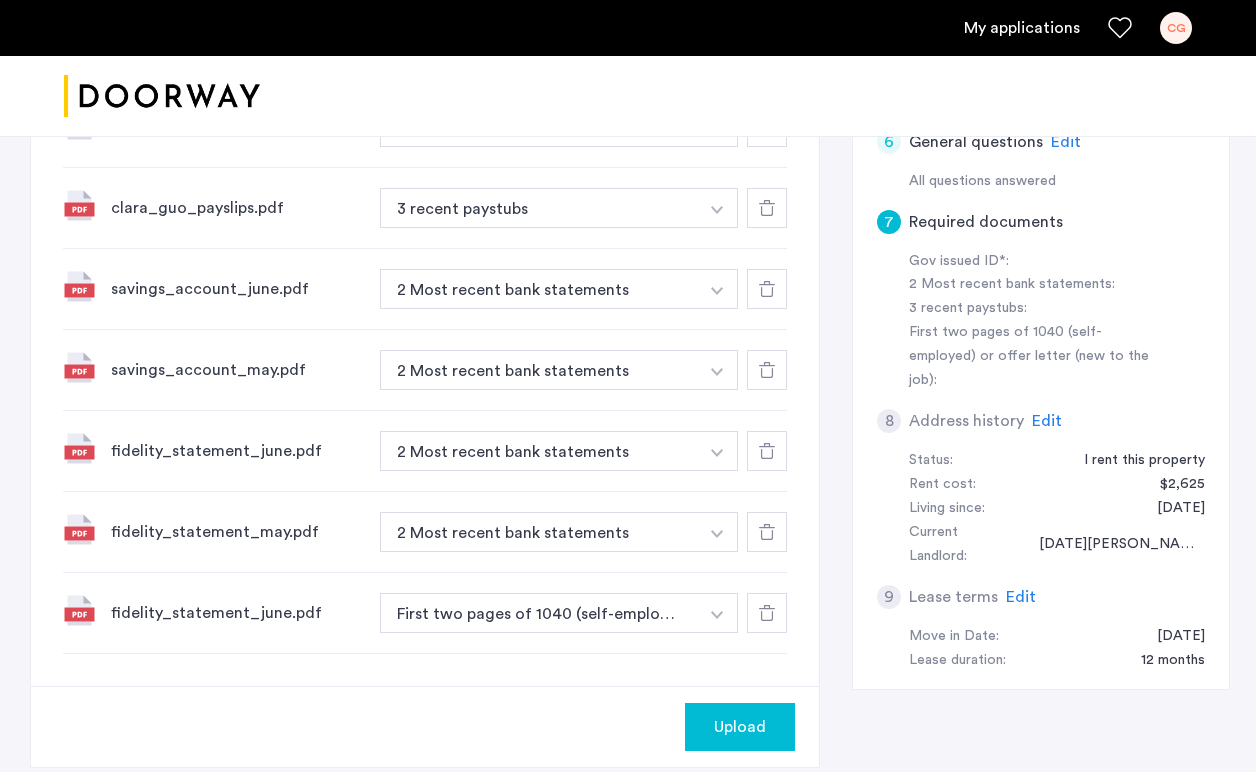 click on "First two pages of 1040 (self-employed) or offer letter (new to the job)" at bounding box center (539, 613) 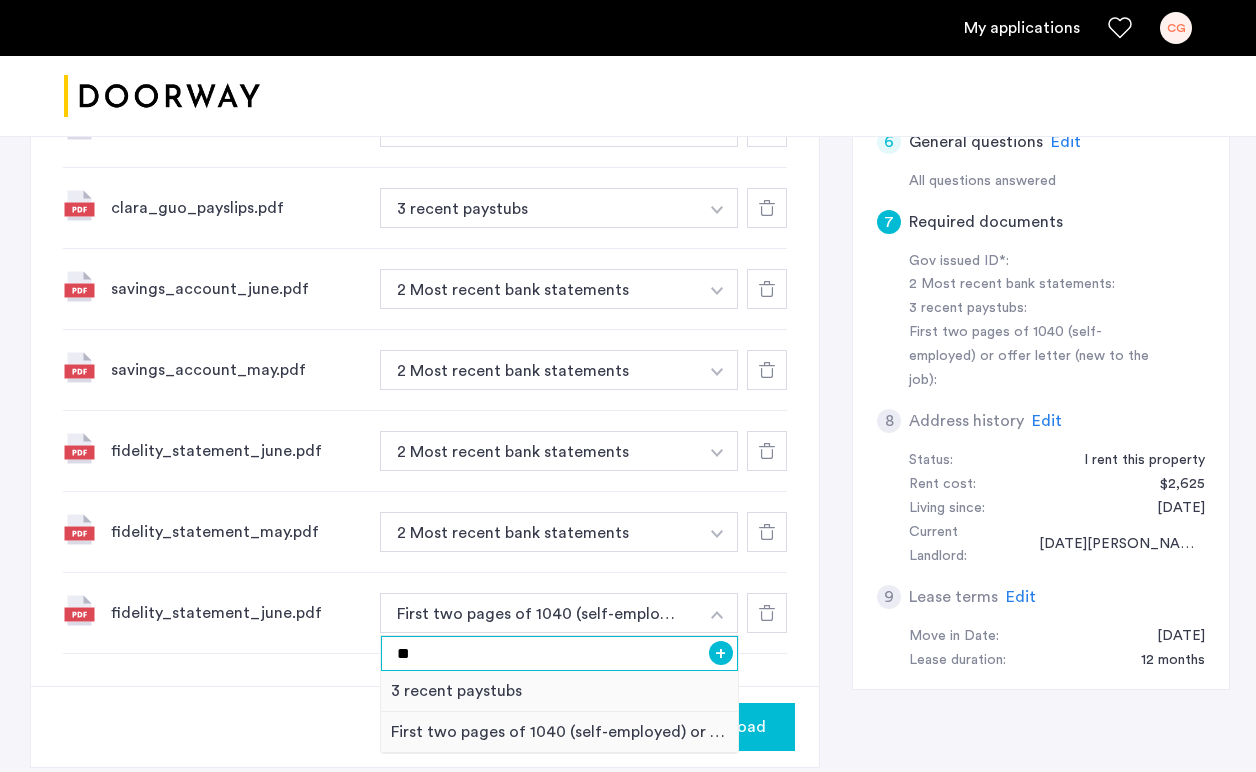 click on "*" at bounding box center (559, 653) 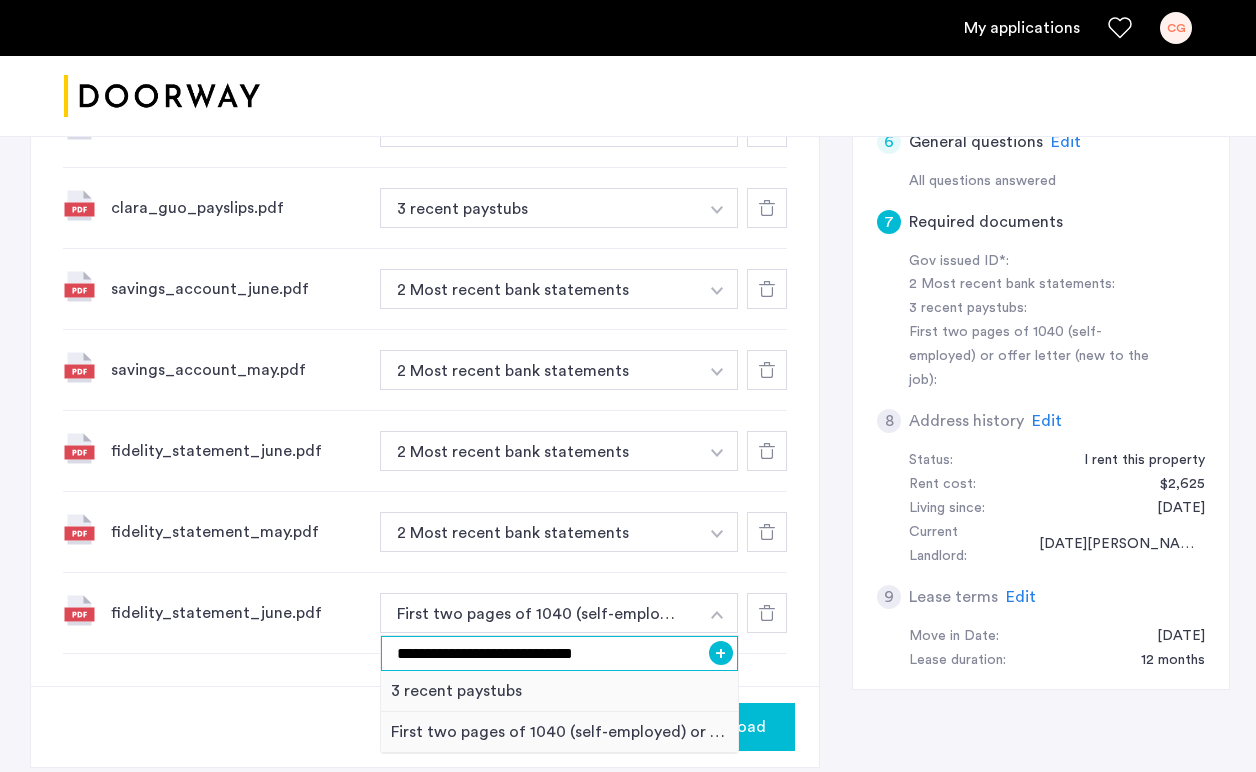 type on "**********" 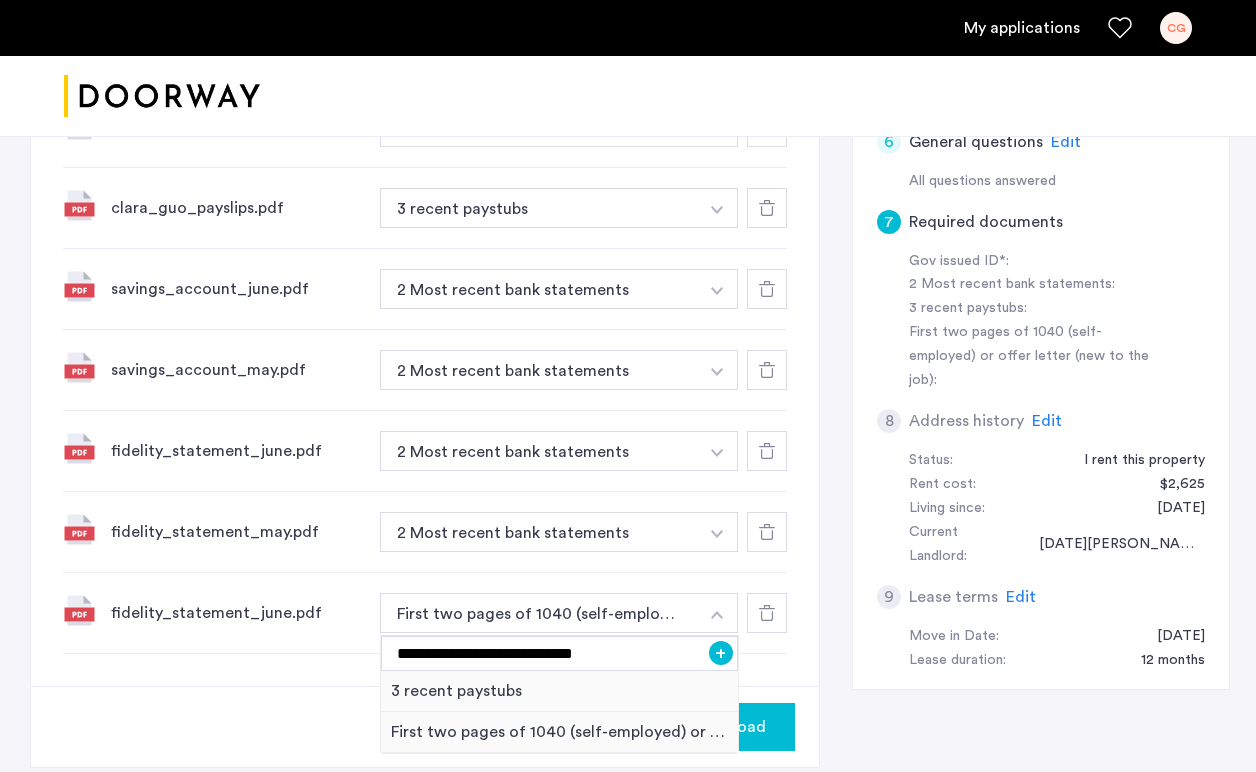 click on "+" at bounding box center [721, 653] 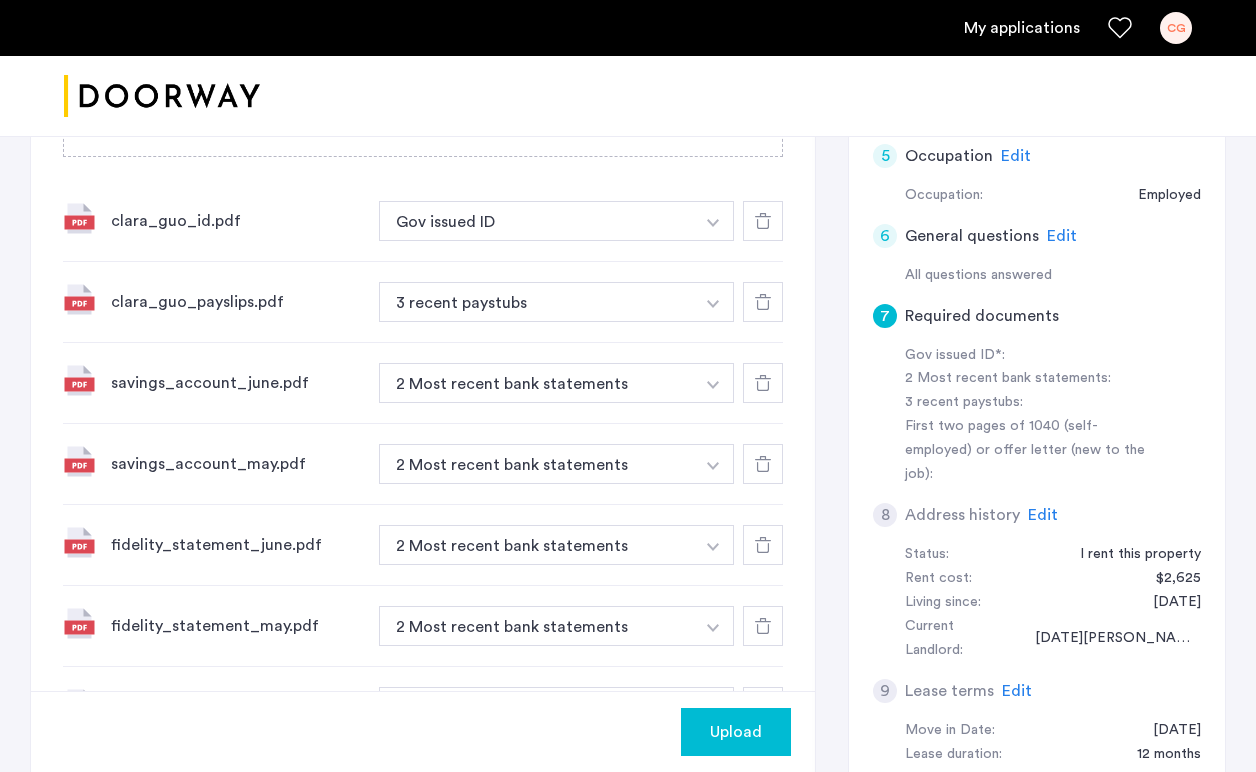 scroll, scrollTop: 767, scrollLeft: 0, axis: vertical 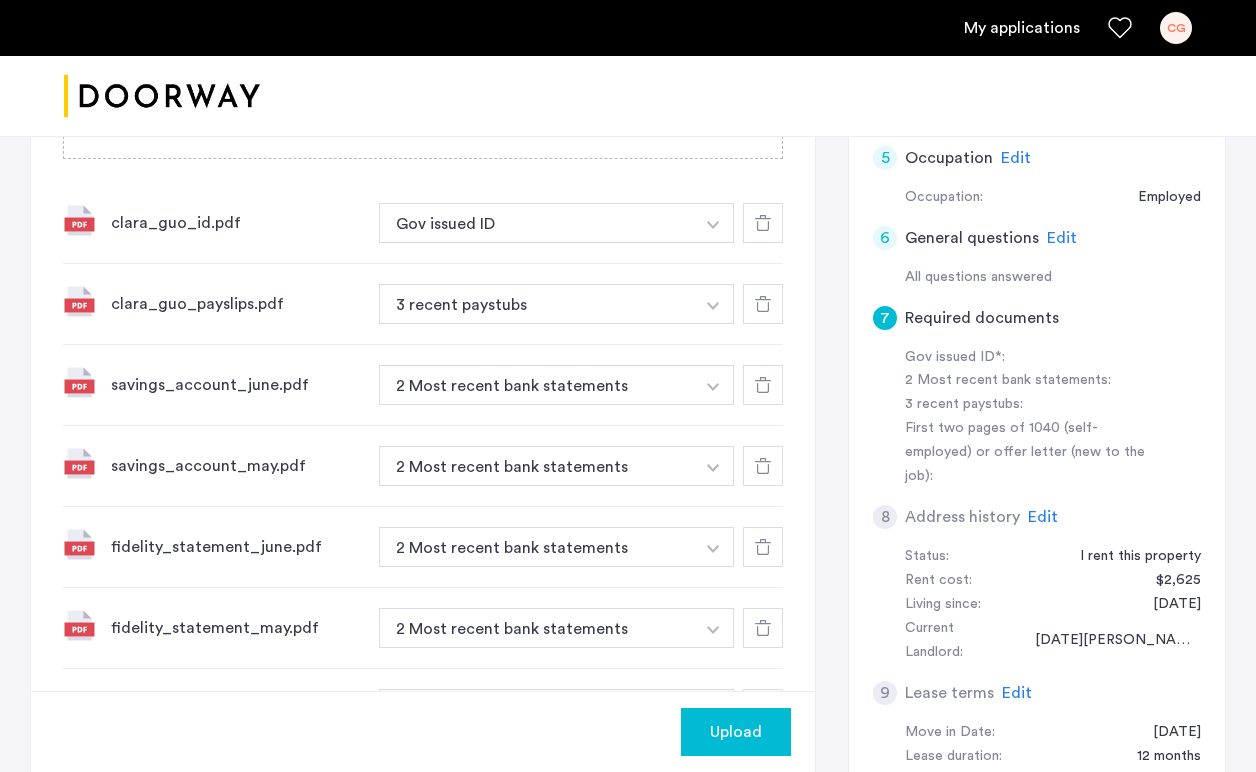 click 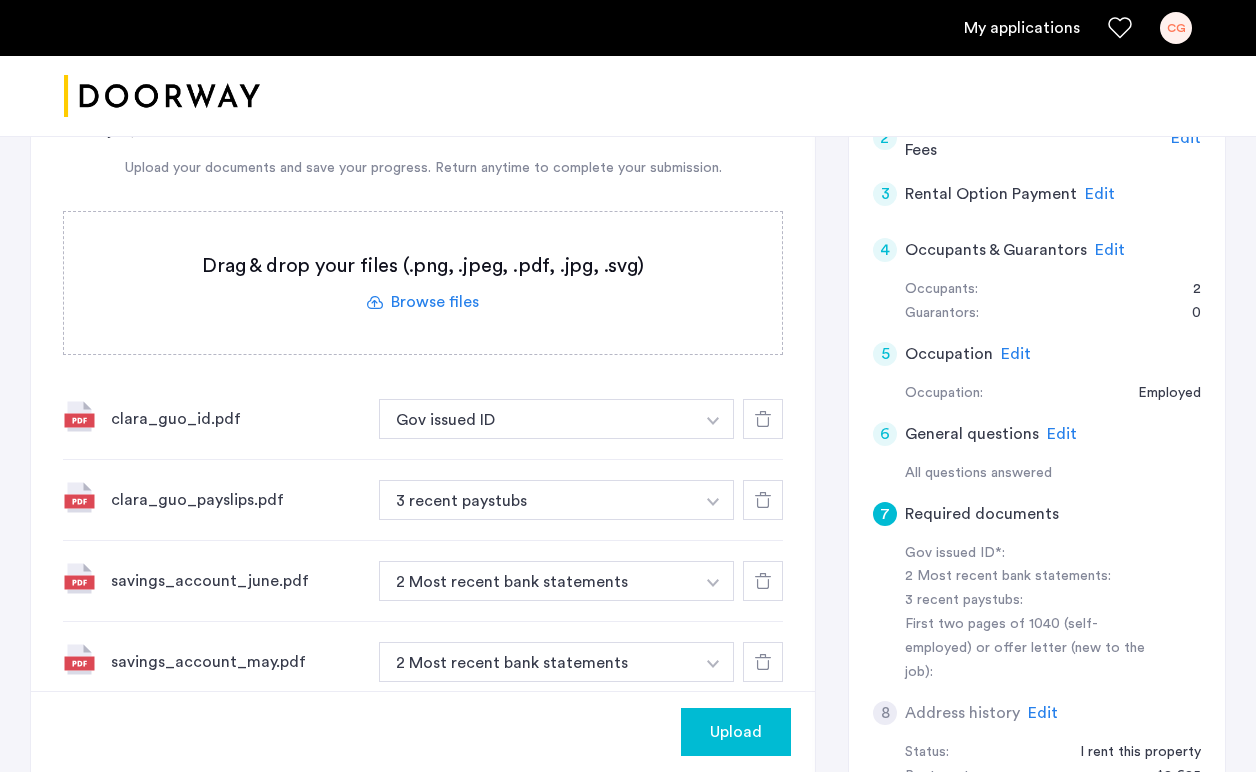 scroll, scrollTop: 557, scrollLeft: 0, axis: vertical 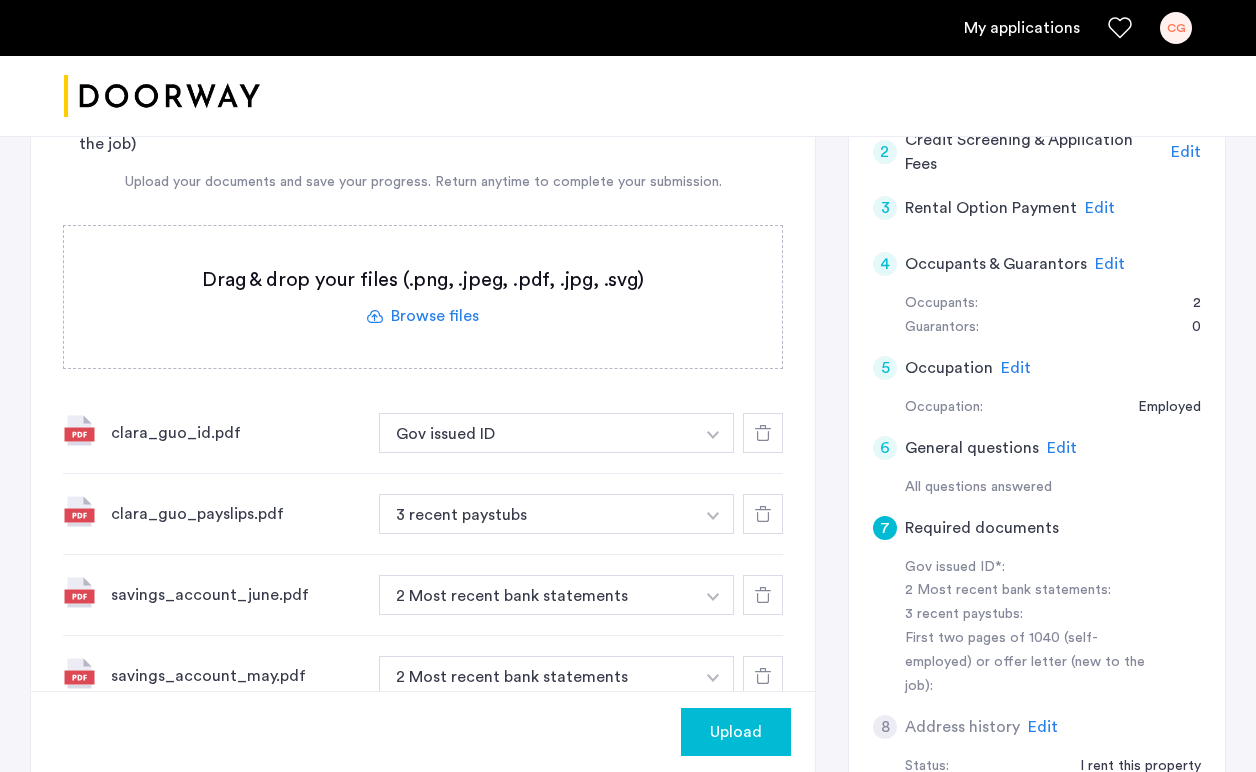 click 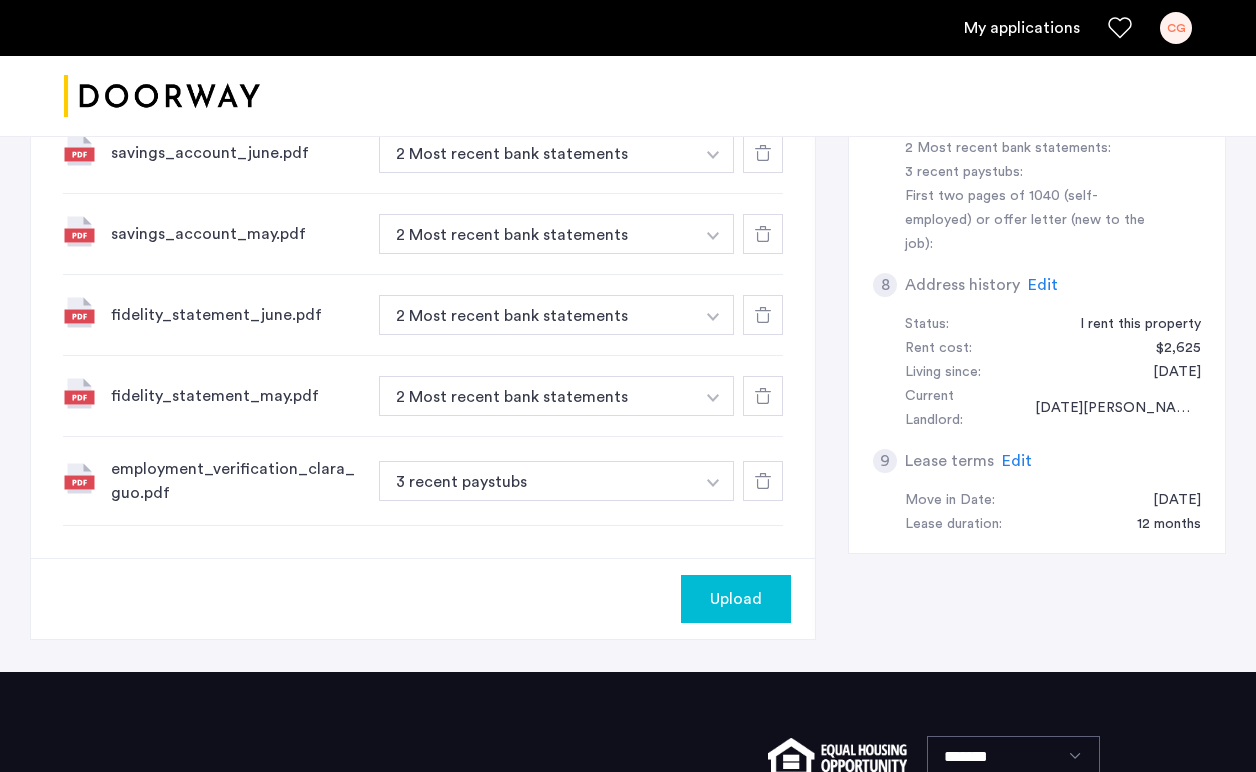 scroll, scrollTop: 950, scrollLeft: 0, axis: vertical 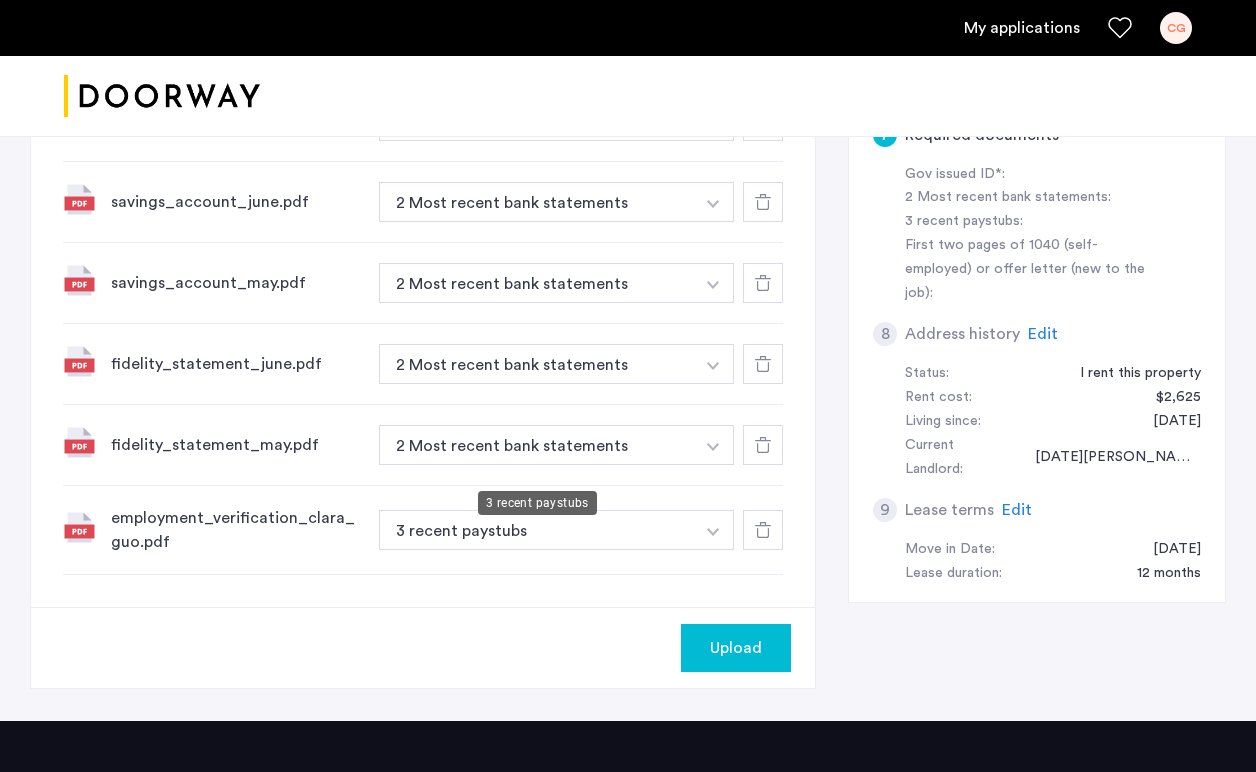 click on "3 recent paystubs" at bounding box center [536, 121] 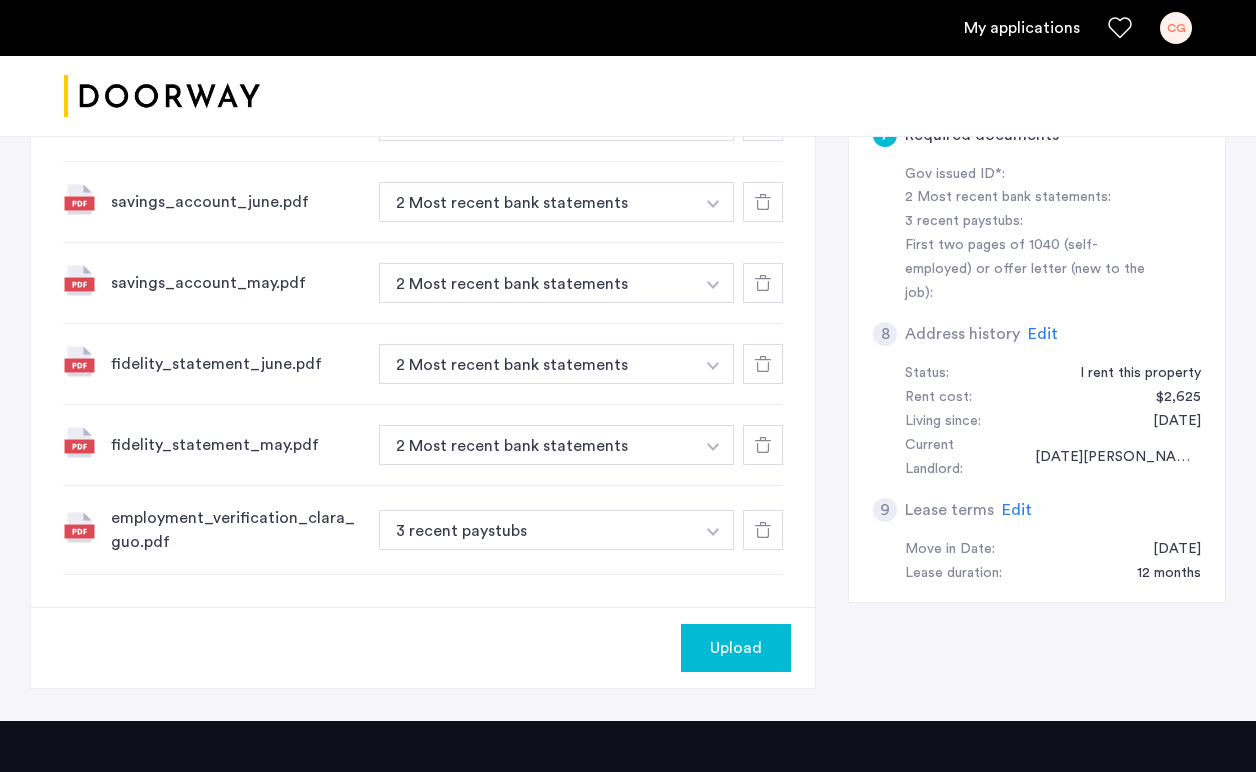 click on "3 recent paystubs" at bounding box center (536, 530) 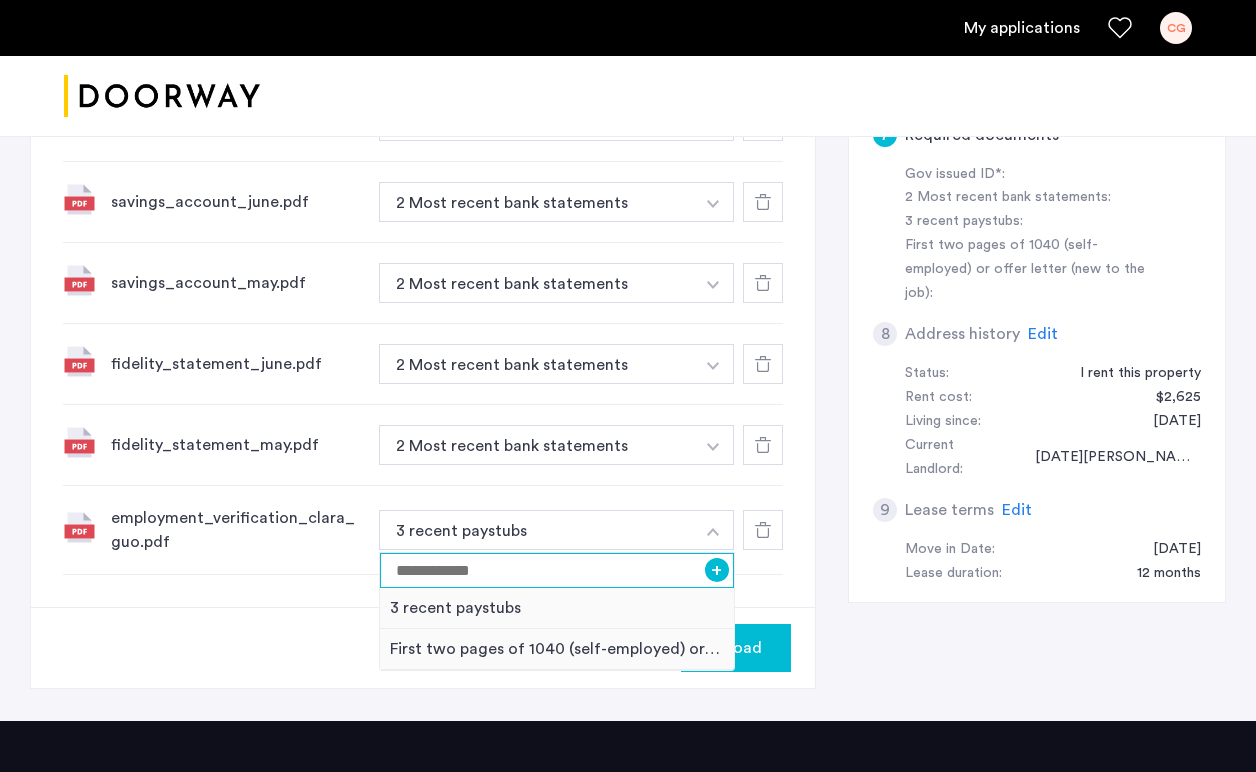 click at bounding box center [557, 570] 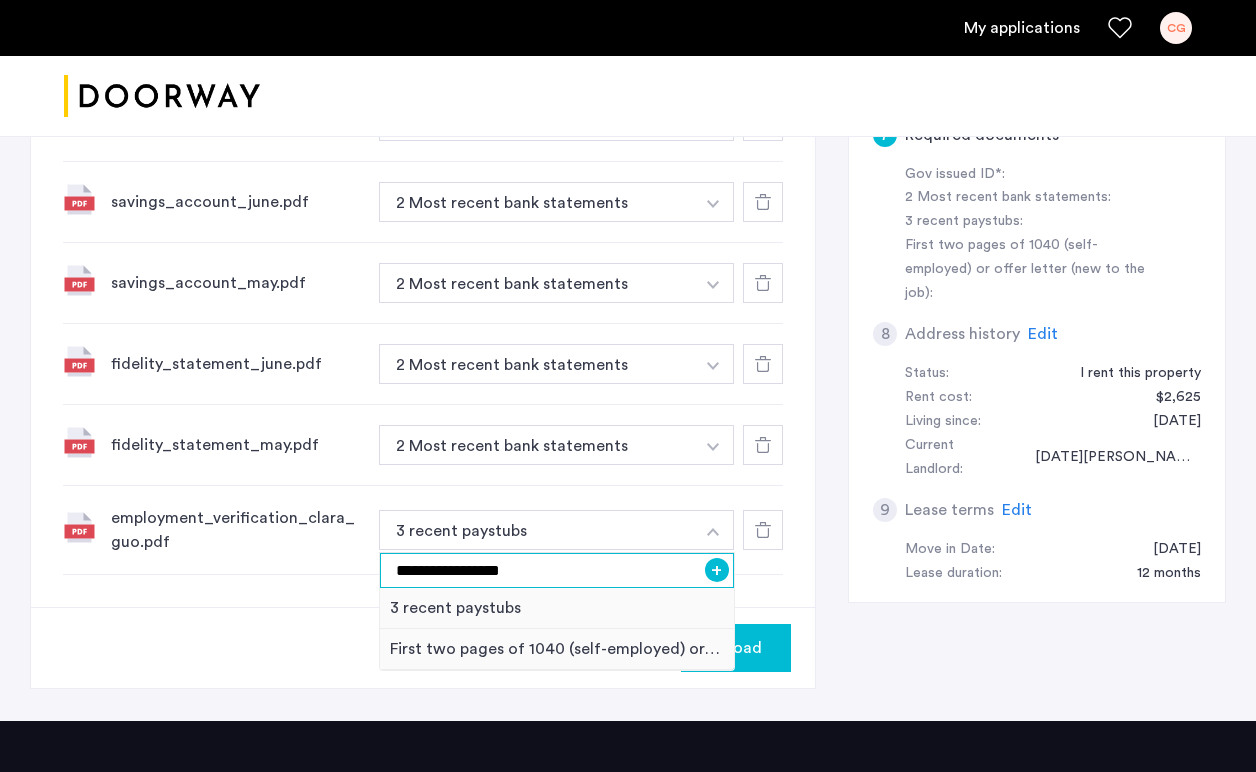 type on "**********" 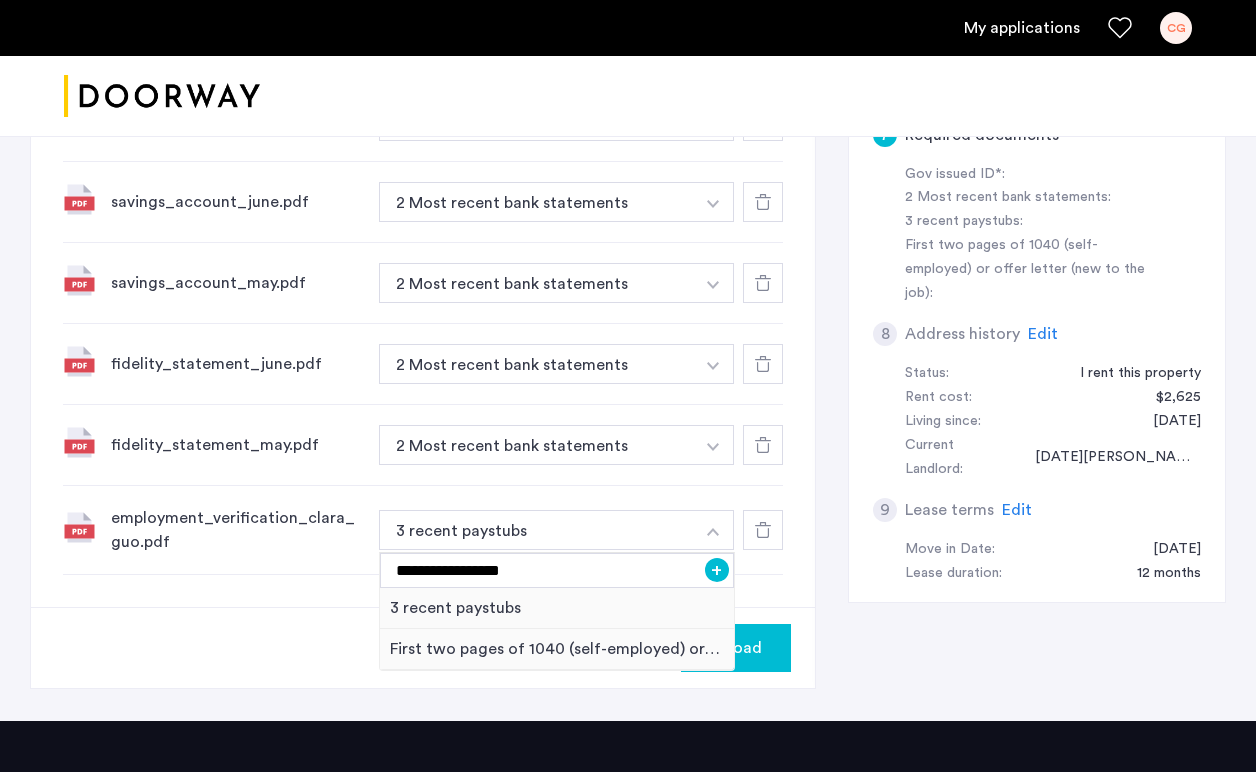 click on "+" at bounding box center (717, 570) 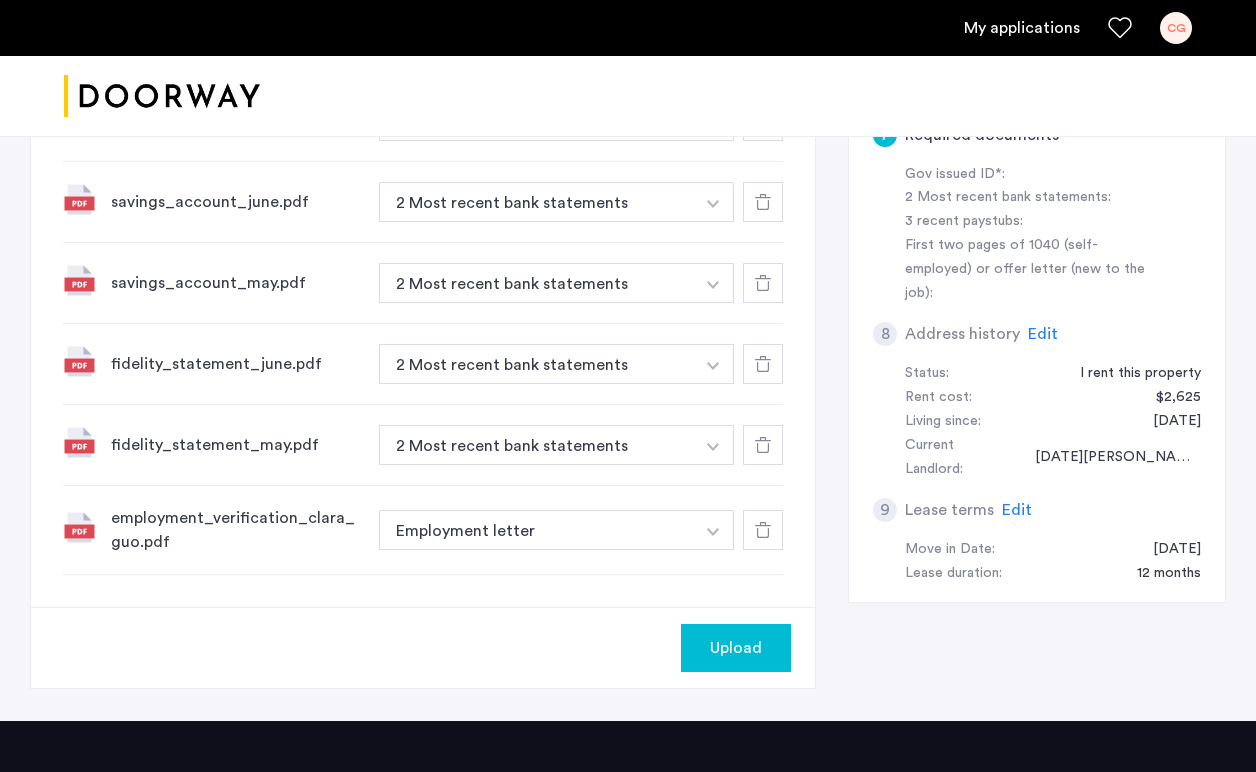click on "Upload" 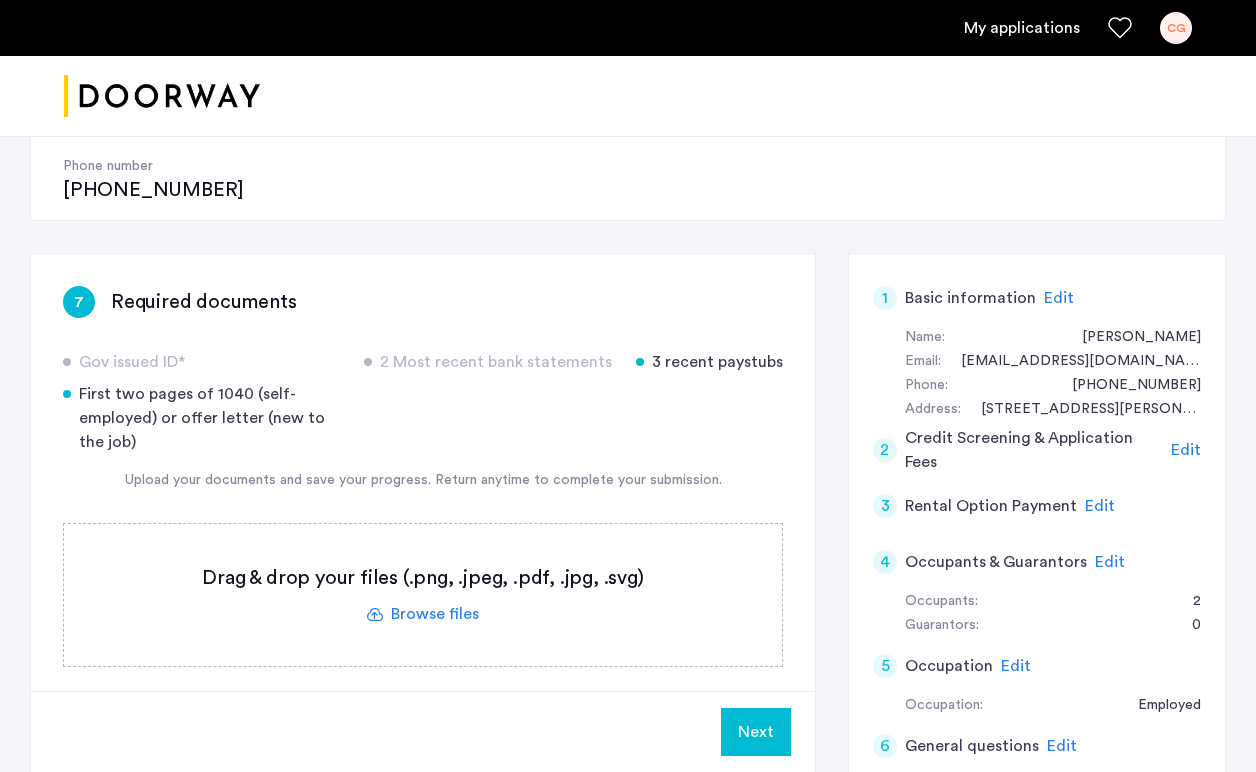 scroll, scrollTop: 263, scrollLeft: 0, axis: vertical 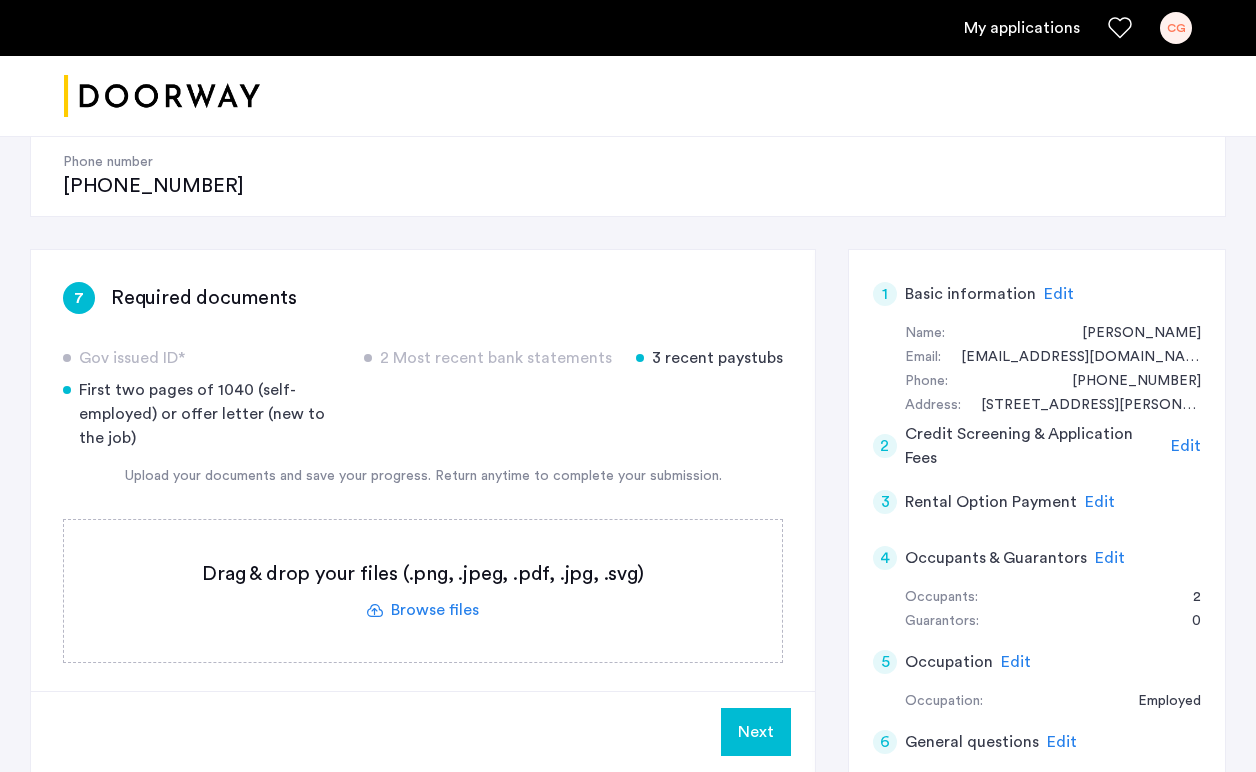 click on "Next" 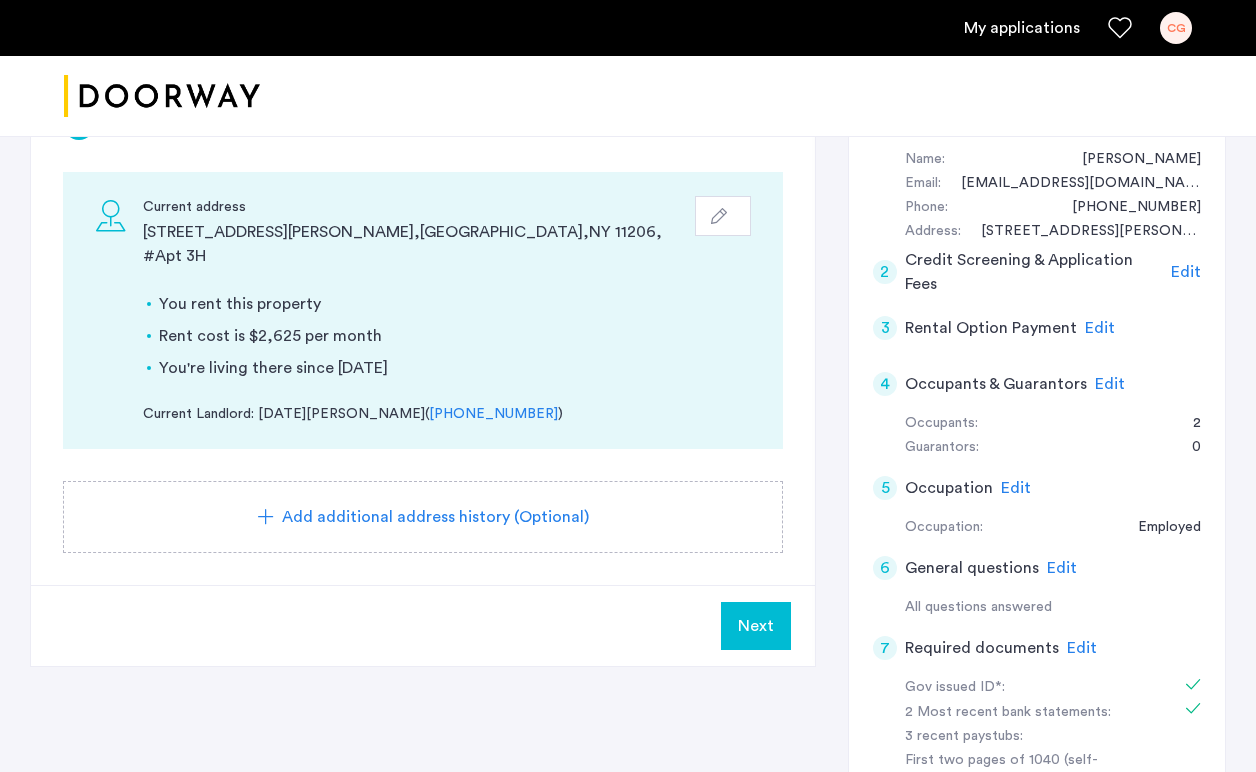scroll, scrollTop: 438, scrollLeft: 0, axis: vertical 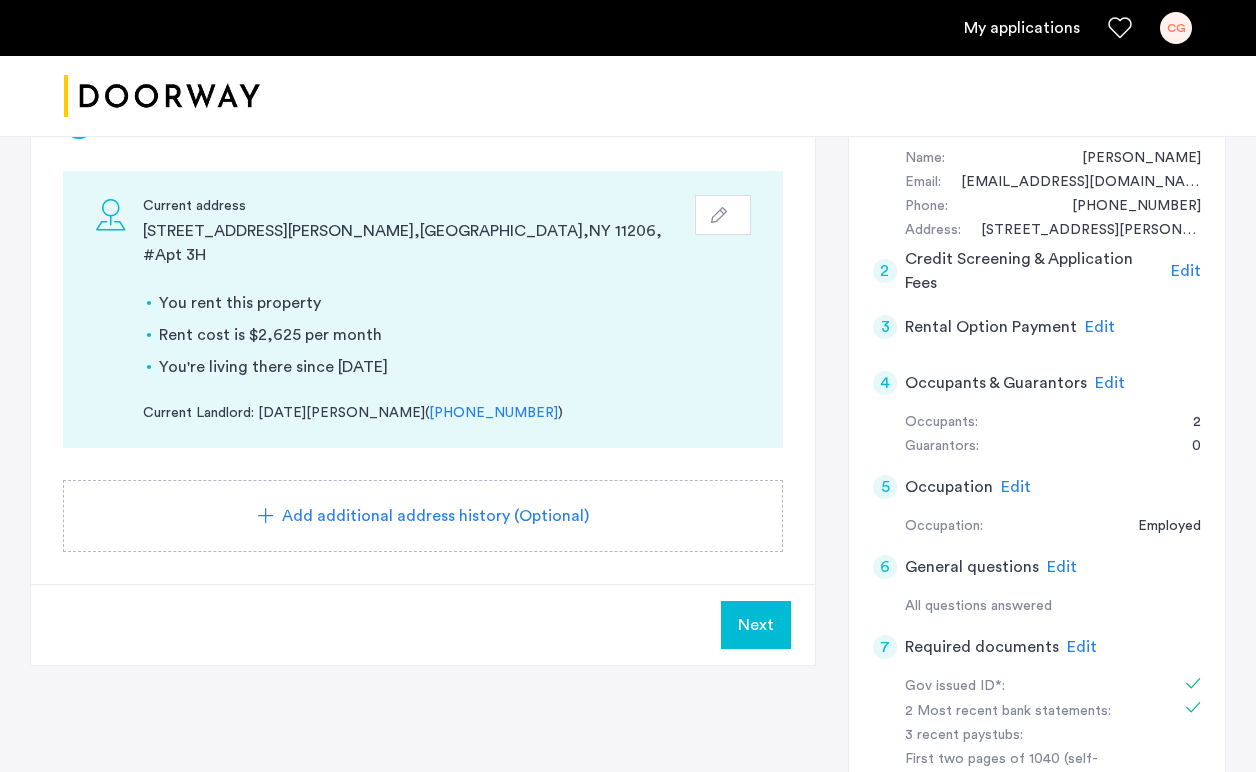 click on "Edit" 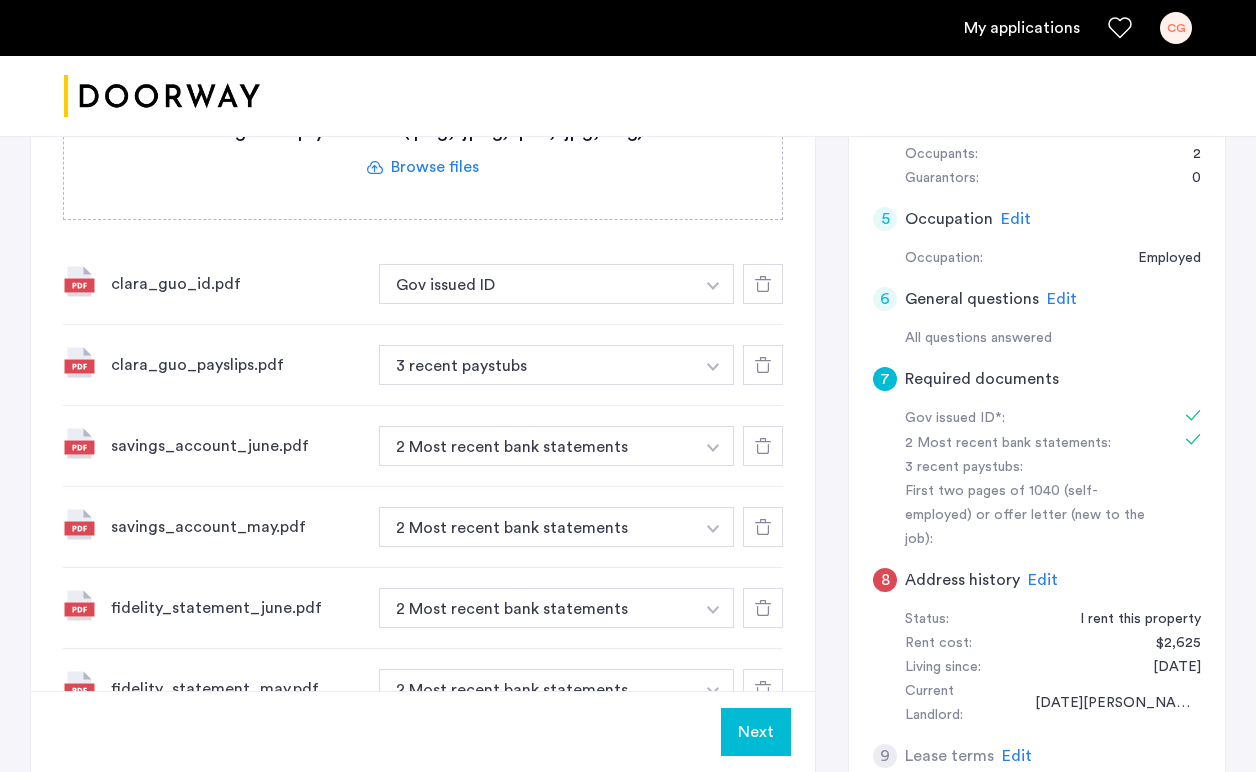 scroll, scrollTop: 700, scrollLeft: 0, axis: vertical 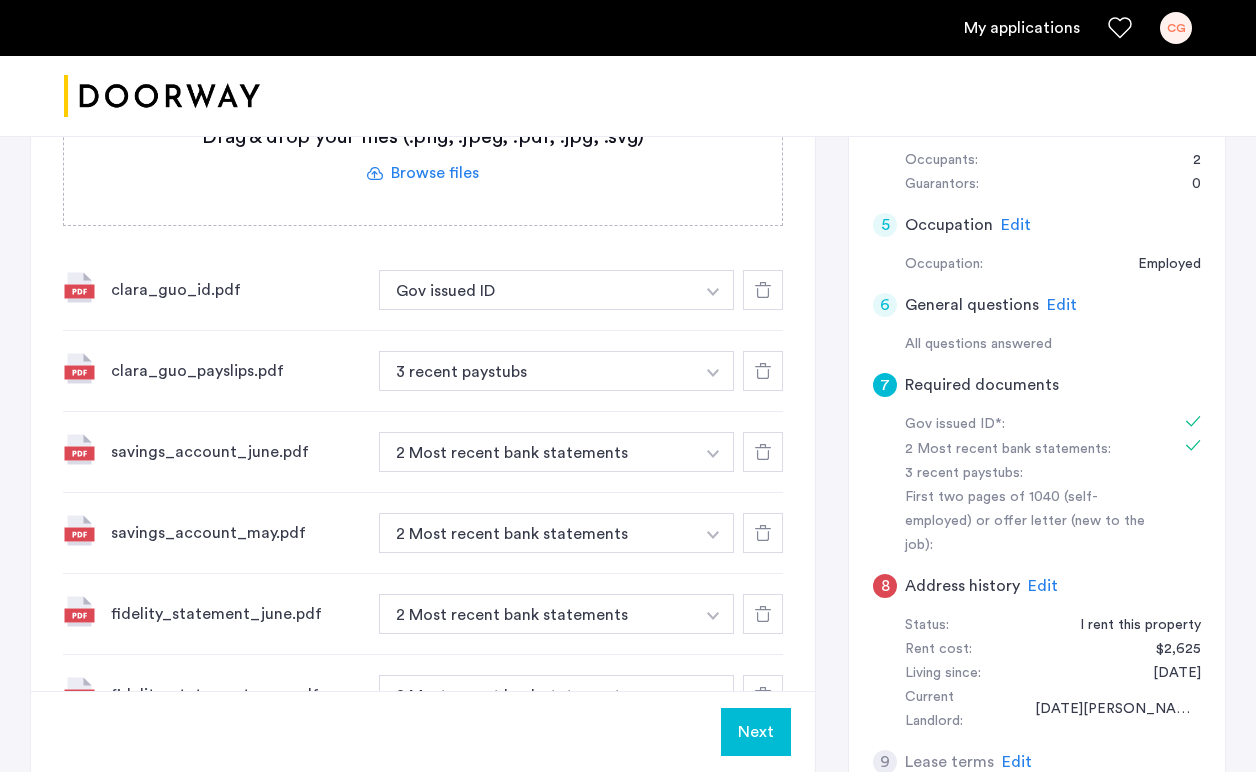 click 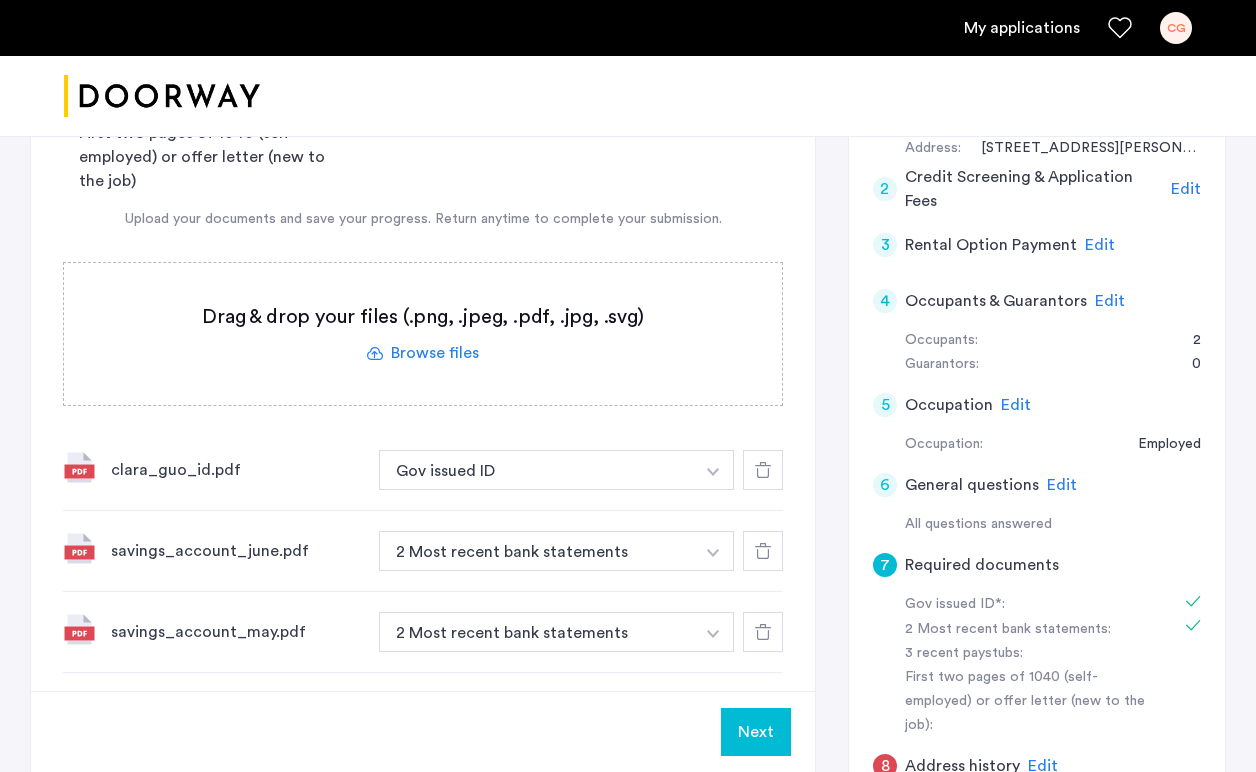 scroll, scrollTop: 509, scrollLeft: 0, axis: vertical 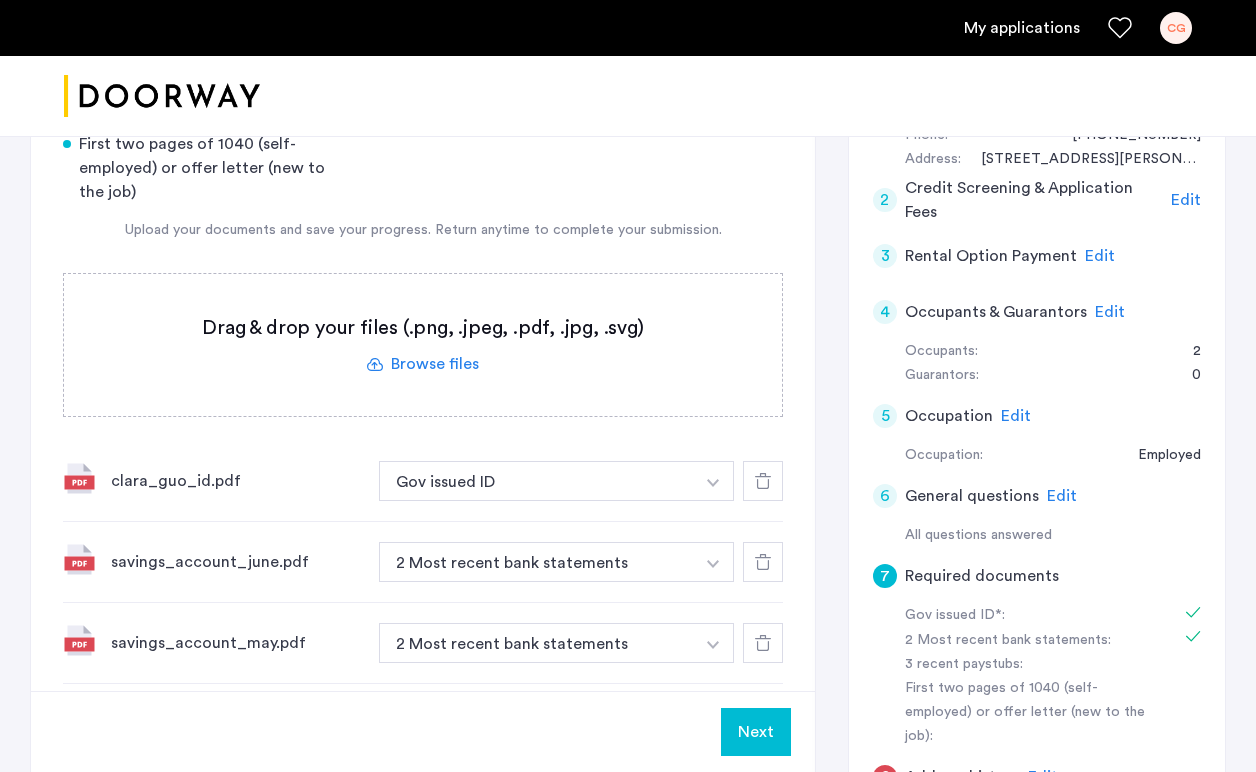 click 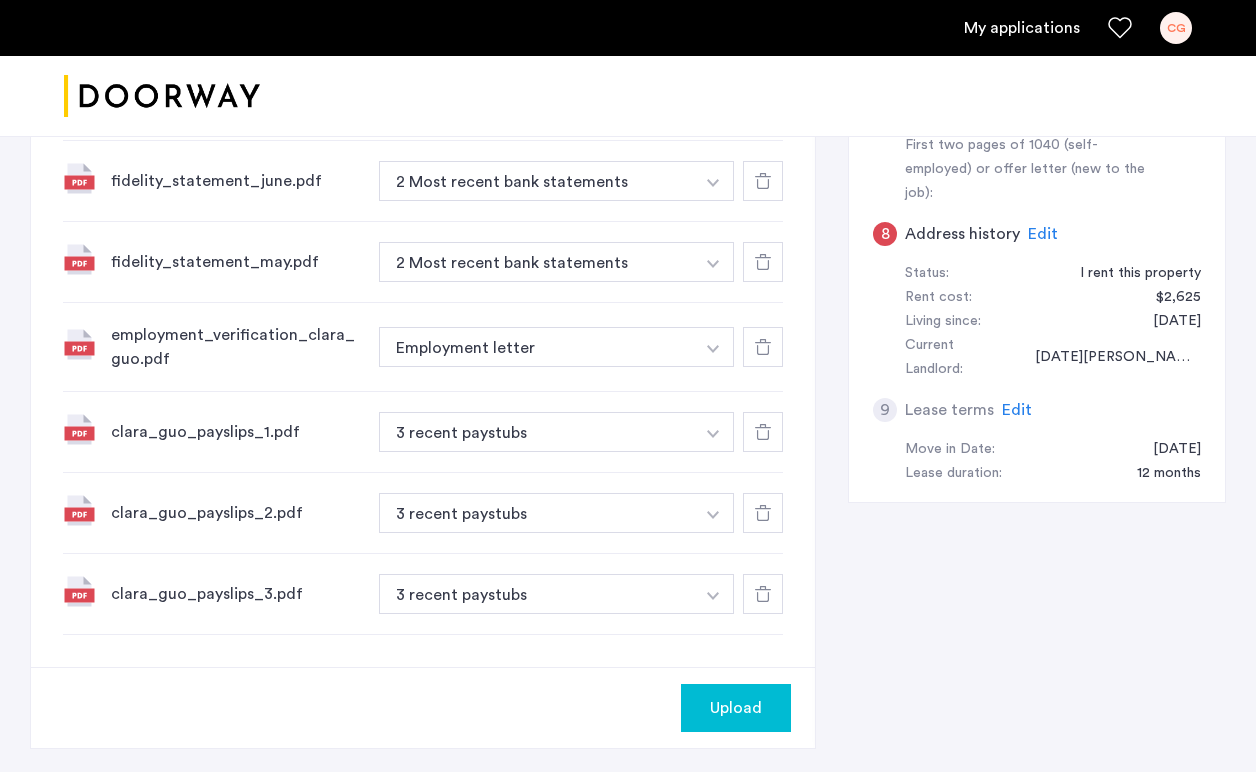 scroll, scrollTop: 1063, scrollLeft: 0, axis: vertical 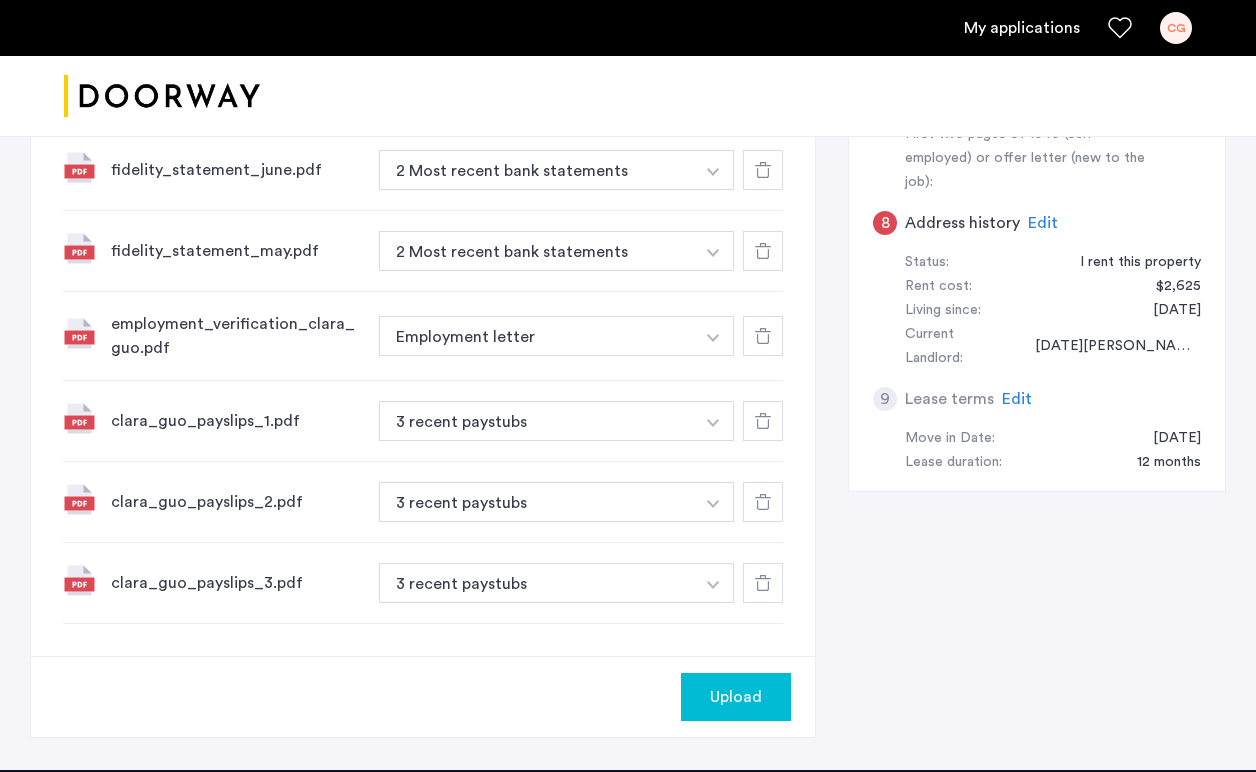 click on "Upload" 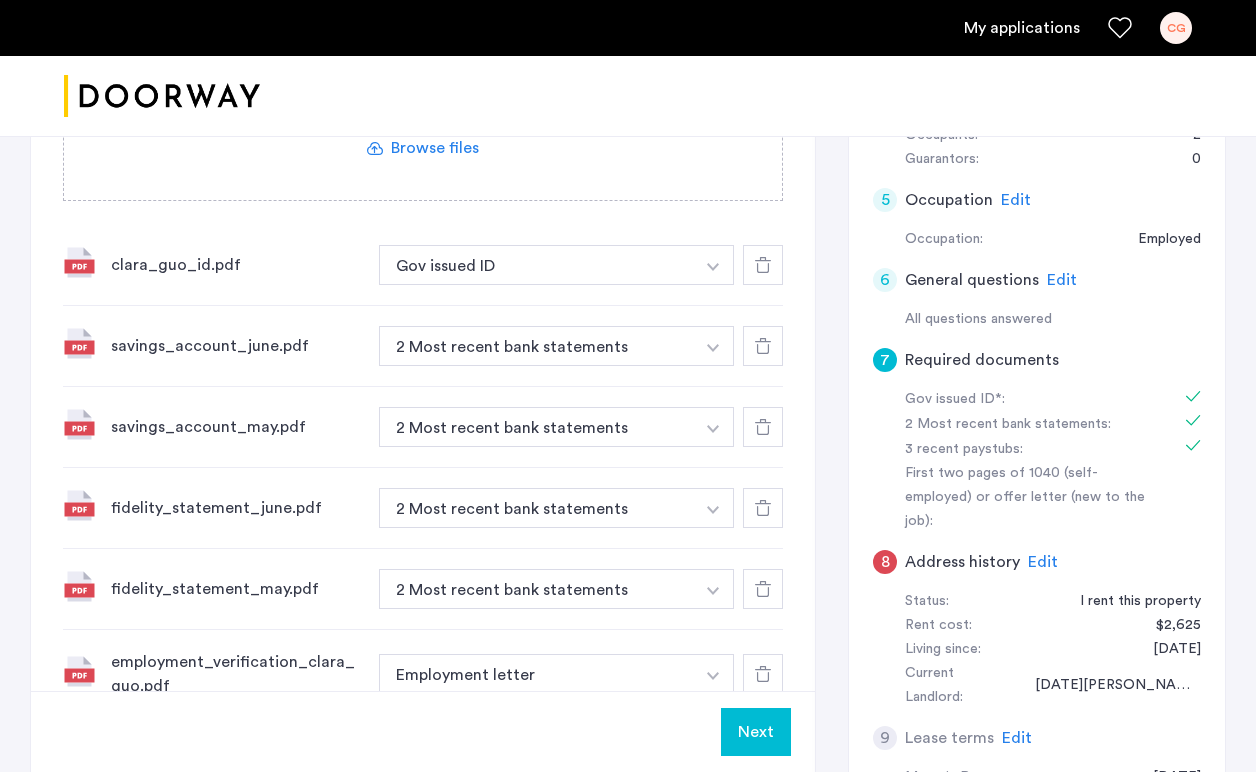 scroll, scrollTop: 755, scrollLeft: 0, axis: vertical 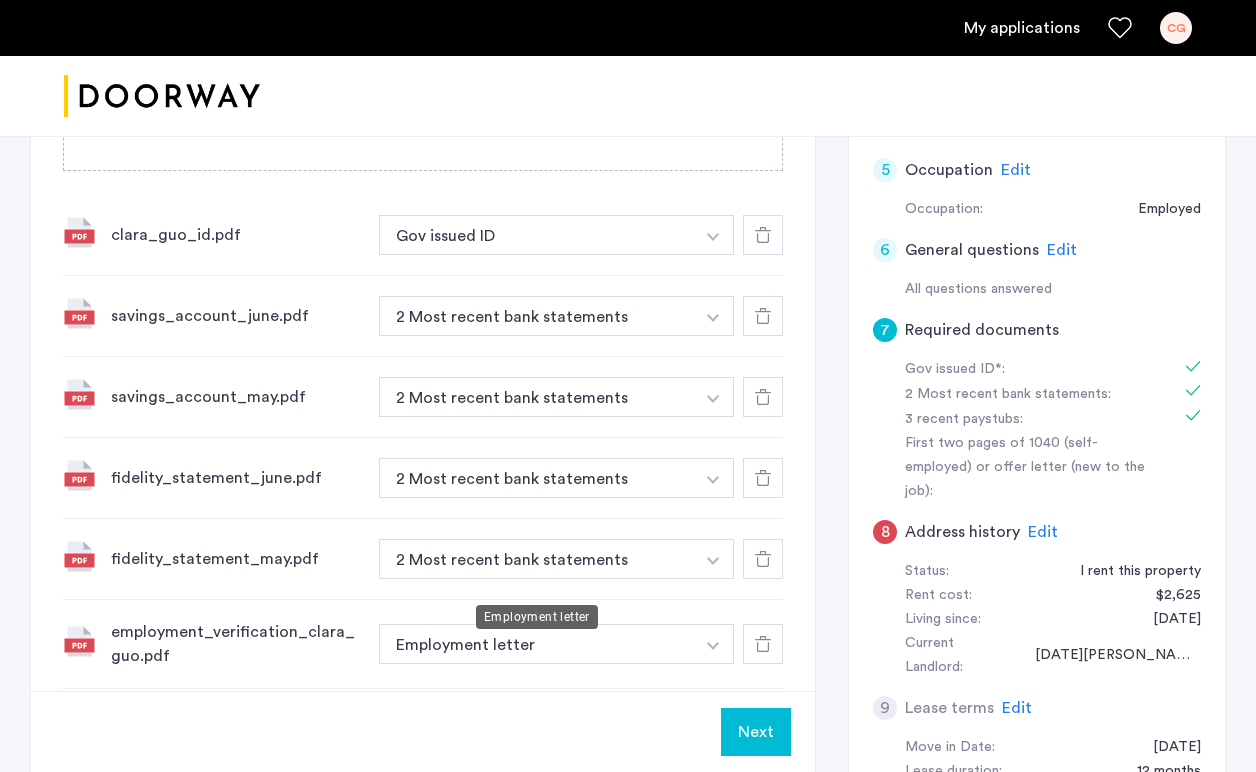 click on "Employment letter" at bounding box center [536, 644] 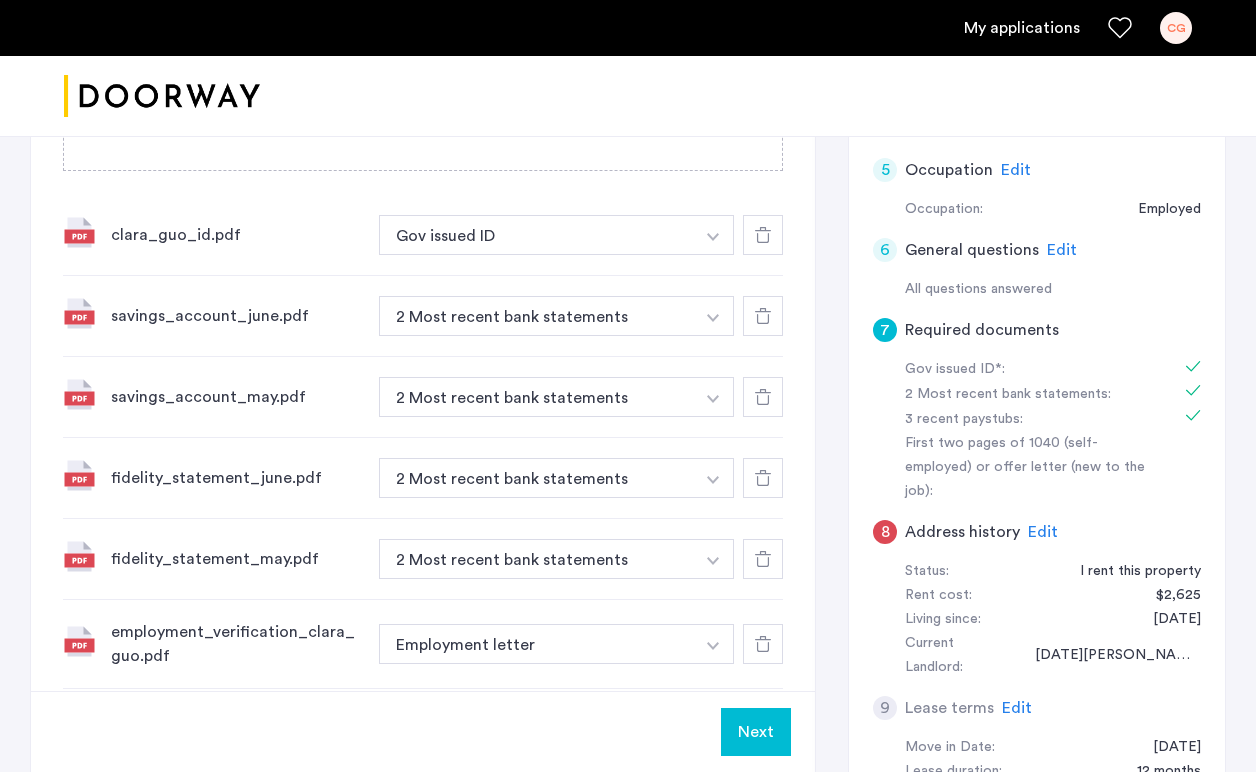 click at bounding box center (713, 235) 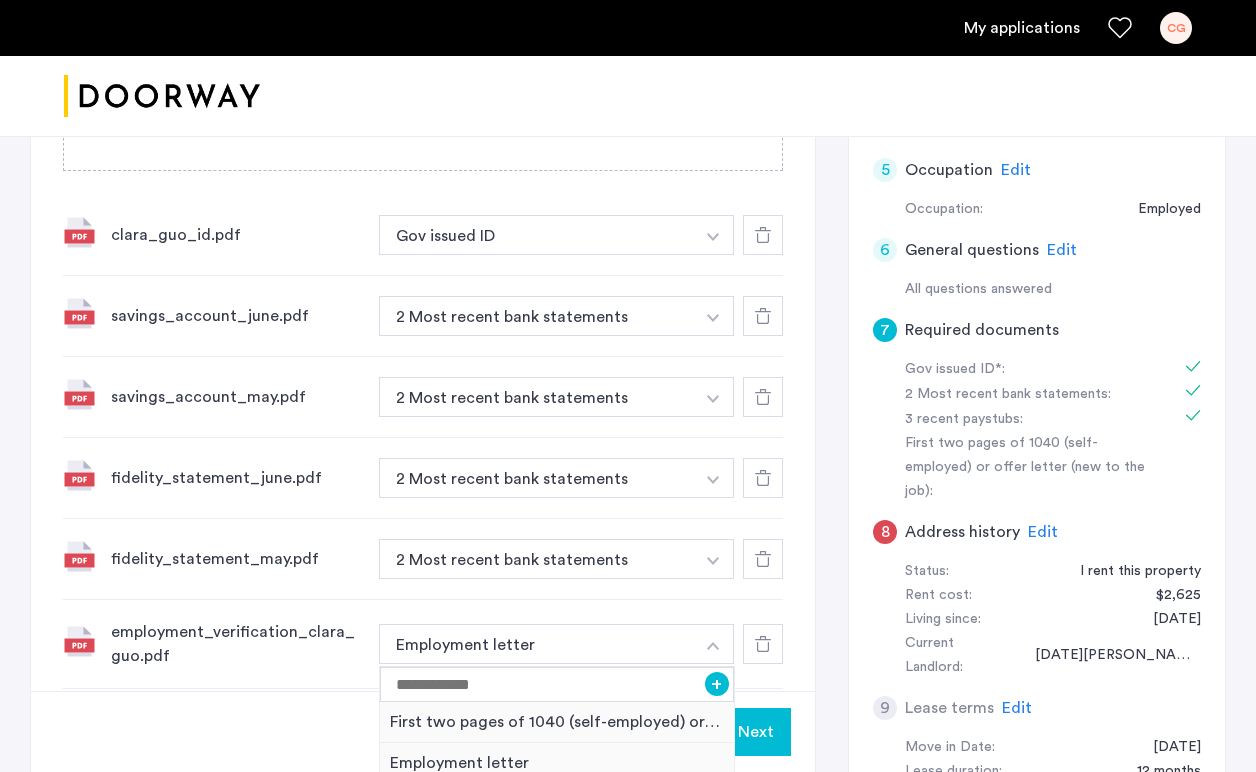 click on "1 Basic information Edit Name: [PERSON_NAME] Email: [EMAIL_ADDRESS][DOMAIN_NAME] Phone: [PHONE_NUMBER] Address:  [STREET_ADDRESS][PERSON_NAME]  2 Credit Screening & Application Fees Edit 3 Rental Option Payment Edit 4 Occupants & Guarantors Edit Occupants: 2 Guarantors: 0 5 Occupation Edit Occupation: Employed 6 General questions Edit All questions answered 7 Required documents Gov issued ID*: 2 Most recent bank statements: 3 recent paystubs: First two pages of 1040 (self-employed) or offer letter (new to the job): 8 Address history Edit Status:  I rent this property Rent cost:  $2,625 Living since:  [DATE] Current Landlord:  [DATE][PERSON_NAME] 9 Lease terms Edit Move in Date: [DATE] Lease duration: 12 months" 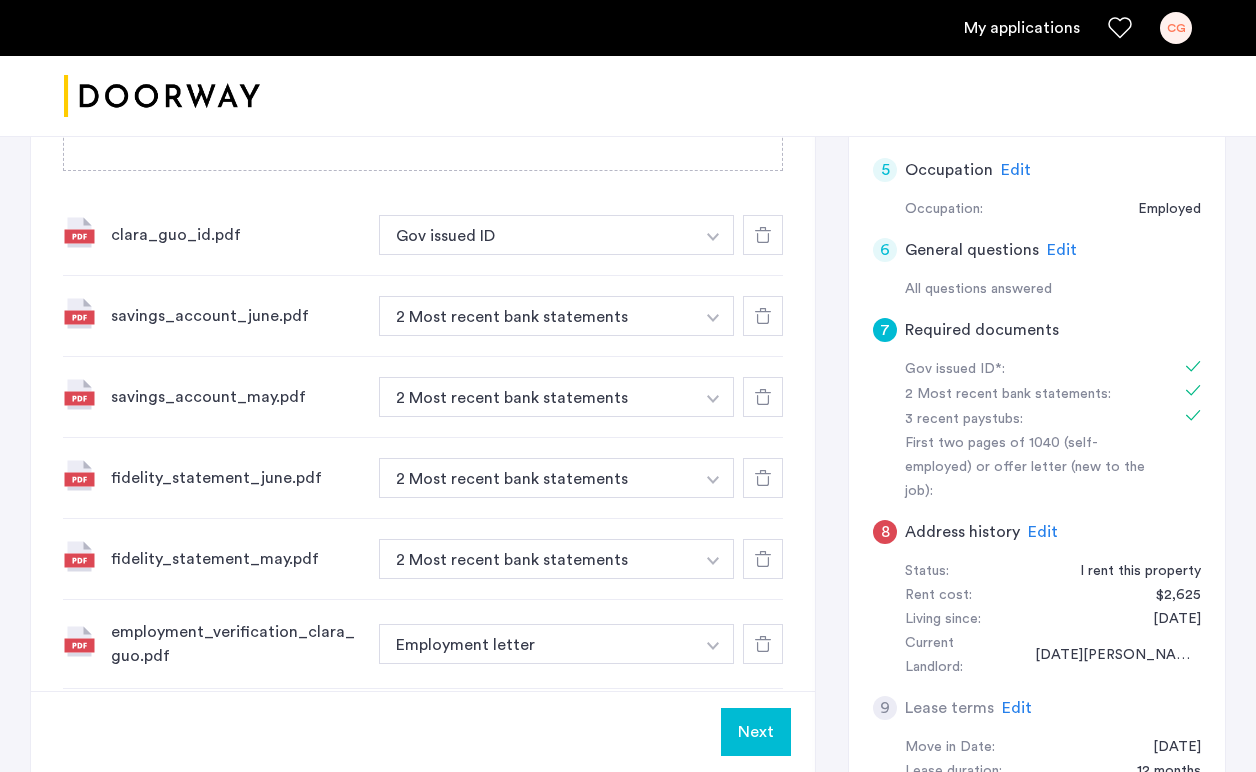 click on "Next" 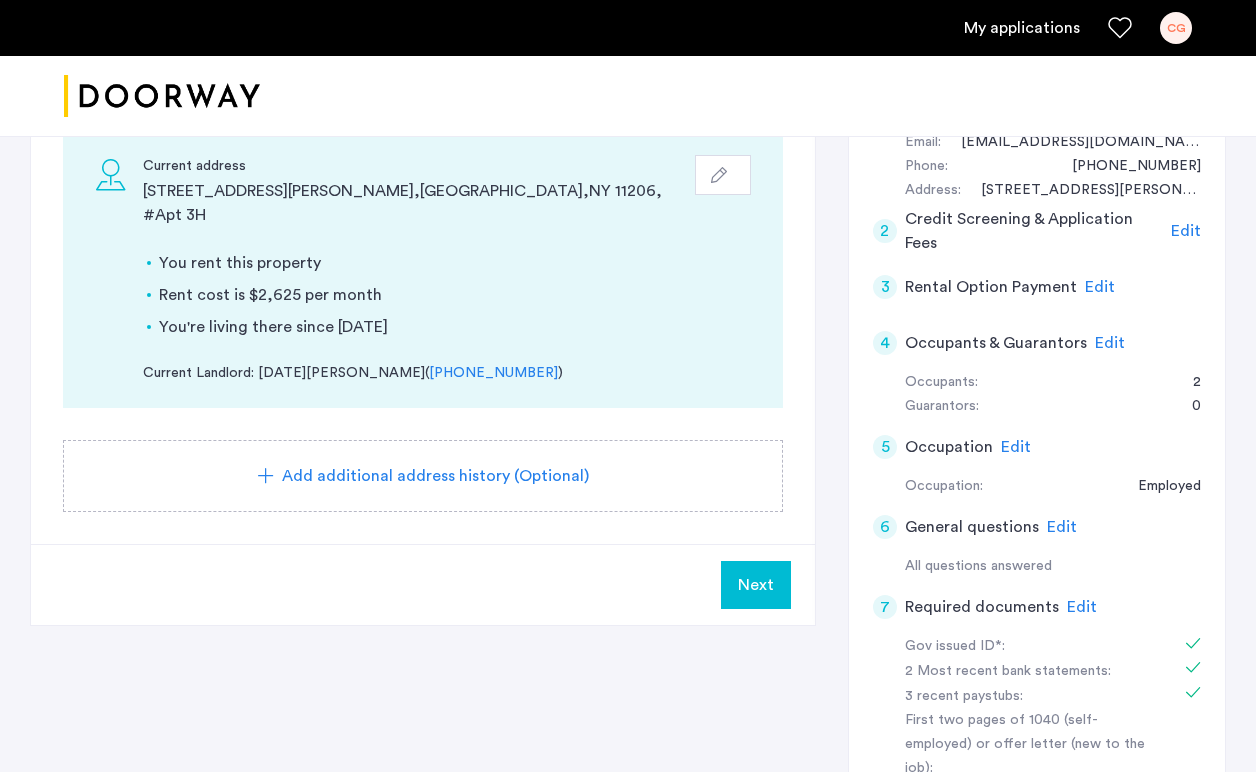 scroll, scrollTop: 484, scrollLeft: 0, axis: vertical 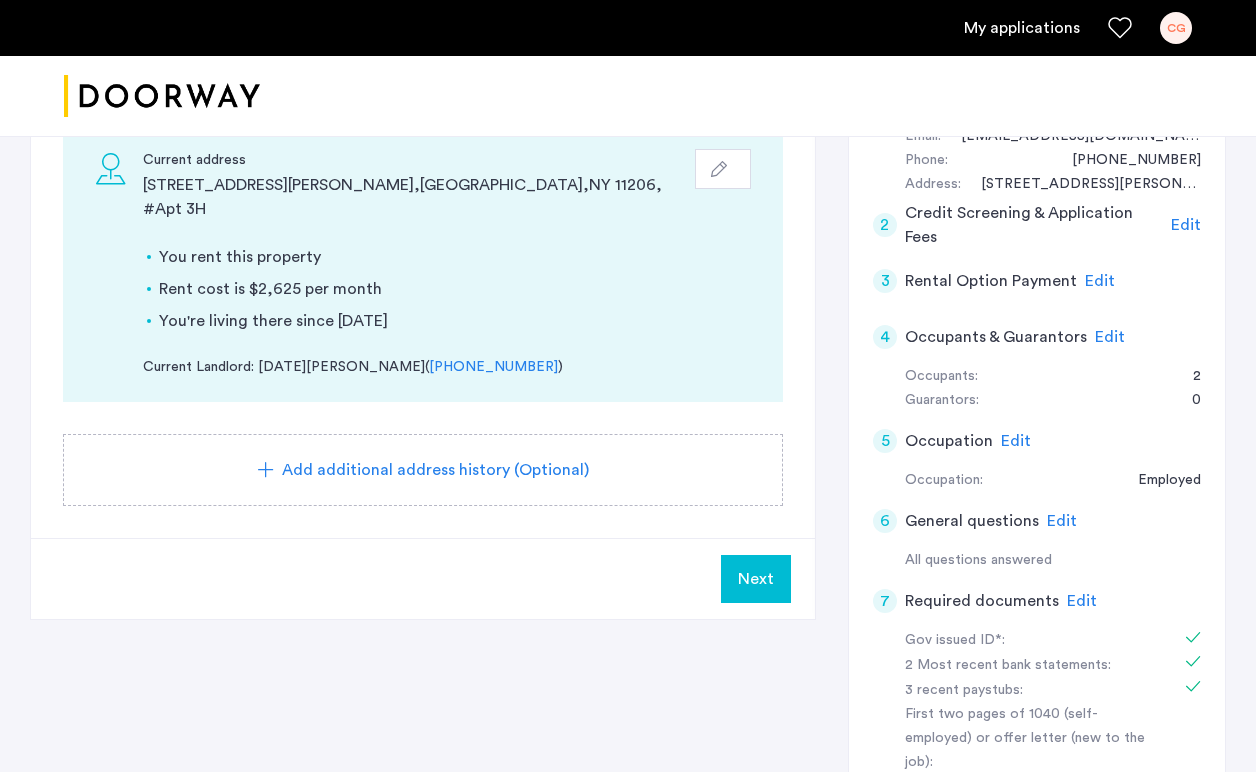 click on "Next" 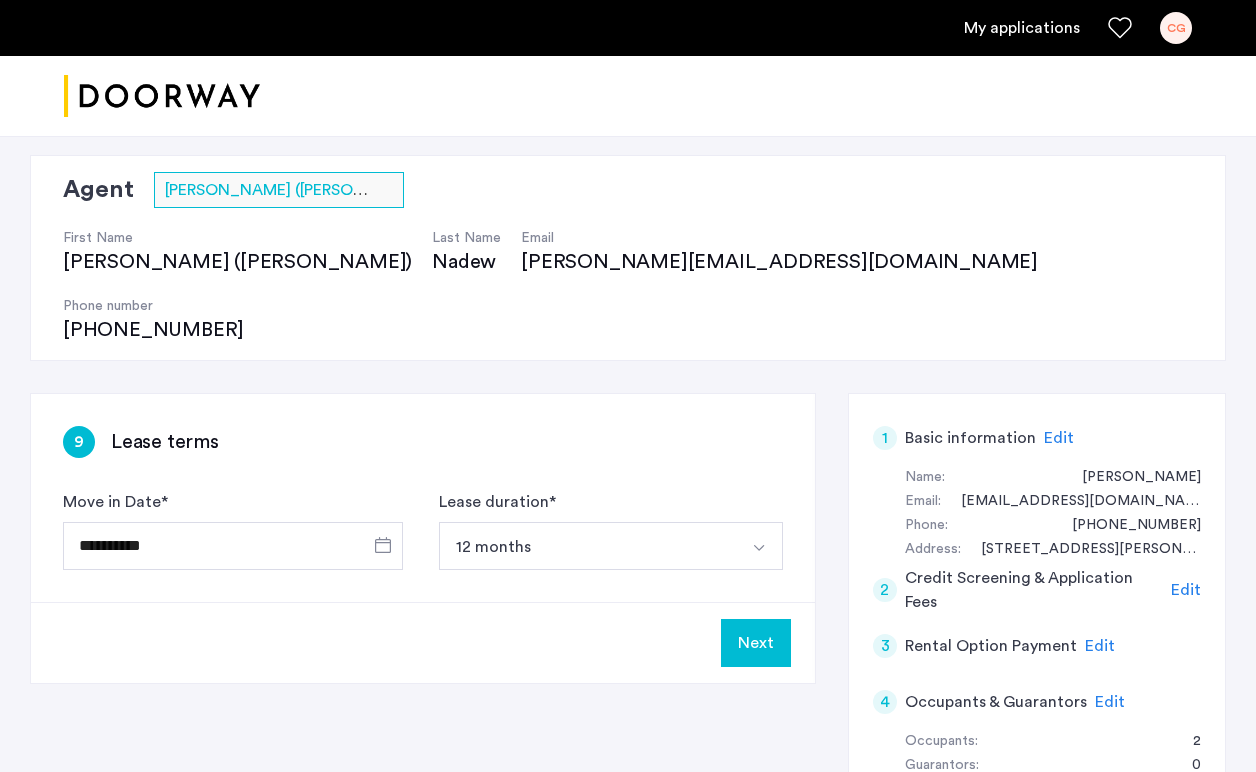 scroll, scrollTop: 215, scrollLeft: 0, axis: vertical 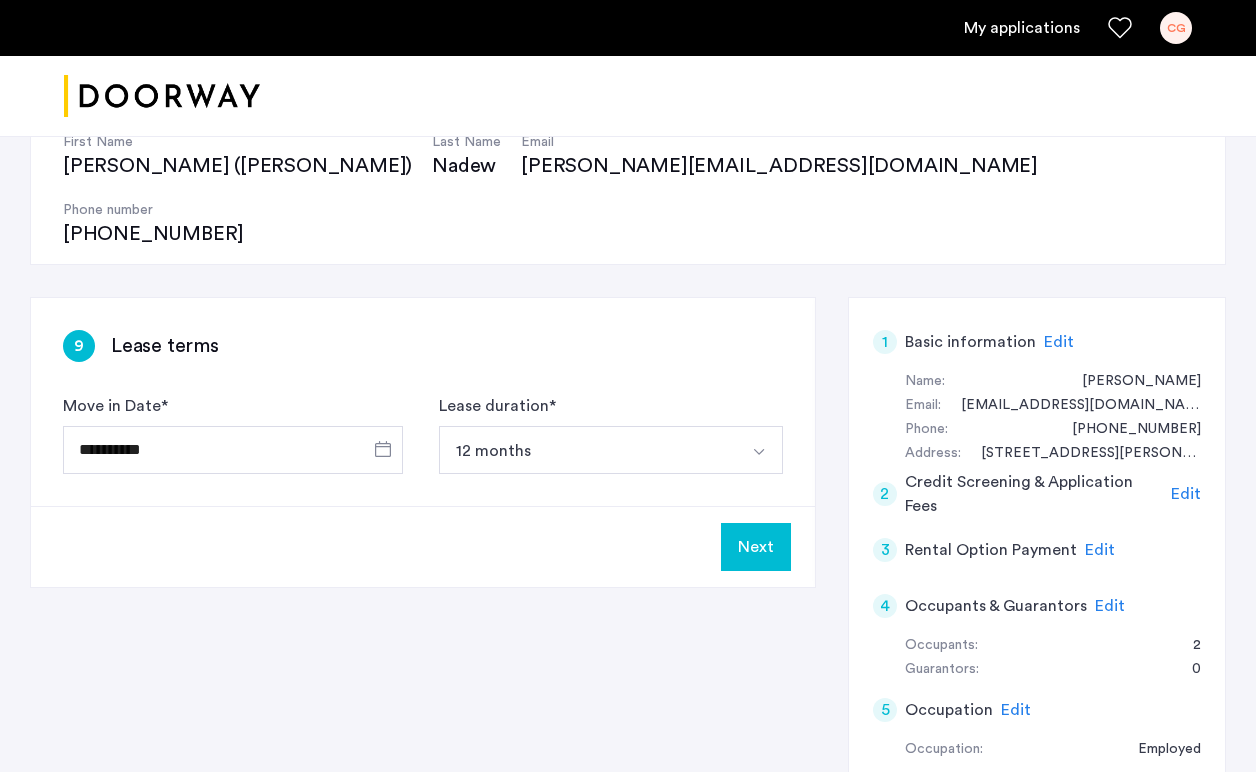 click on "Next" 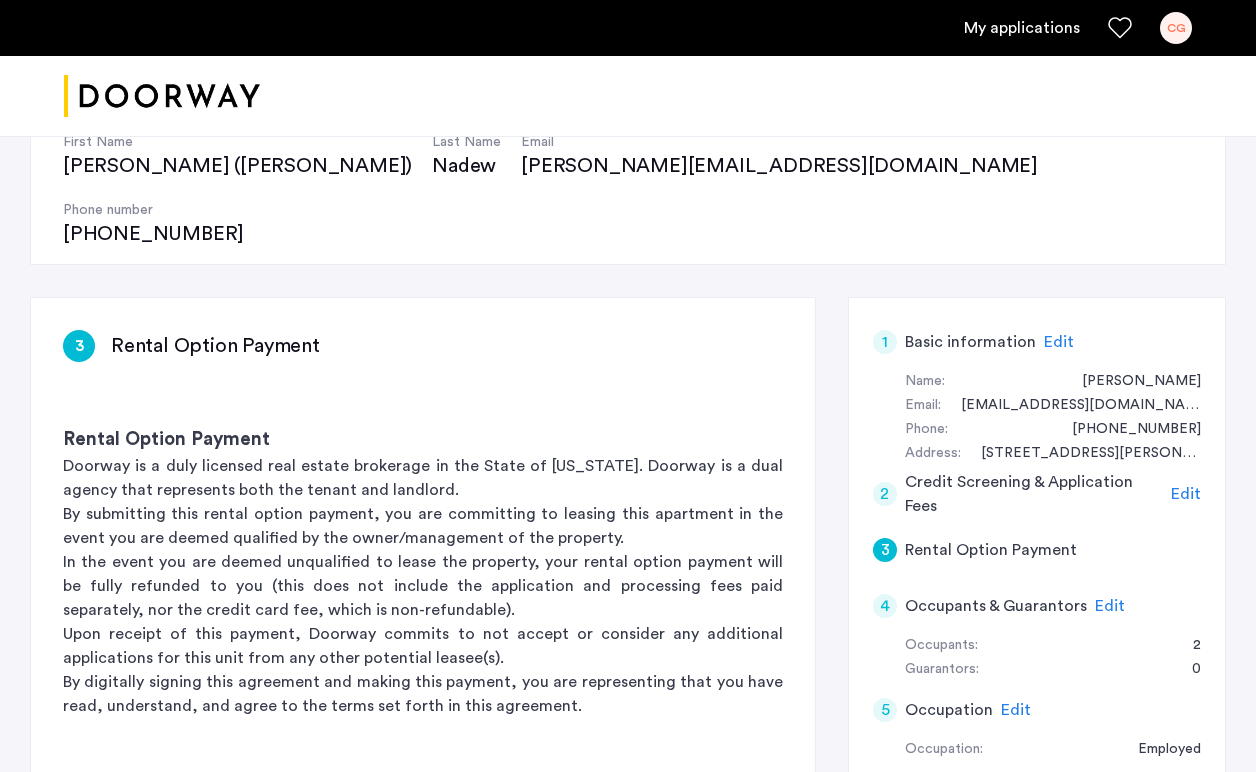 scroll, scrollTop: 0, scrollLeft: 0, axis: both 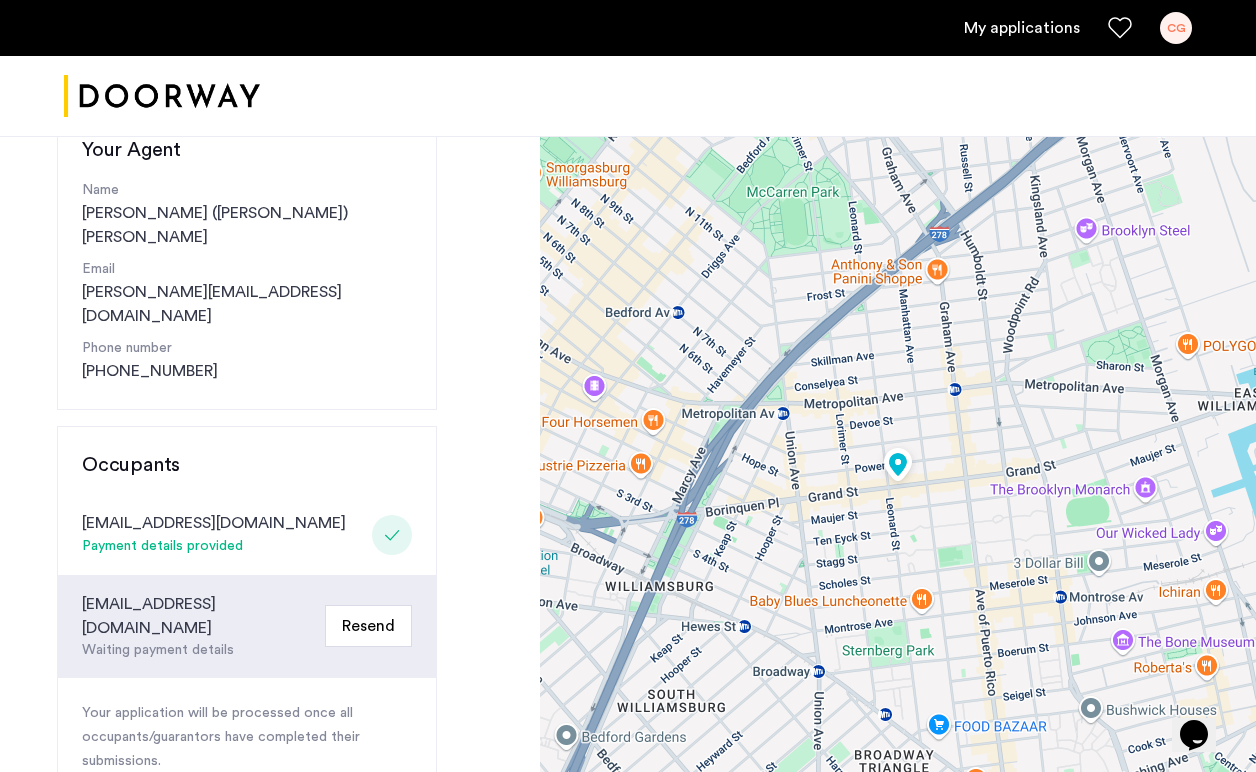 click on "CG" at bounding box center (1176, 28) 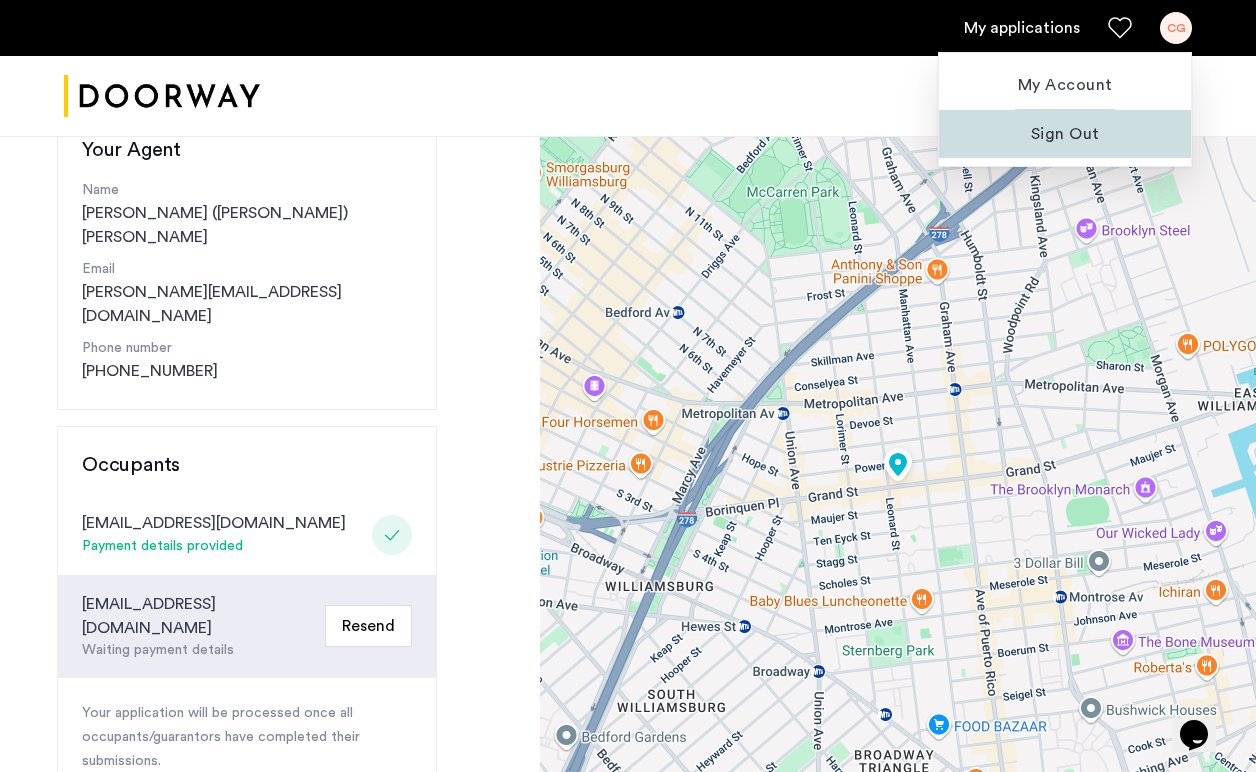 click on "Sign Out" at bounding box center [1065, 134] 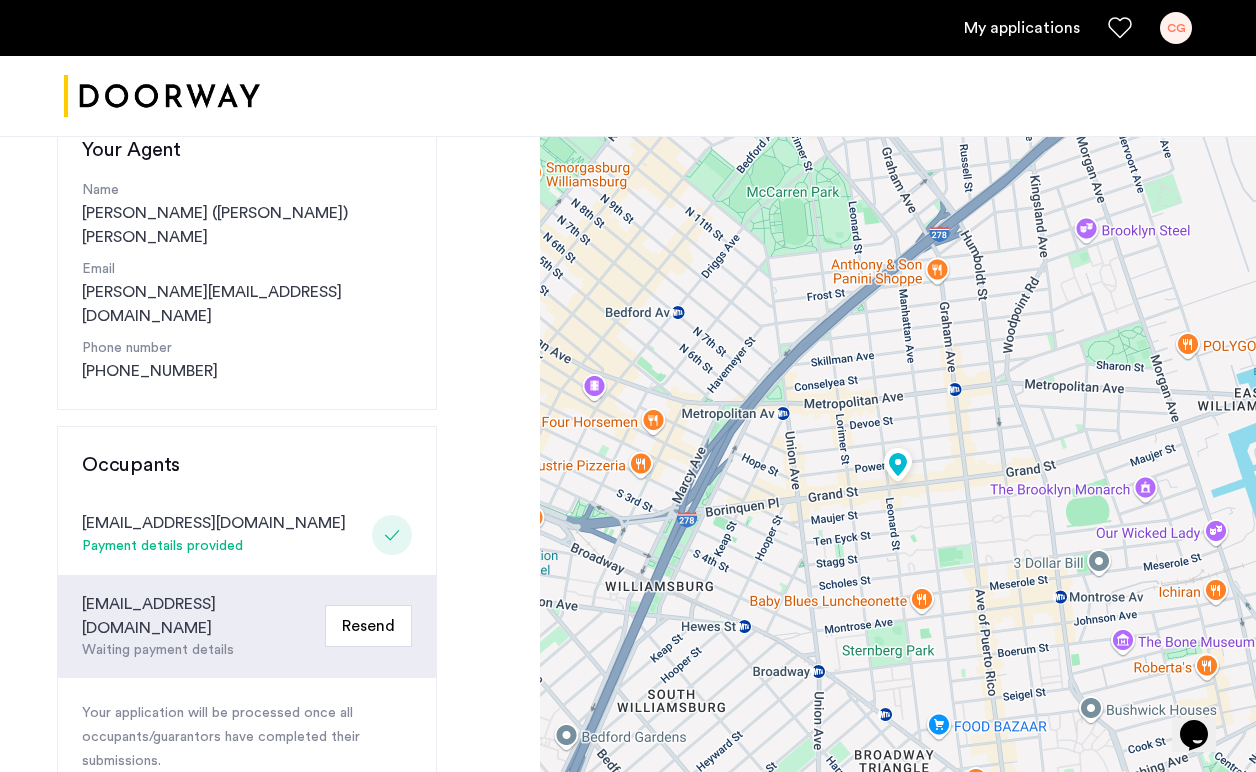 scroll, scrollTop: 0, scrollLeft: 0, axis: both 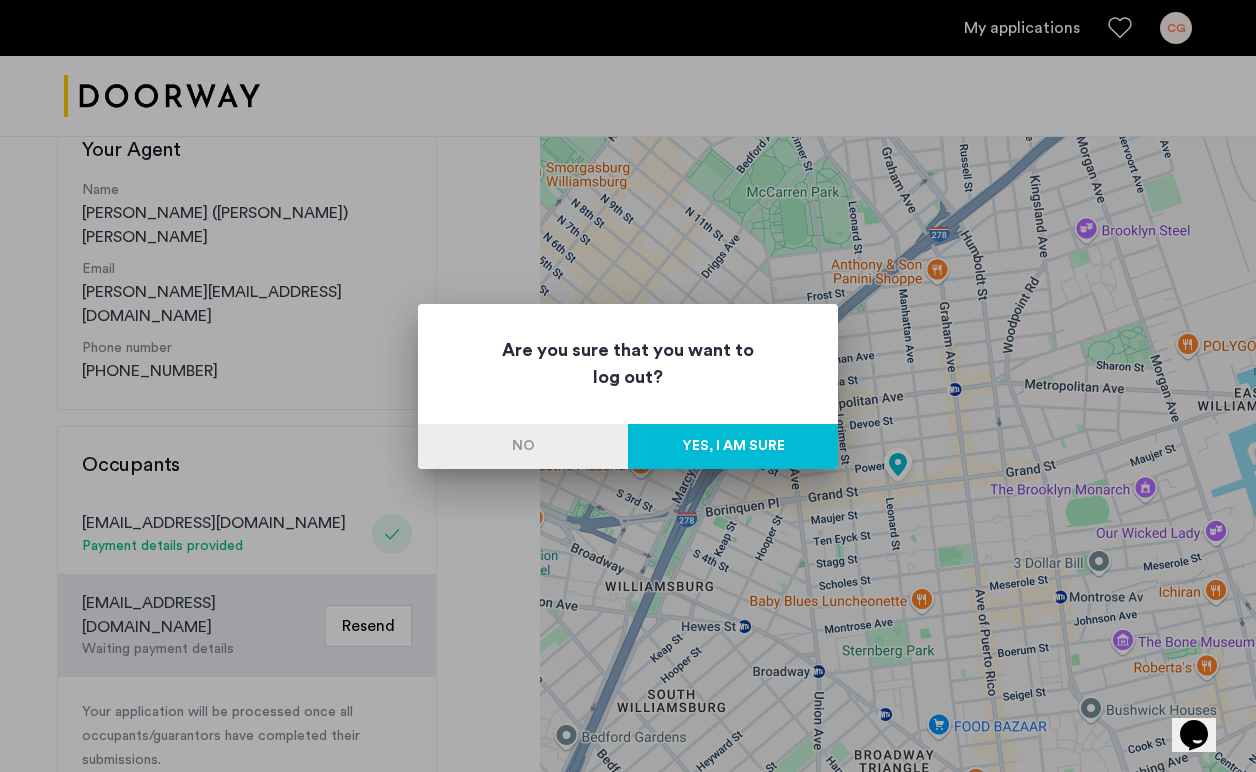 click on "Yes, I am sure" at bounding box center (733, 446) 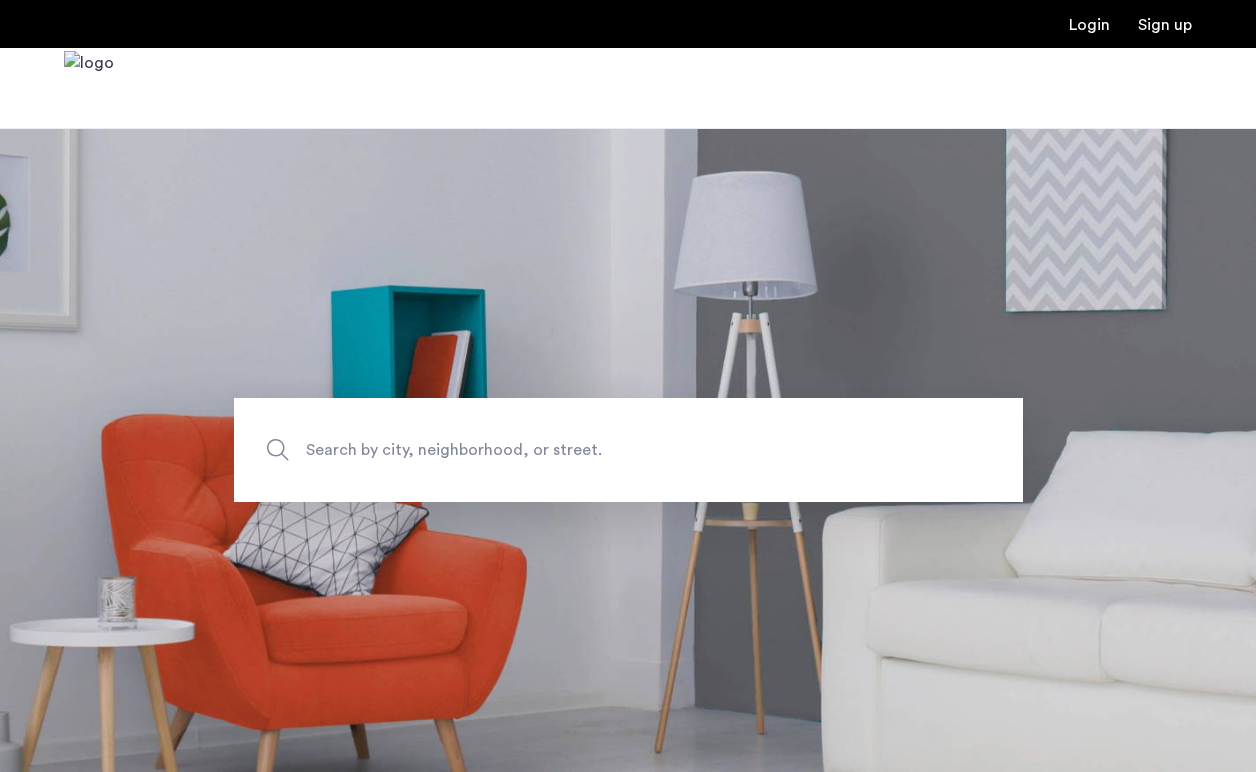 scroll, scrollTop: 0, scrollLeft: 0, axis: both 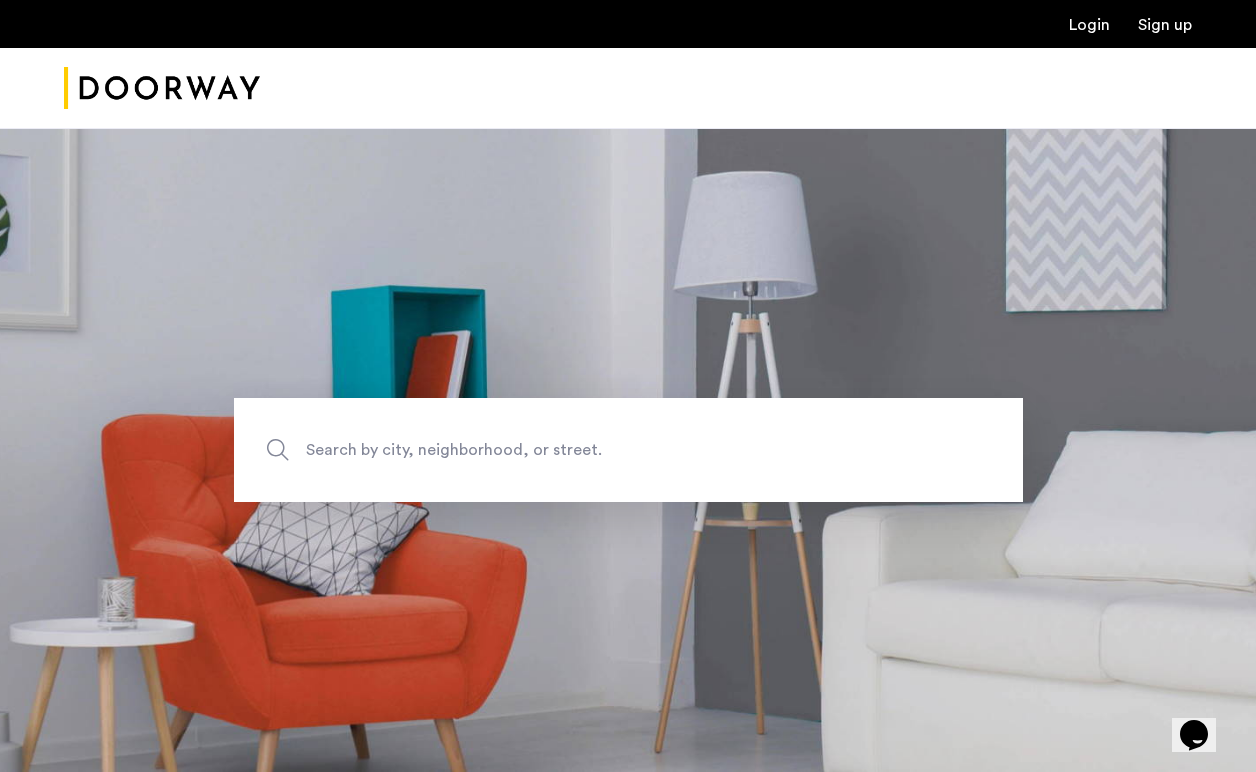 click on "Login" at bounding box center (1089, 25) 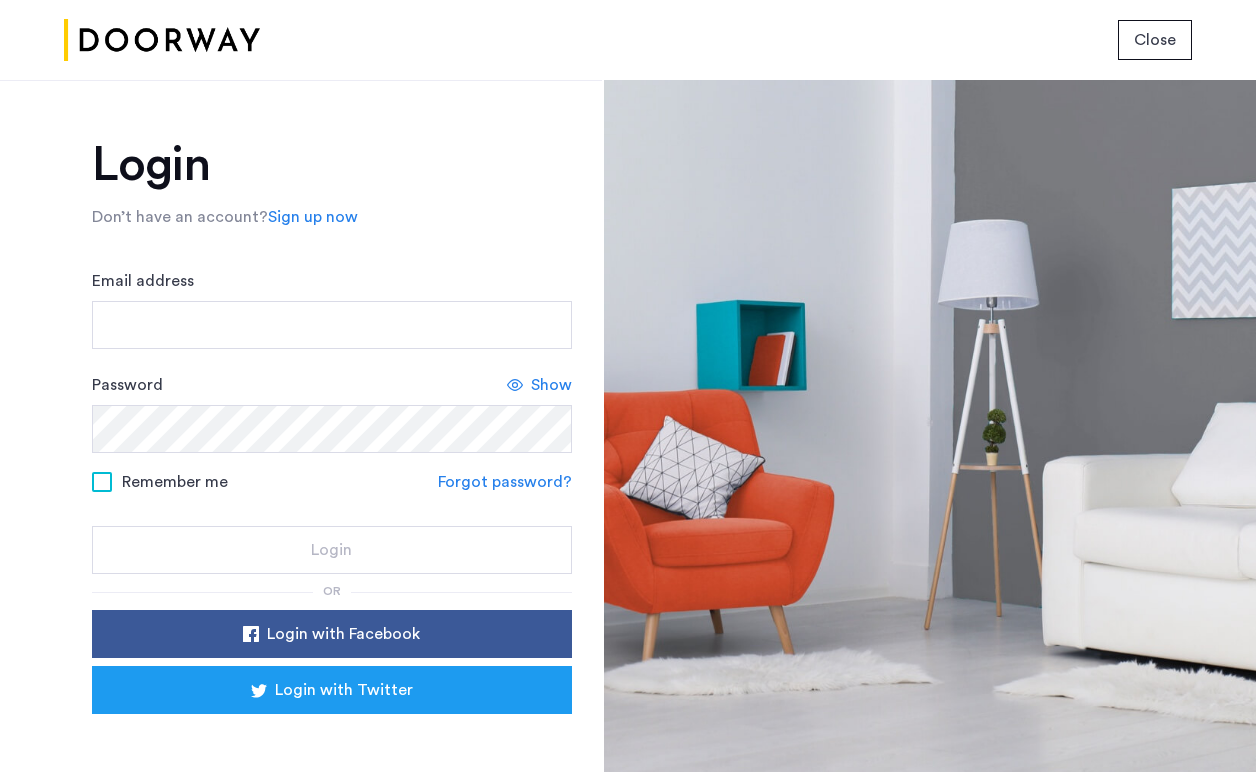 scroll, scrollTop: 60, scrollLeft: 0, axis: vertical 